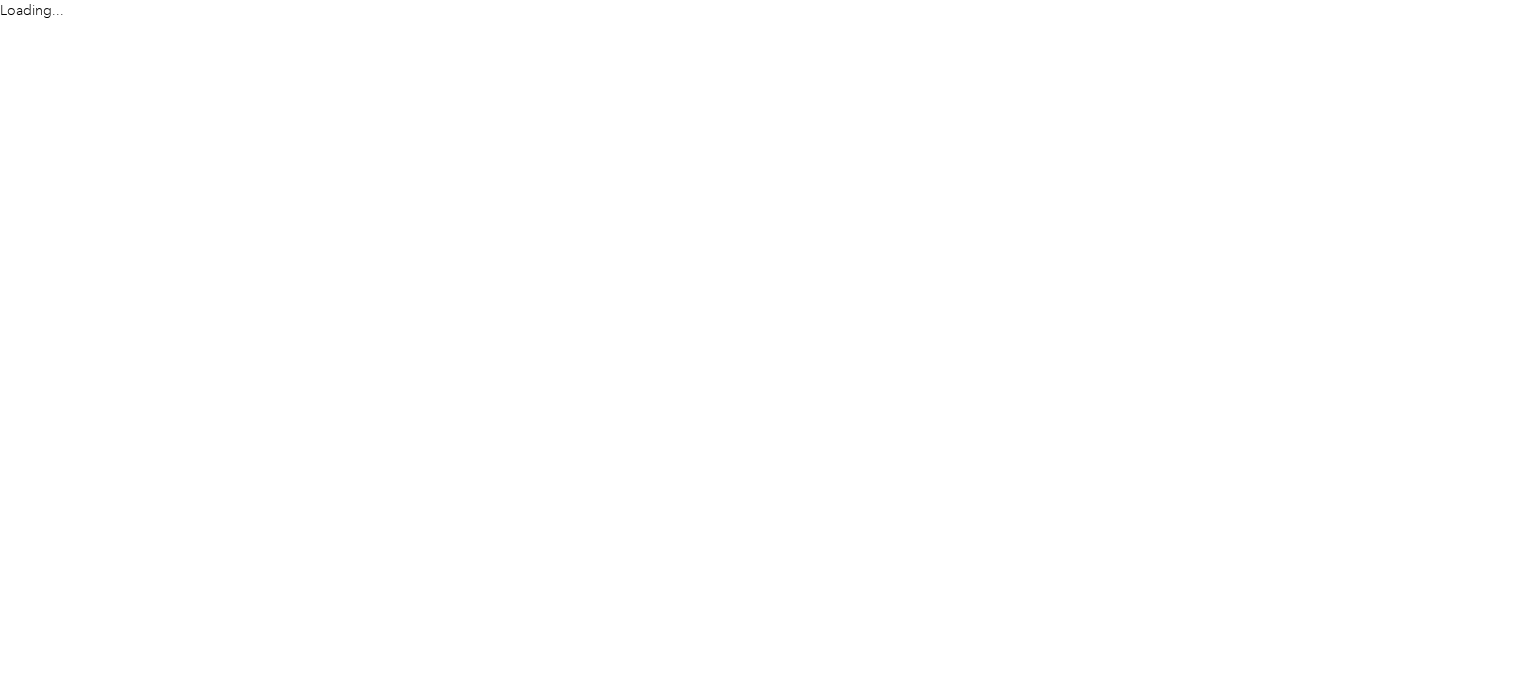 scroll, scrollTop: 0, scrollLeft: 0, axis: both 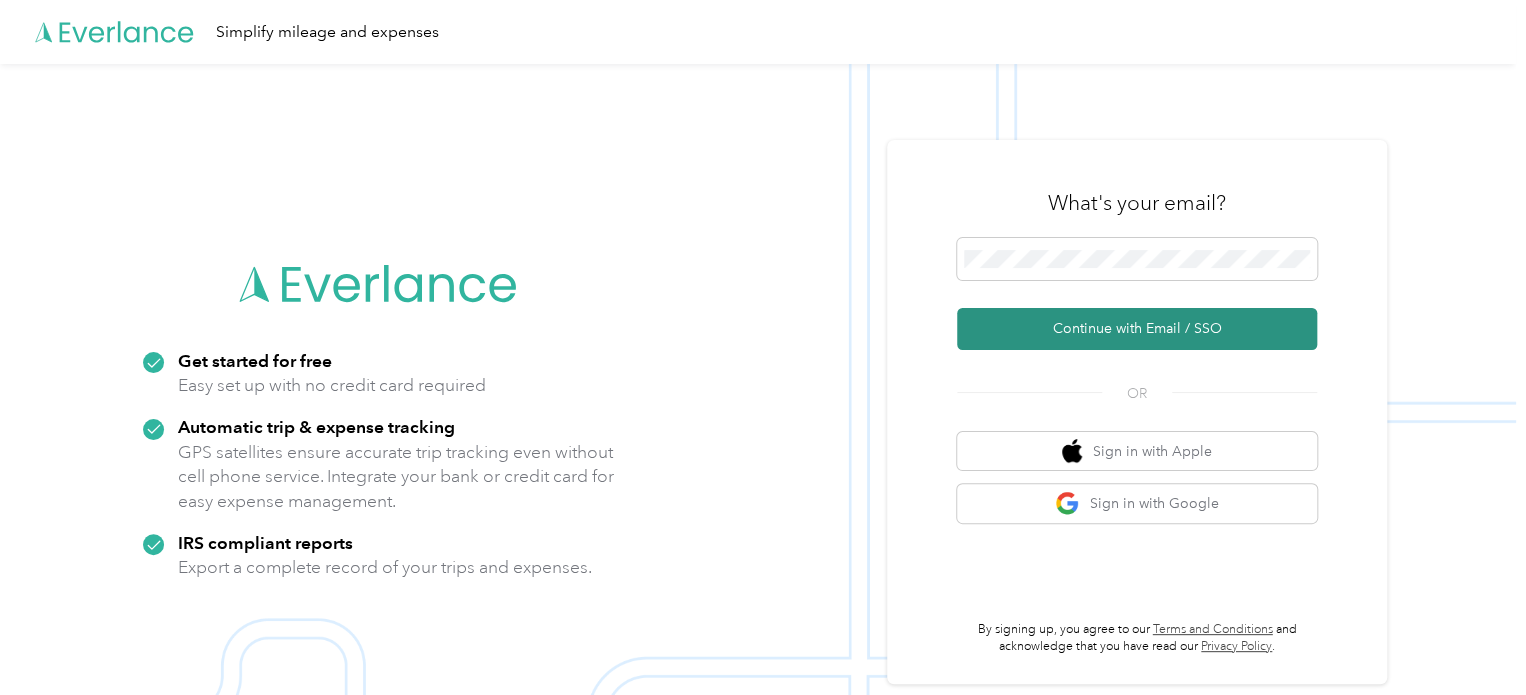 click on "Continue with Email / SSO" at bounding box center [1137, 329] 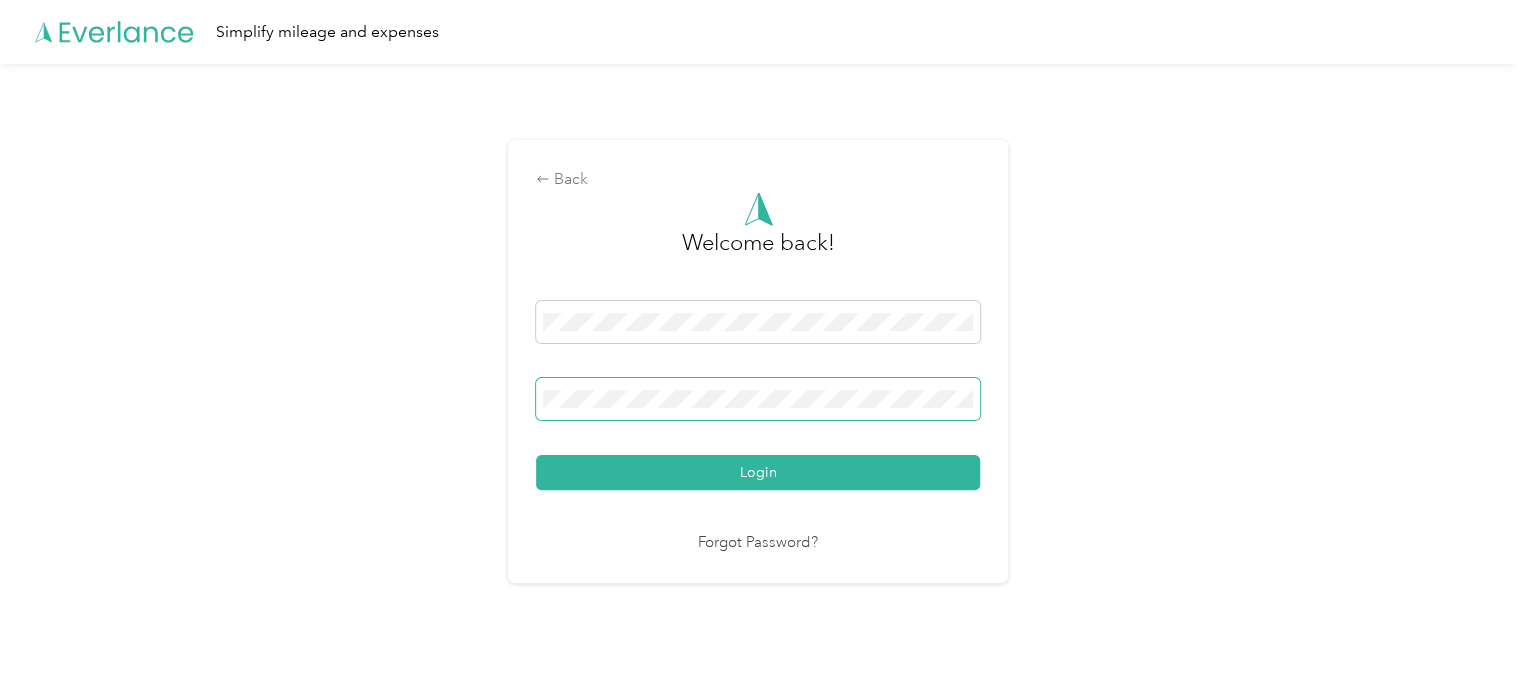 click on "Login" at bounding box center [758, 472] 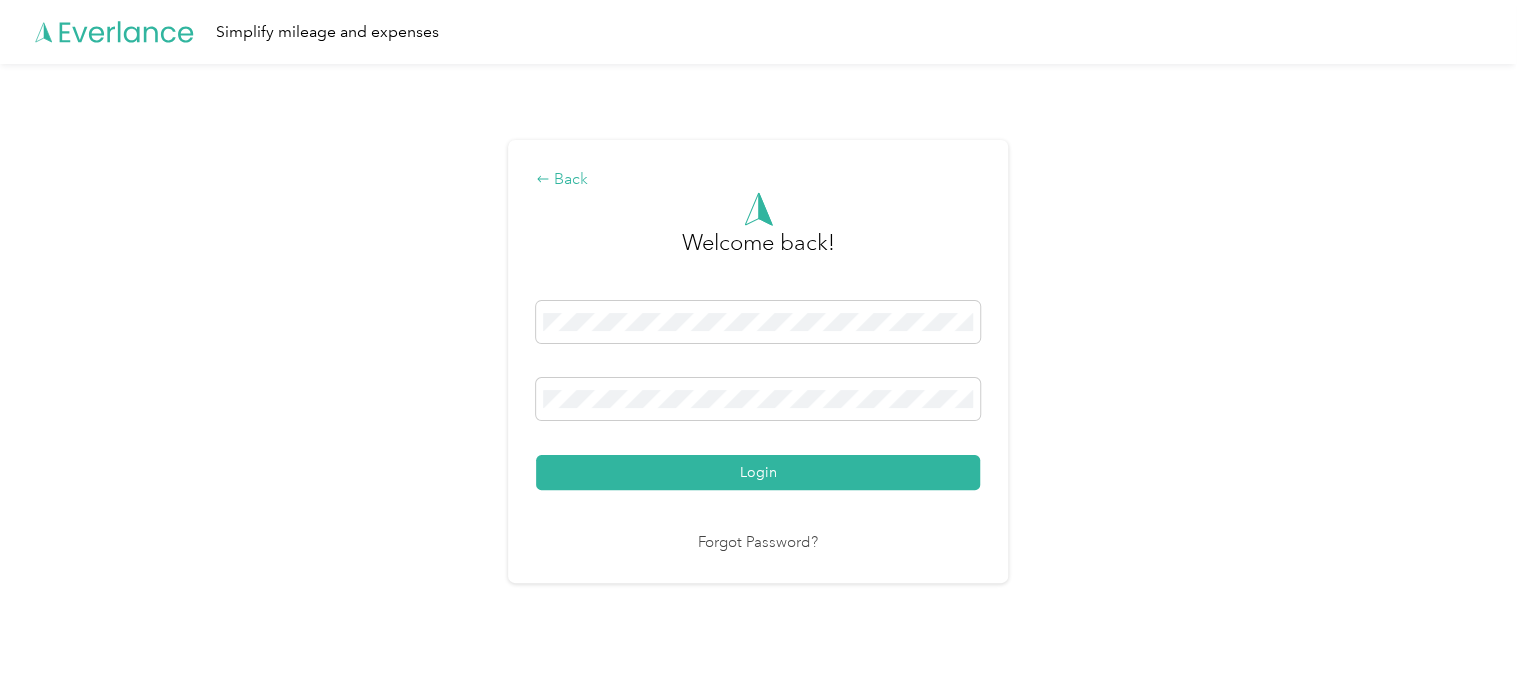 click on "Back" at bounding box center [758, 180] 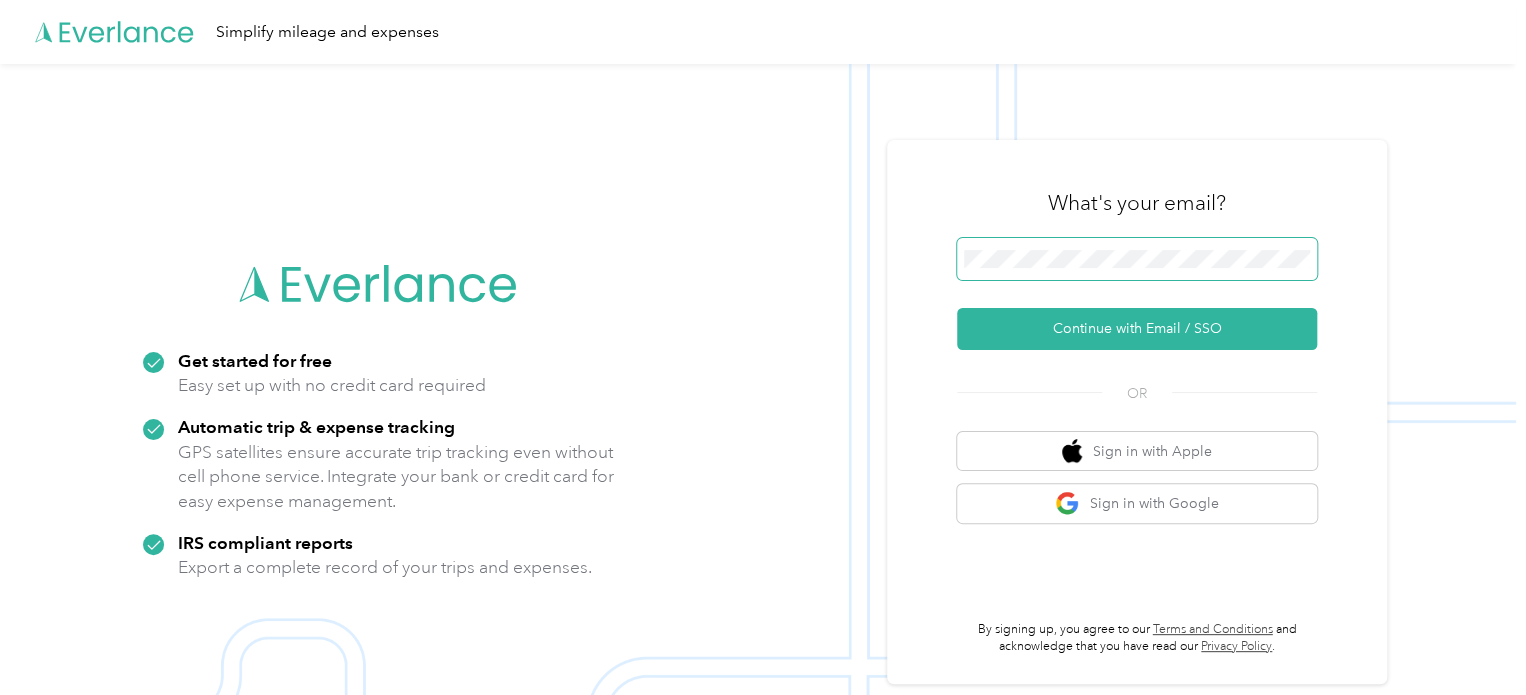 type 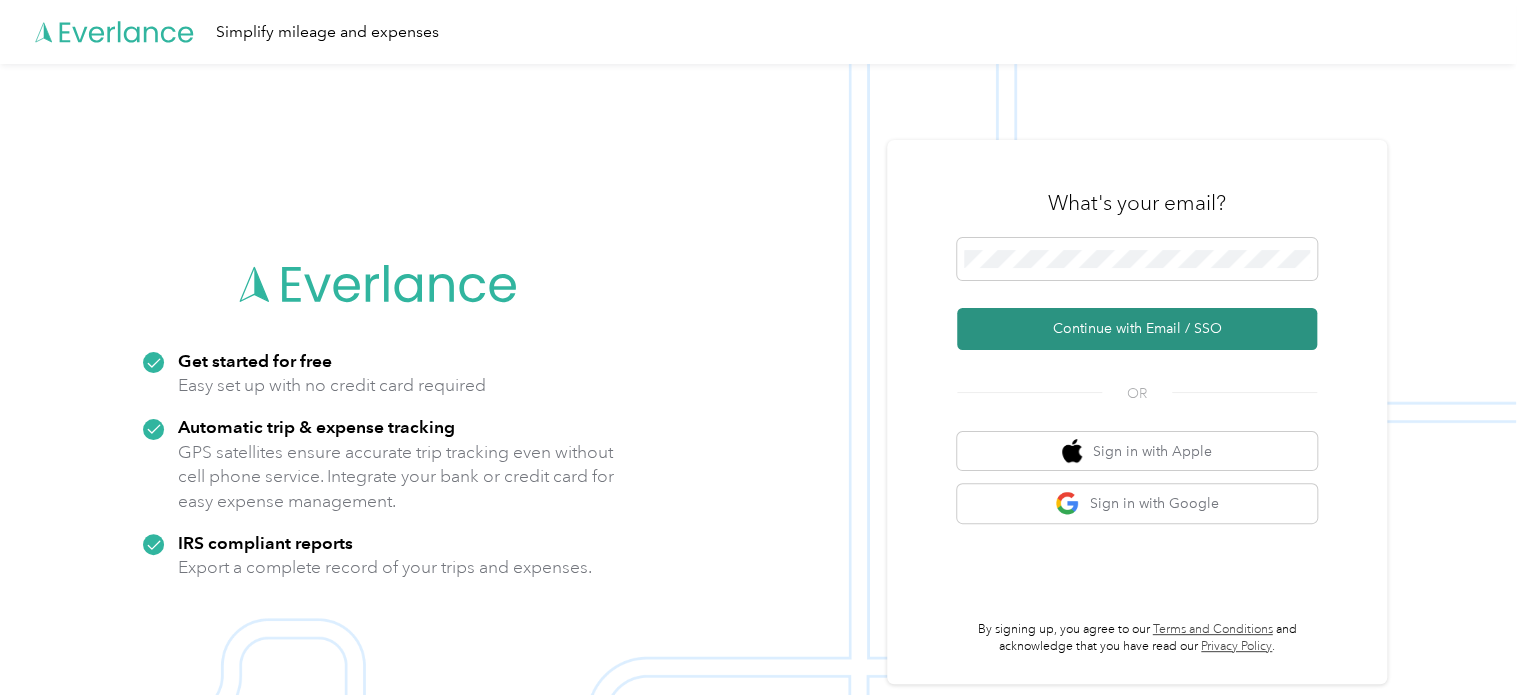 click on "Continue with Email / SSO" at bounding box center [1137, 329] 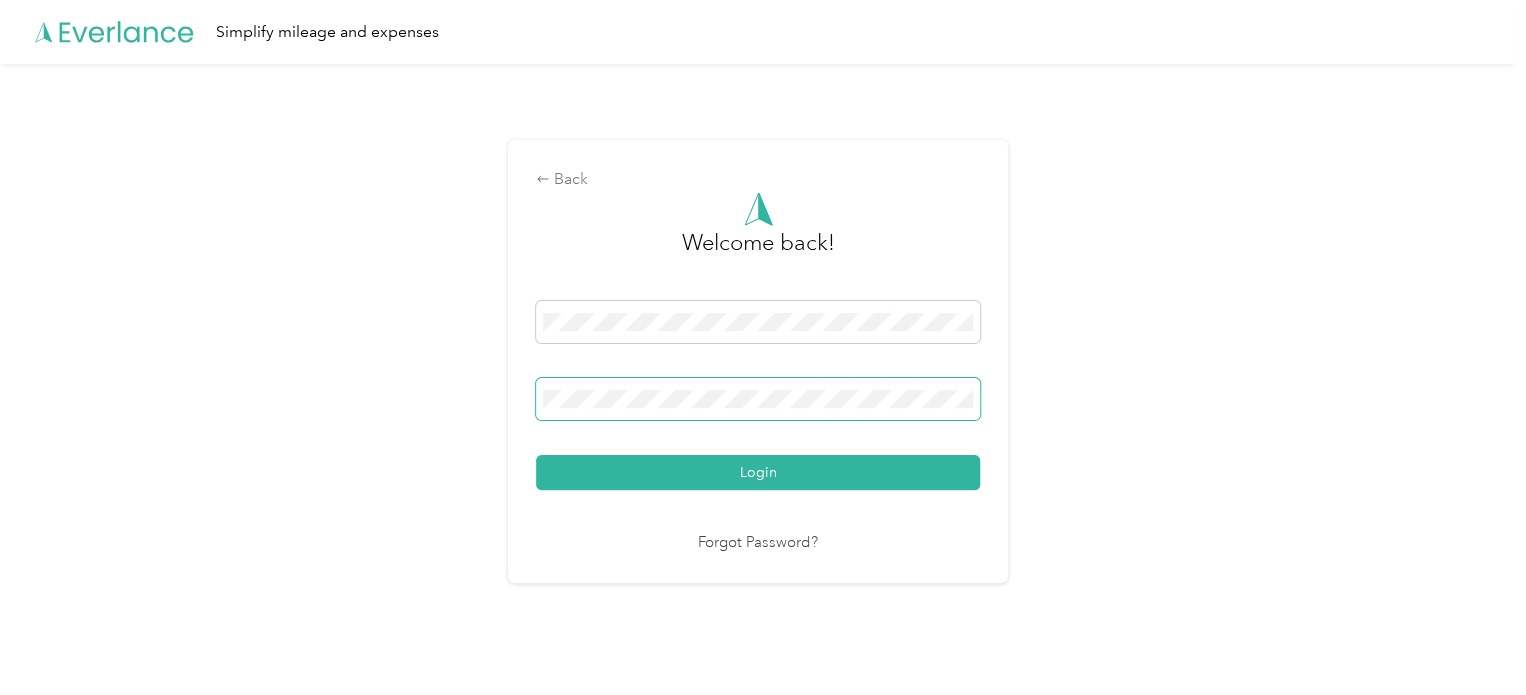 click on "Login" at bounding box center [758, 472] 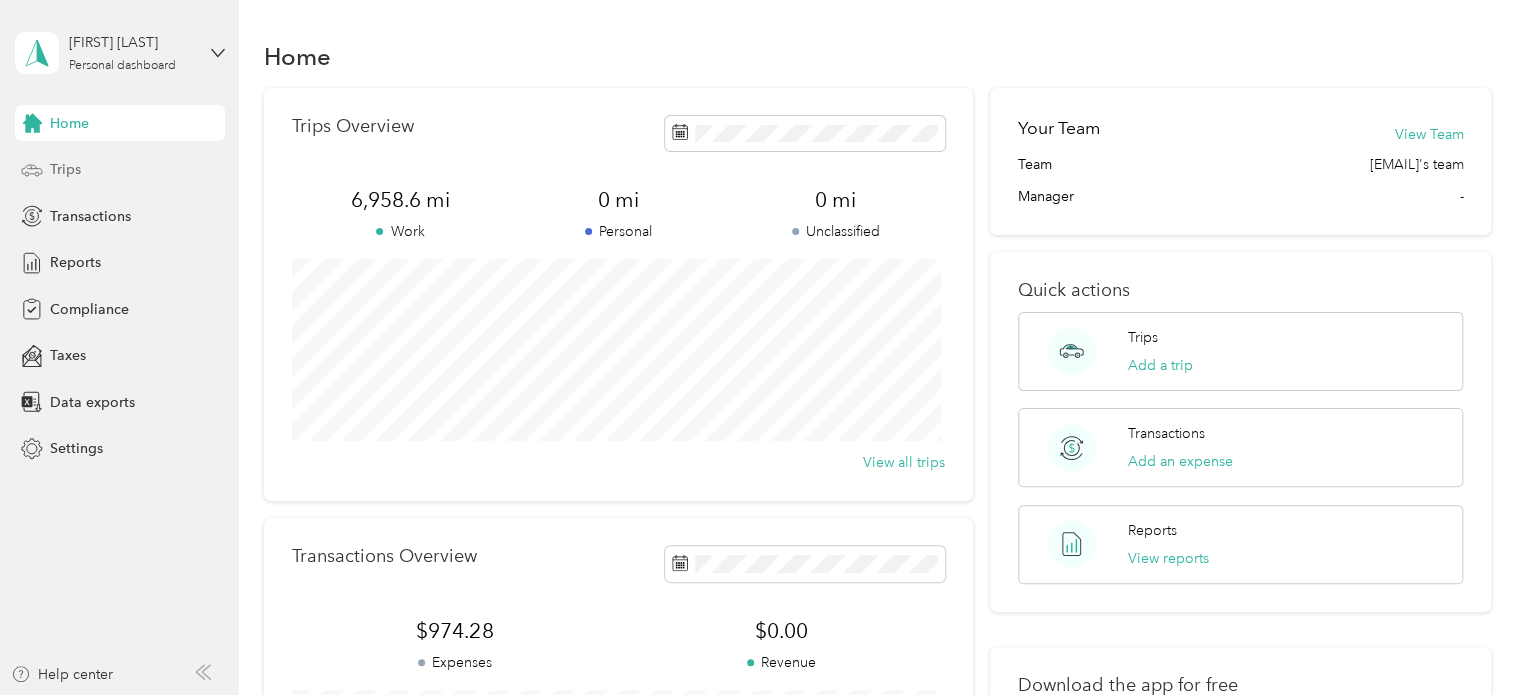 click on "Trips" at bounding box center (65, 169) 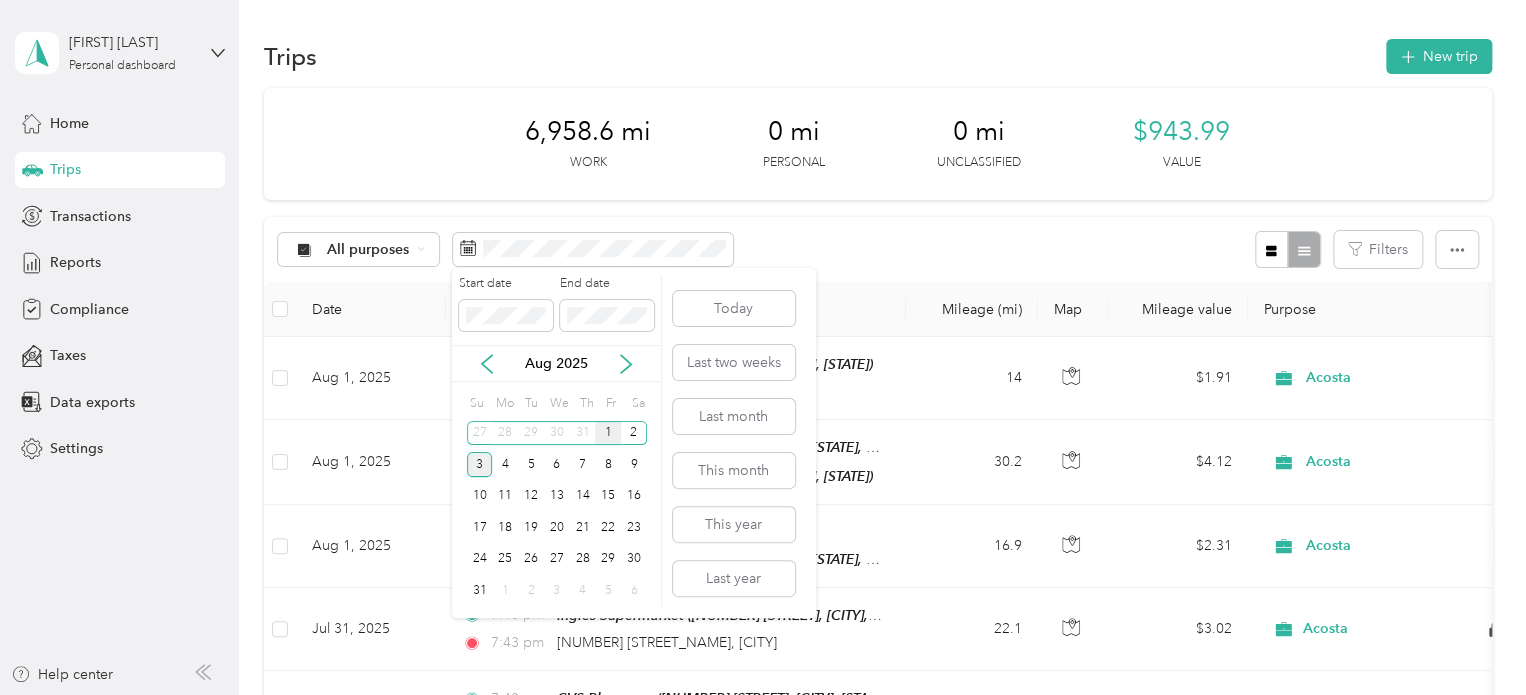 click on "1" at bounding box center [608, 433] 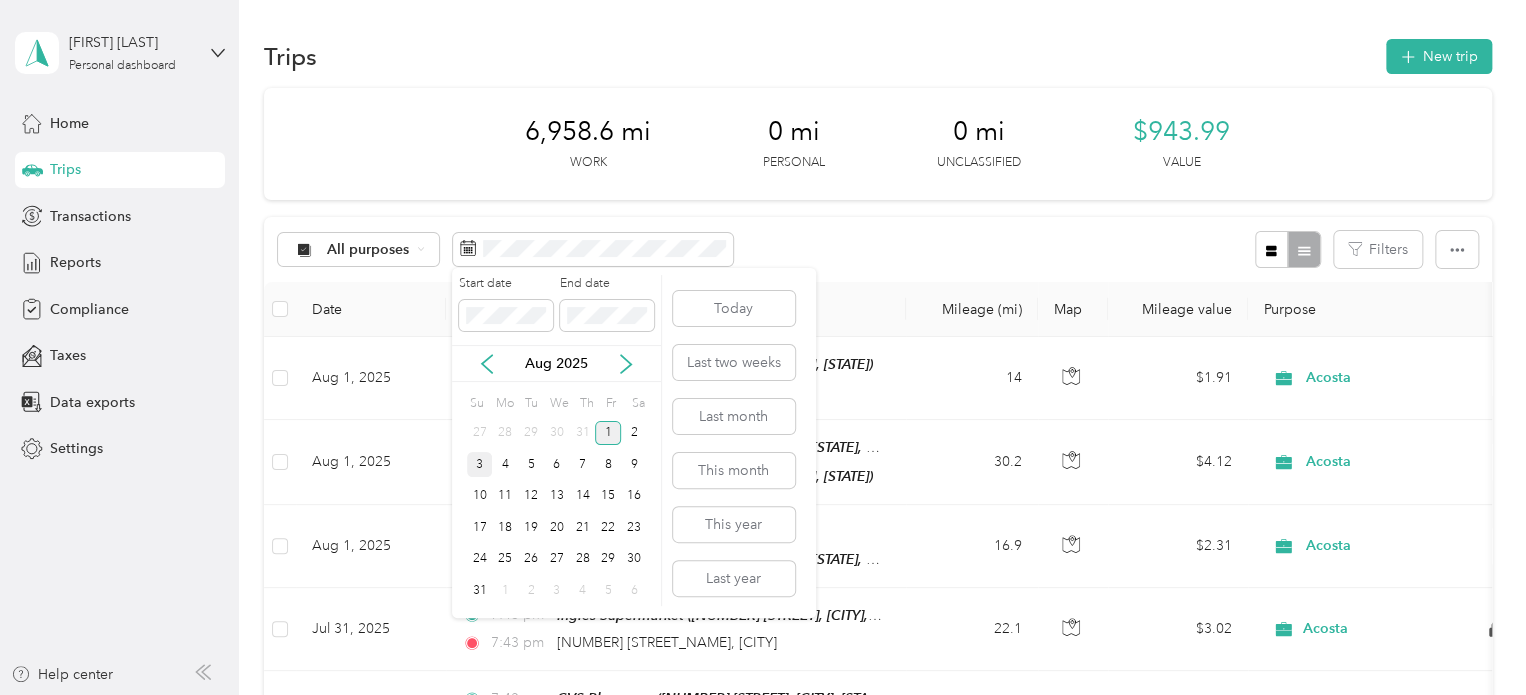click on "1" at bounding box center (608, 433) 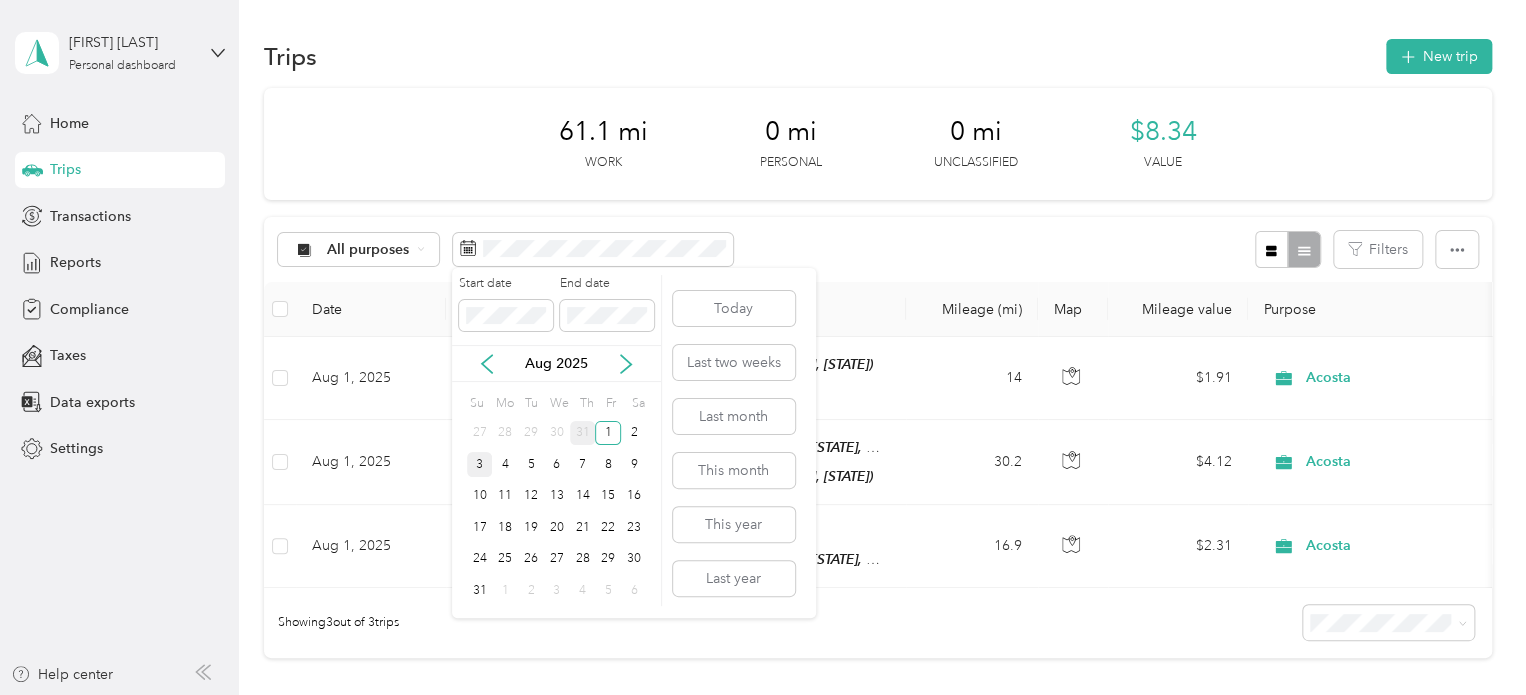 click on "31" at bounding box center [583, 433] 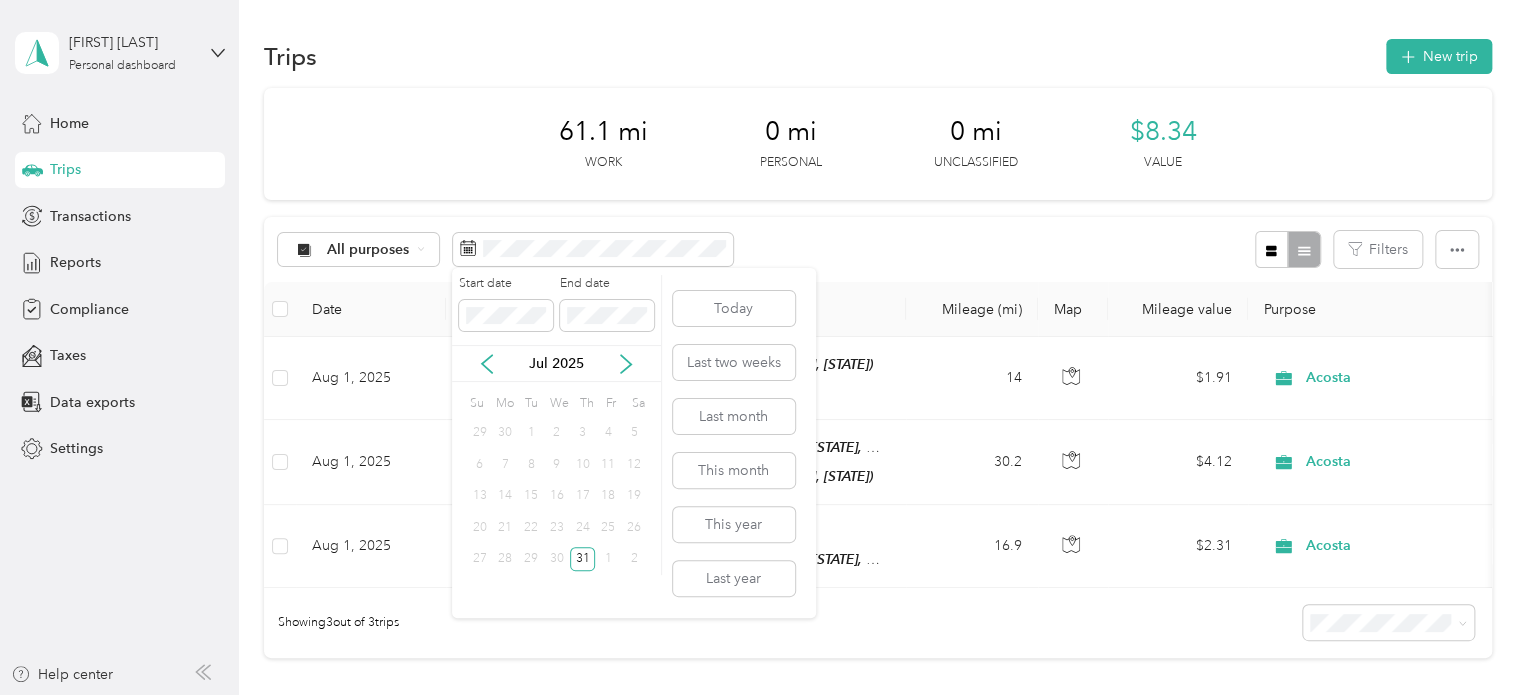 click on "3" at bounding box center [583, 433] 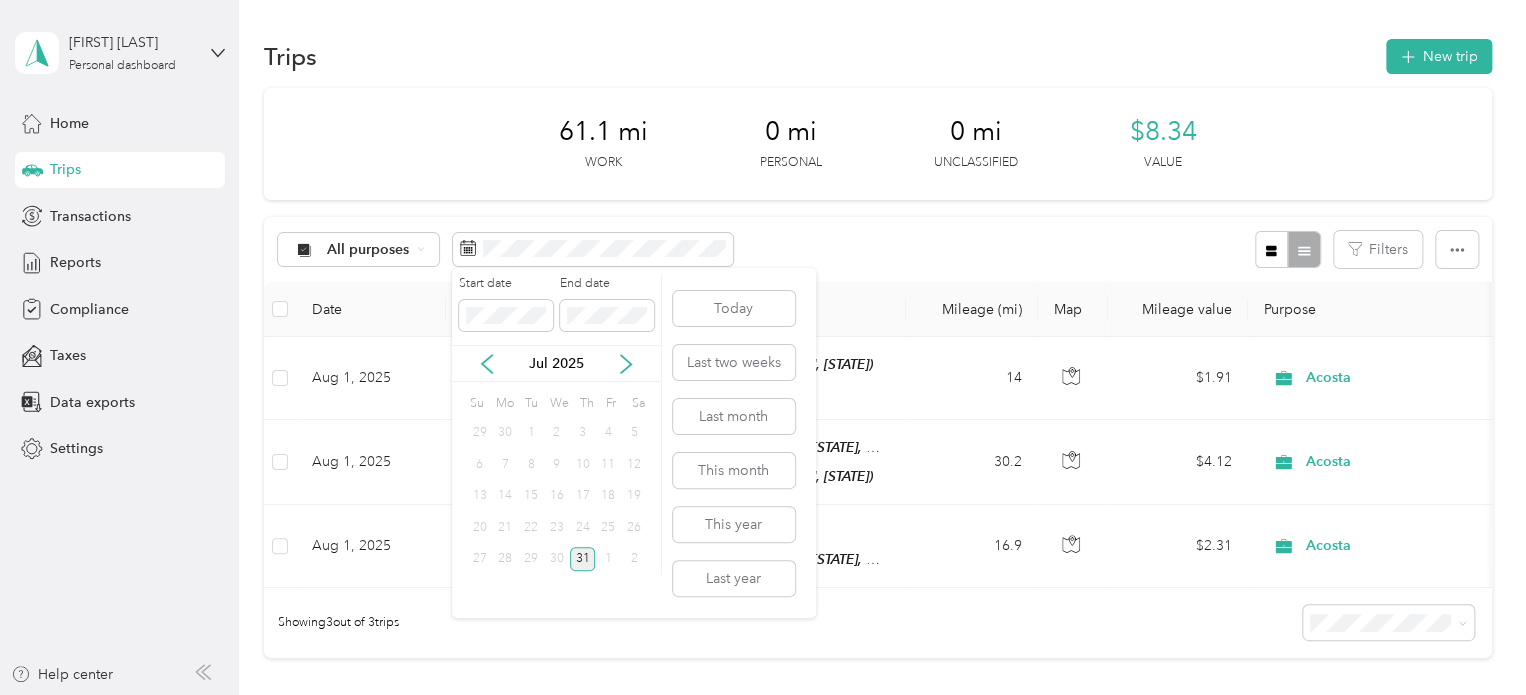 click on "31" at bounding box center (583, 559) 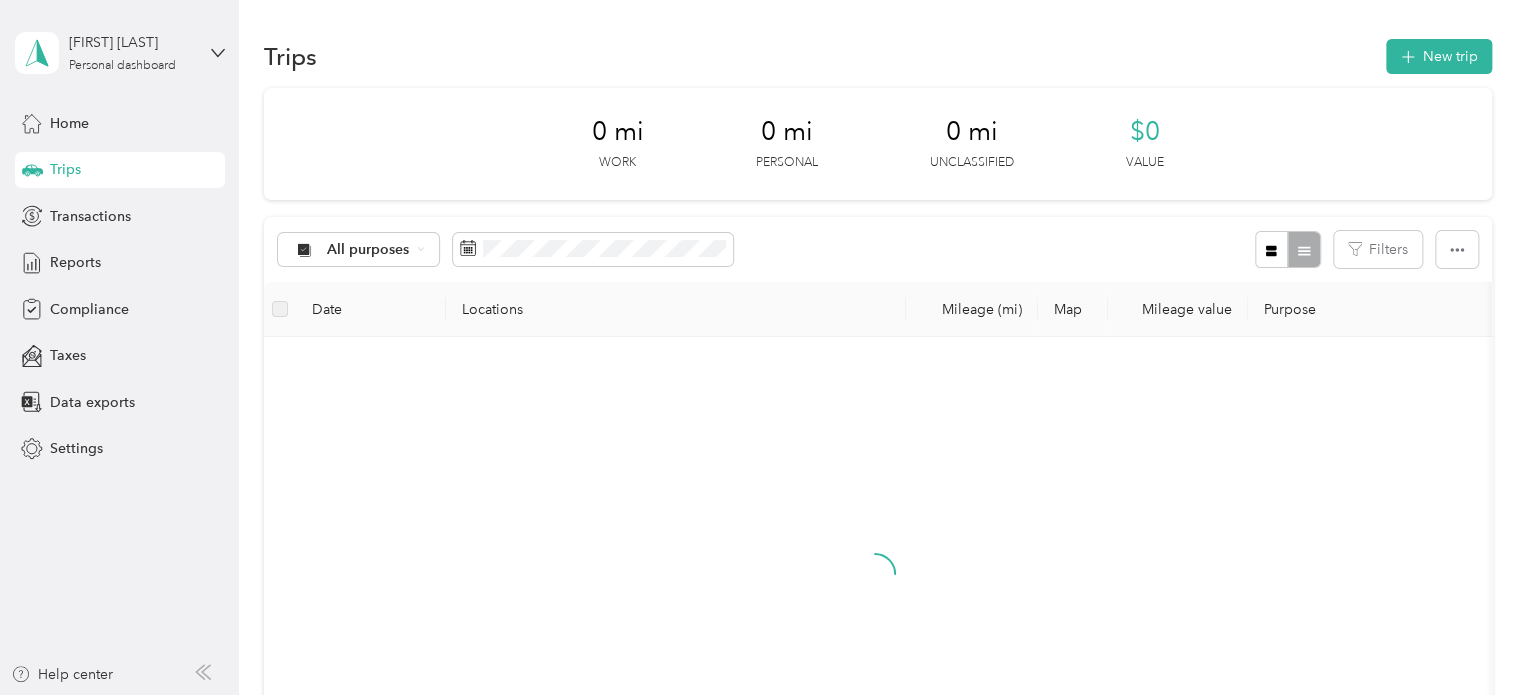 click on "Start date   End date   [DATE] [CALENDAR]" at bounding box center (557, 434) 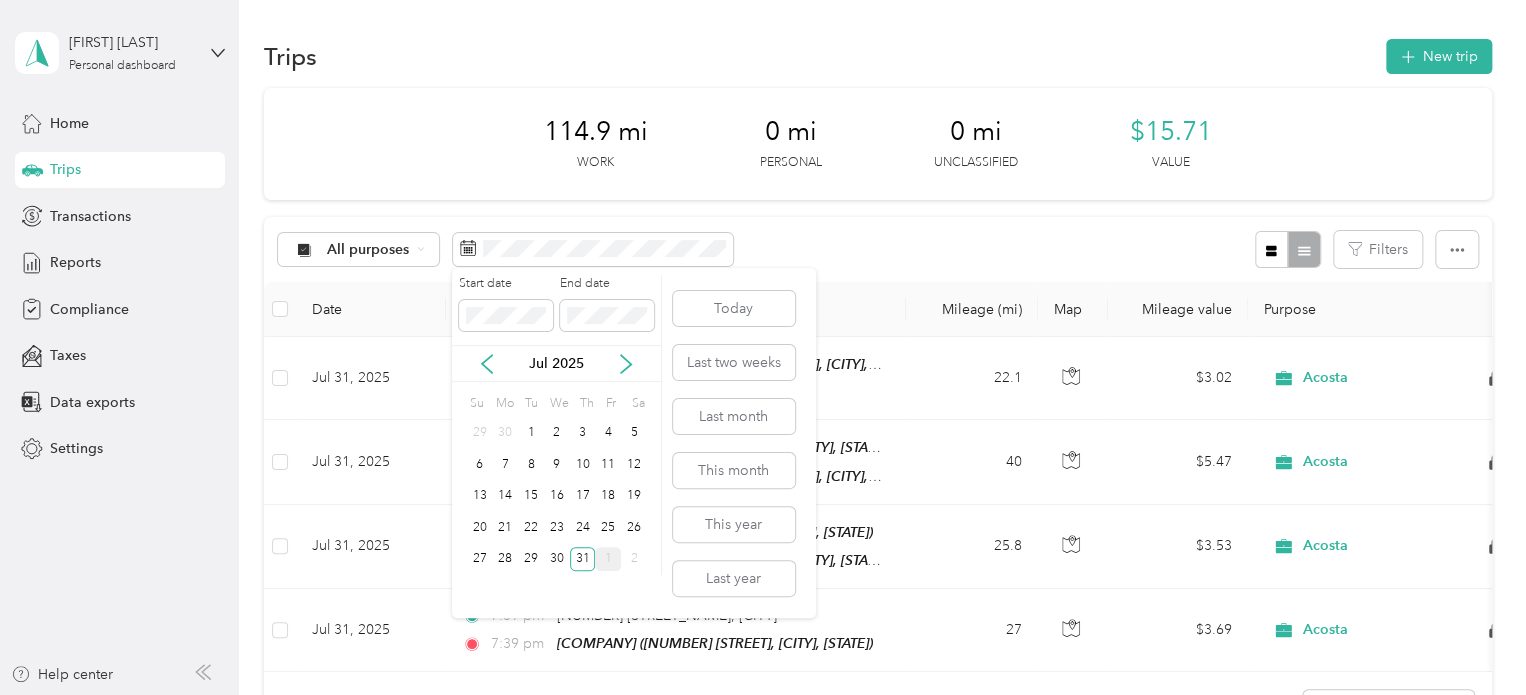 click on "1" at bounding box center [608, 559] 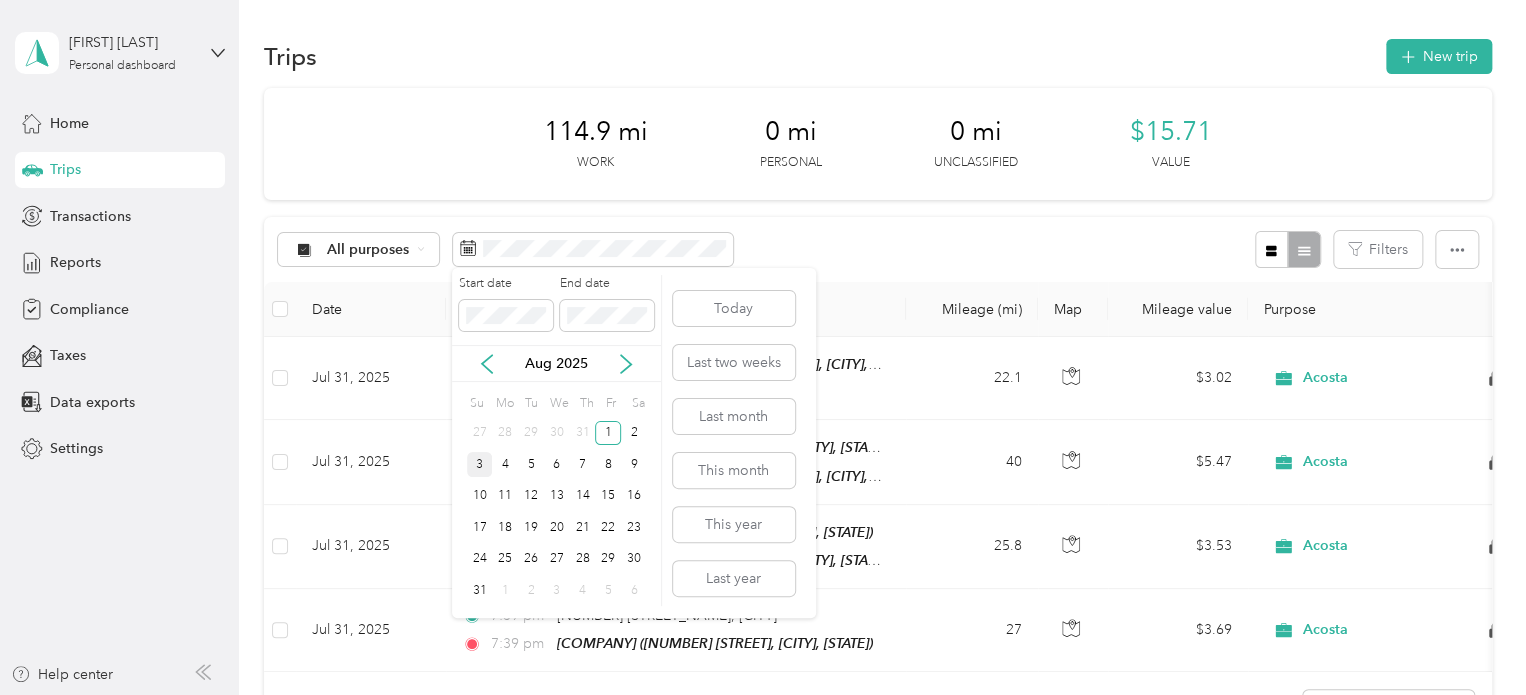click on "29" at bounding box center (608, 559) 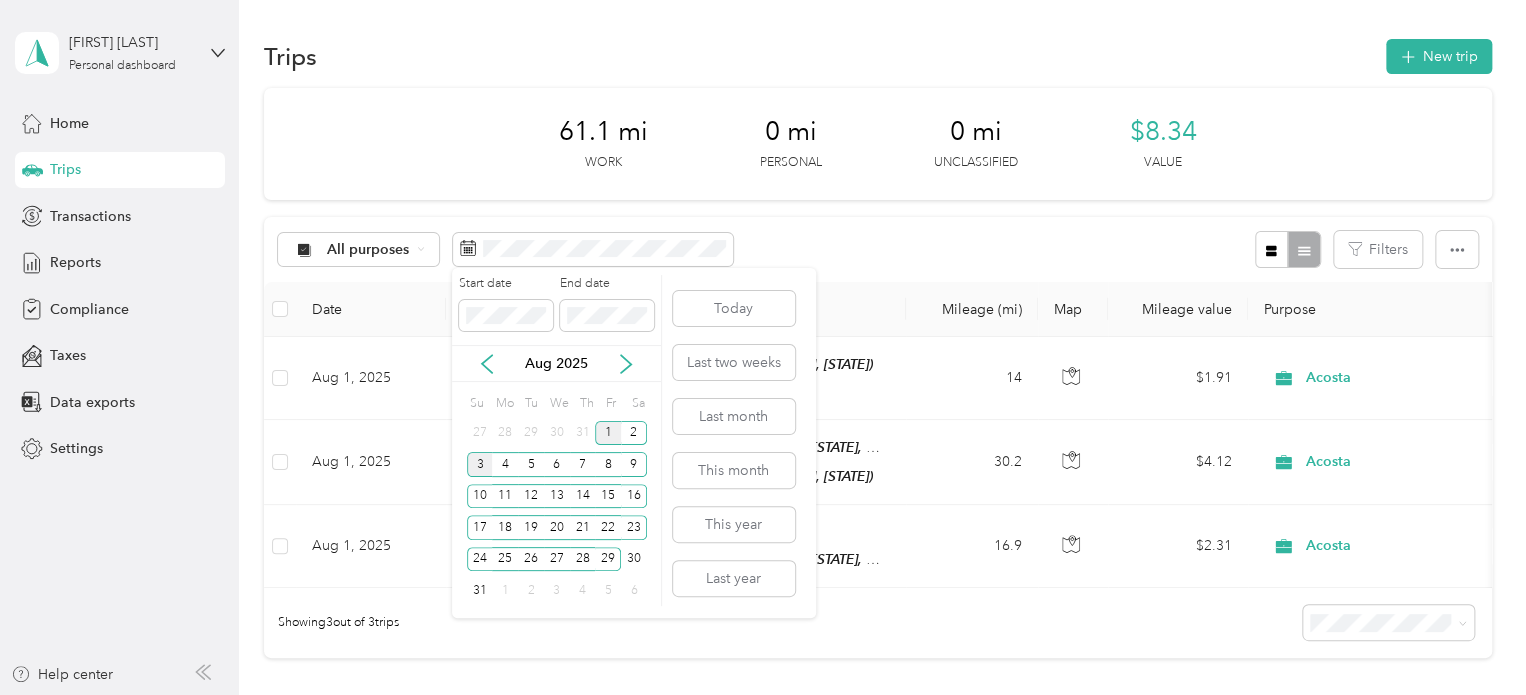 click on "1" at bounding box center (608, 433) 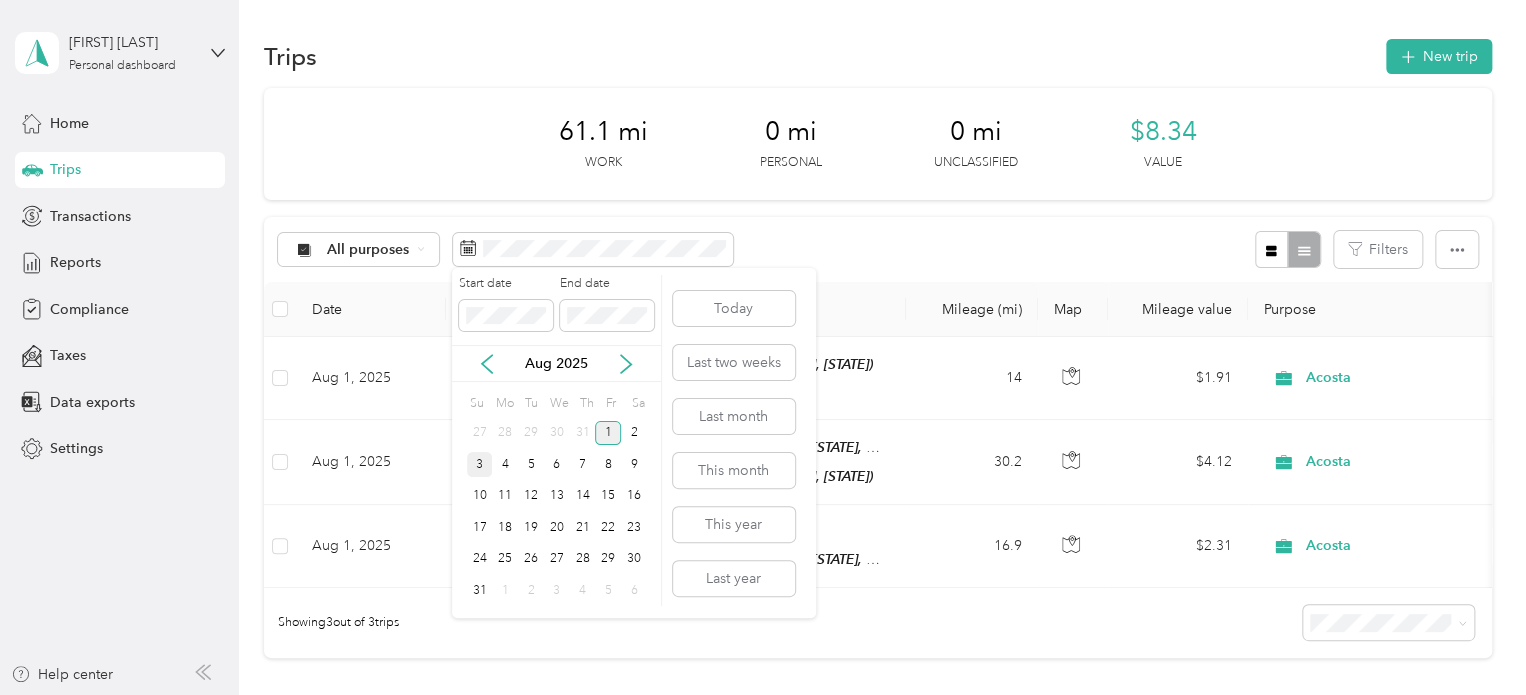 click on "1" at bounding box center (608, 433) 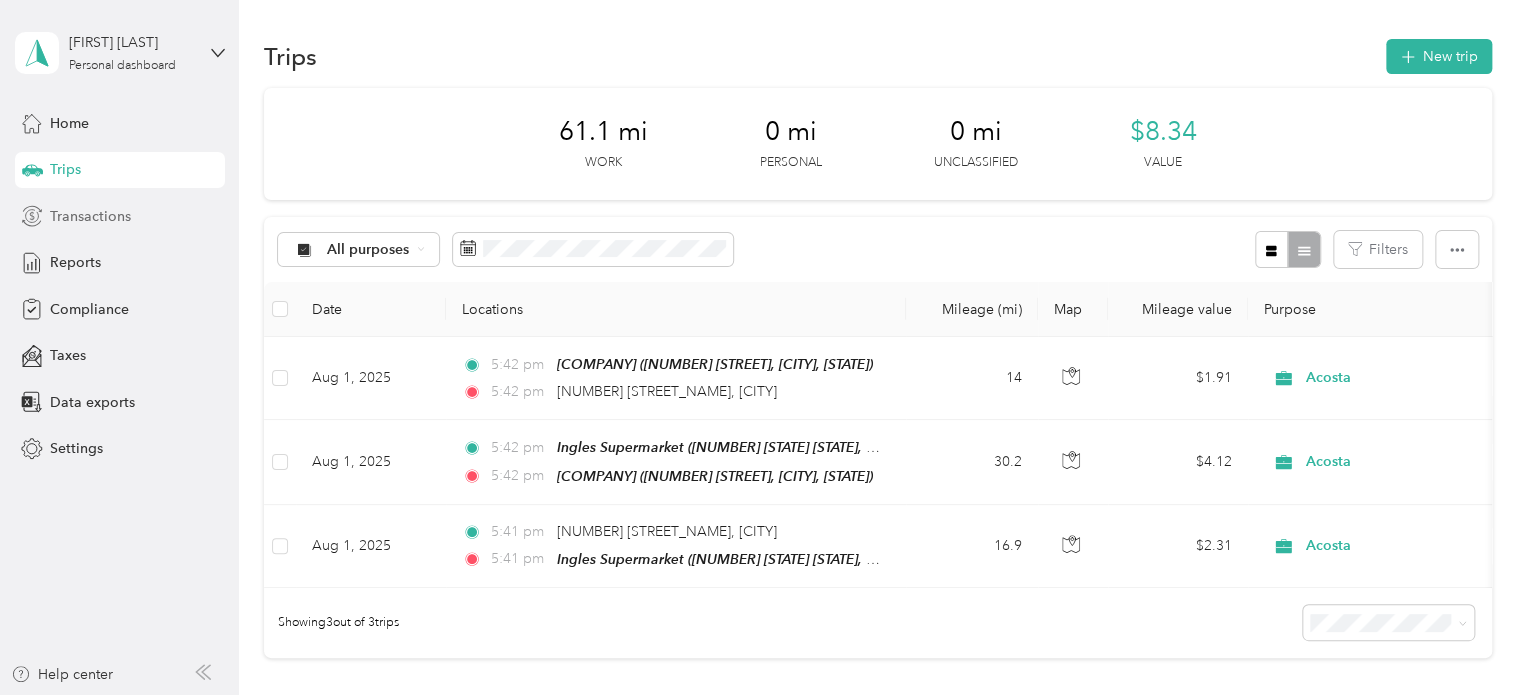 click on "Transactions" at bounding box center [90, 216] 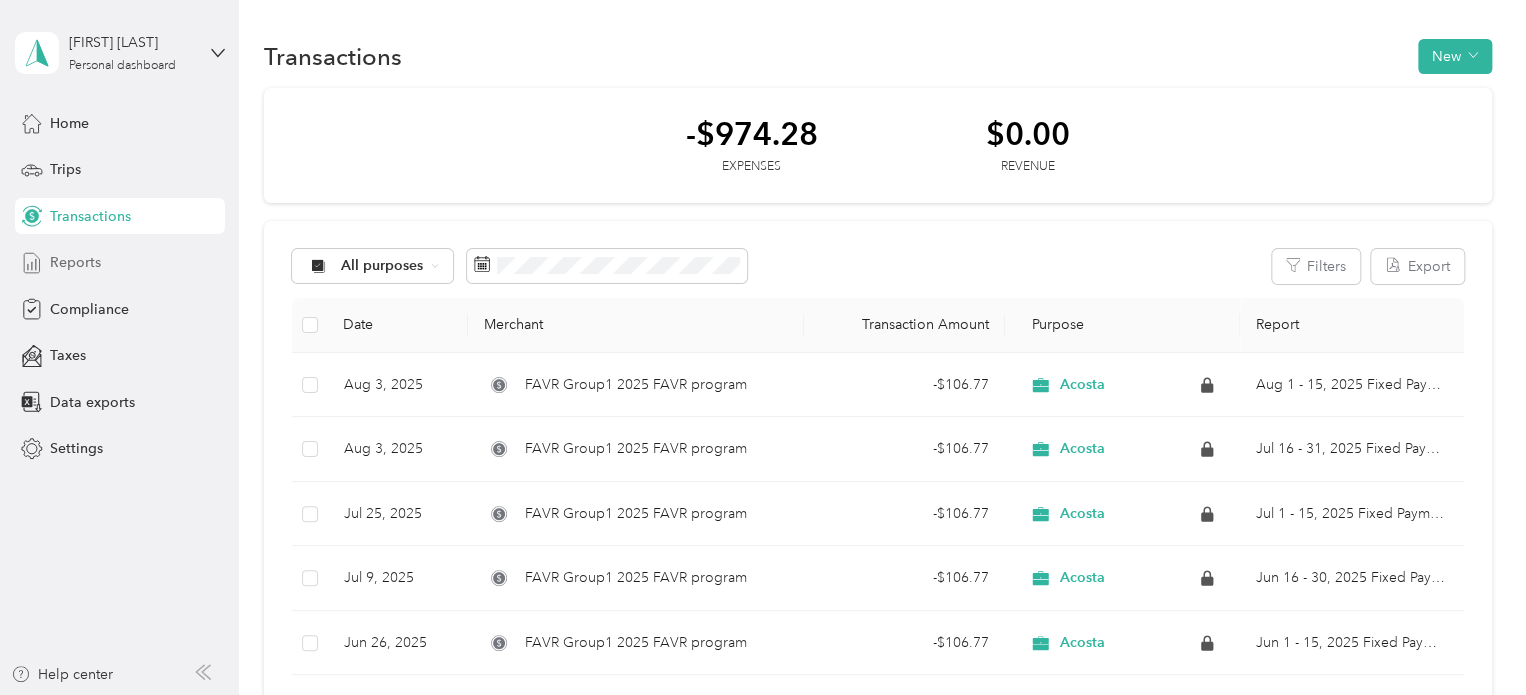 click on "Reports" at bounding box center [75, 262] 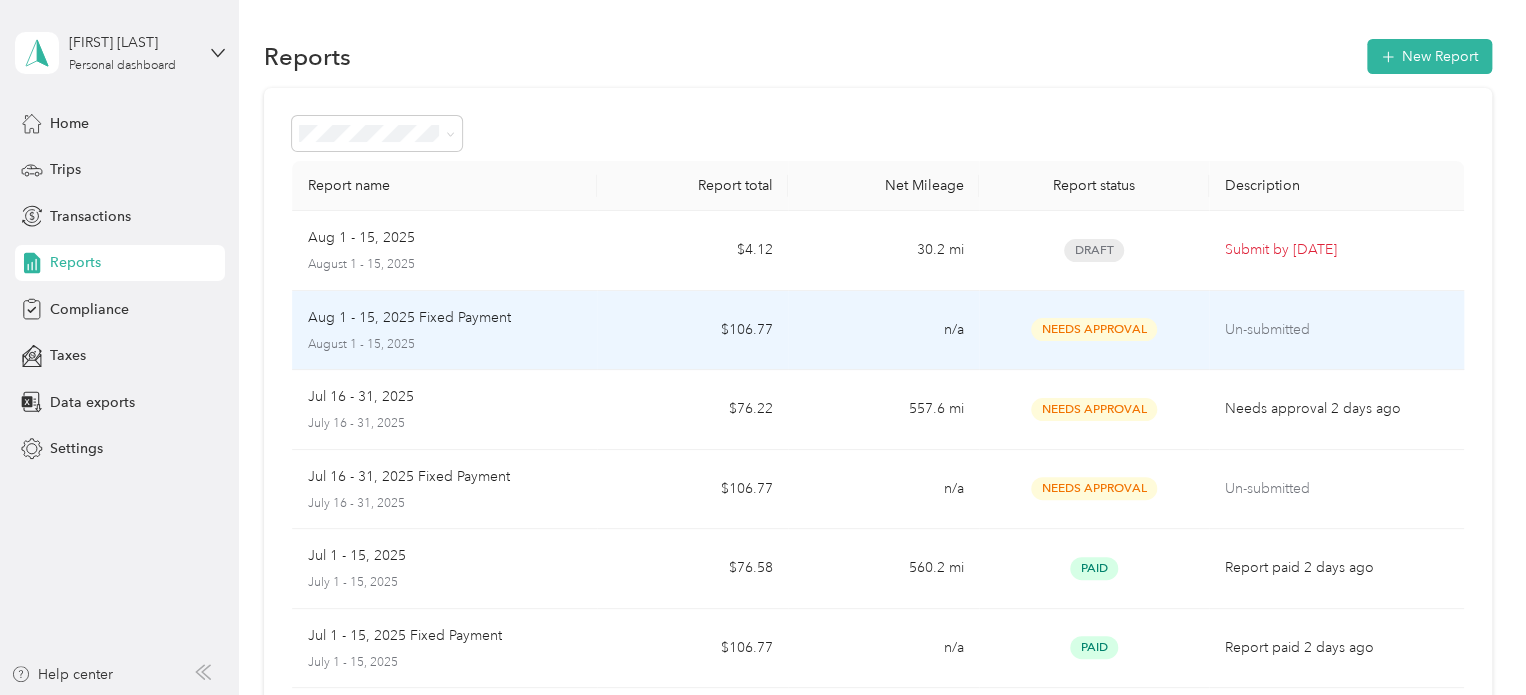 click on "Un-submitted" at bounding box center (1336, 330) 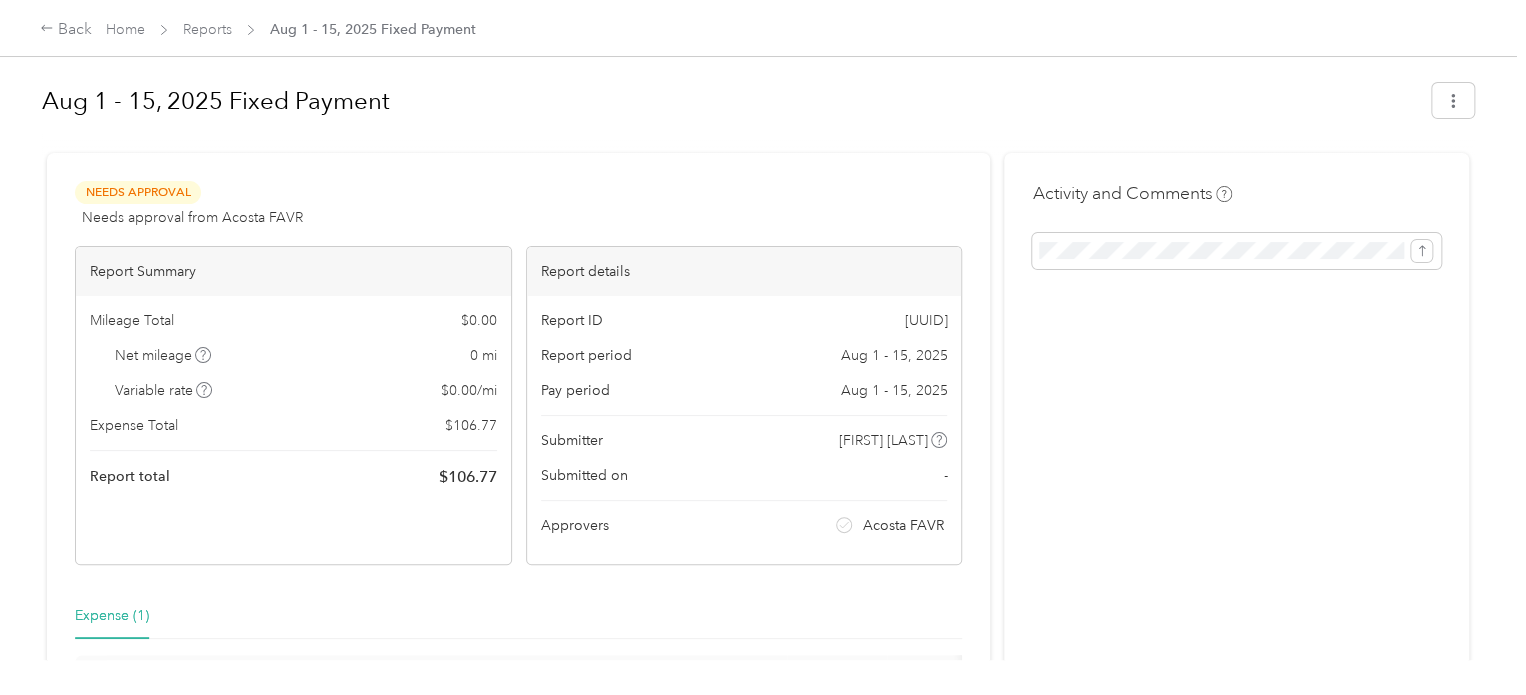 click on "Needs Approval Needs approval from Acosta FAVR View  activity & comments" at bounding box center [518, 205] 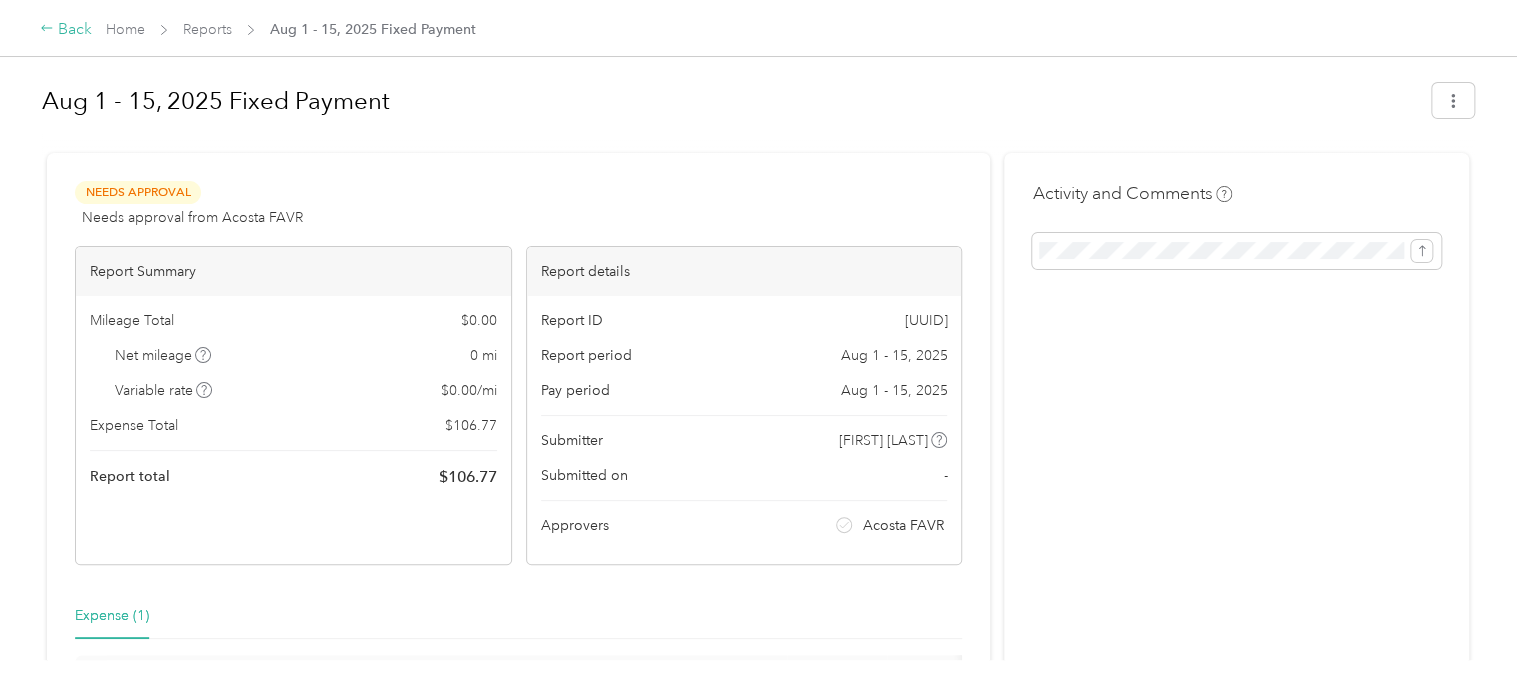 click on "Back" at bounding box center [66, 30] 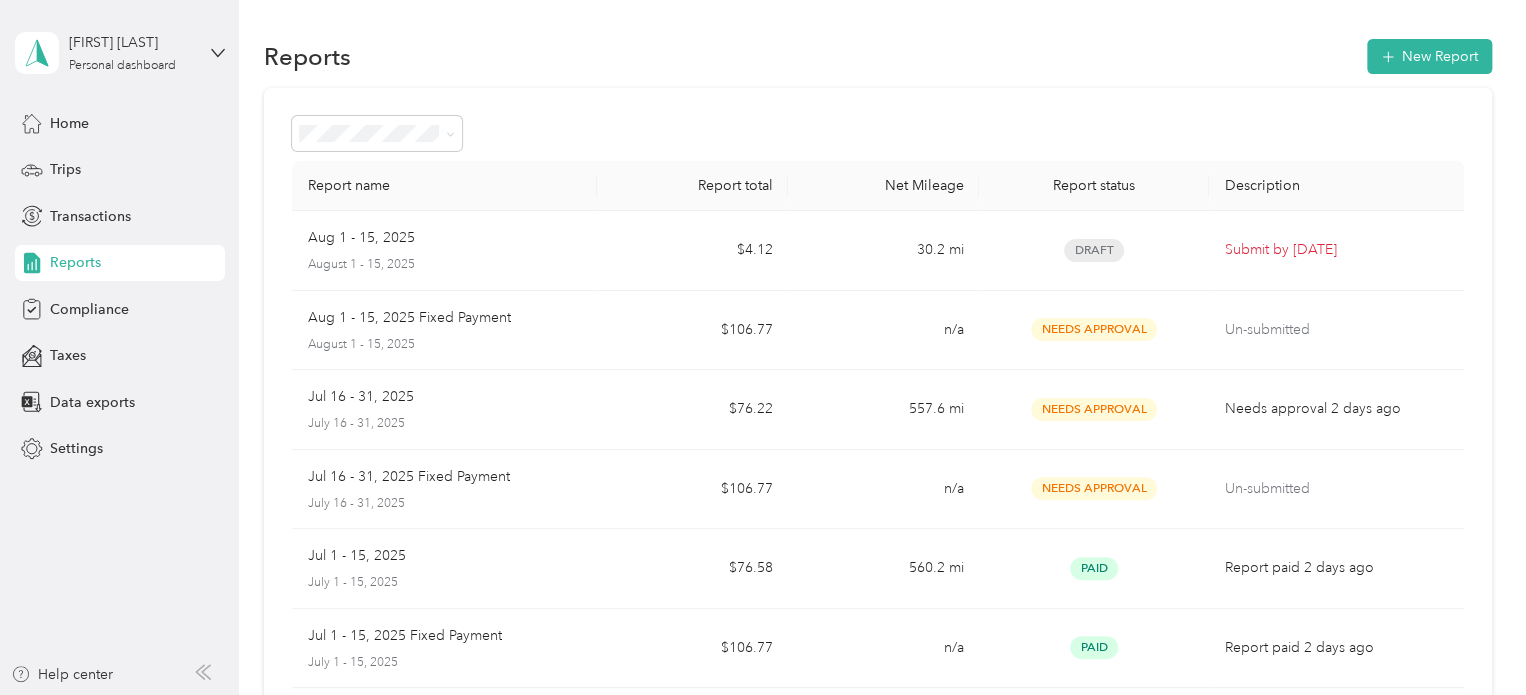 click on "Reports" at bounding box center [75, 262] 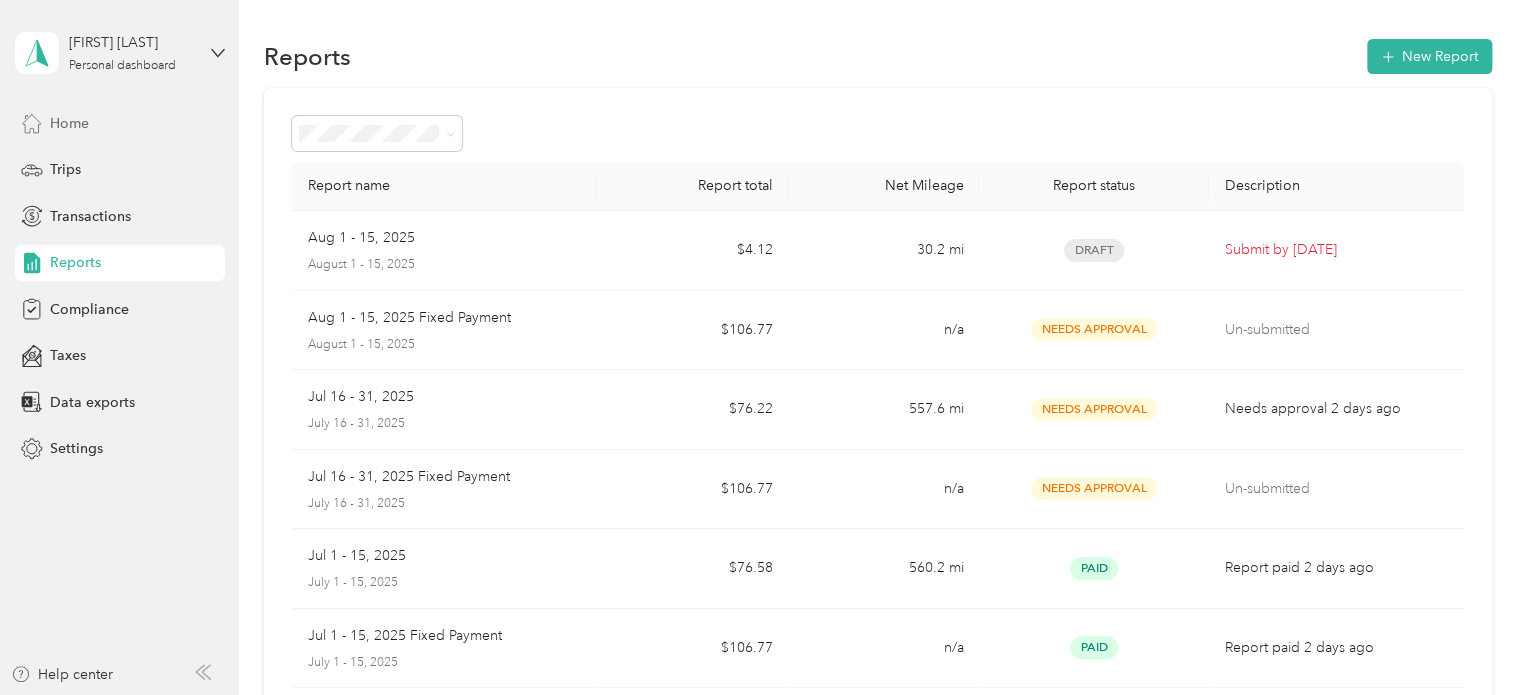 click on "Home" at bounding box center [69, 123] 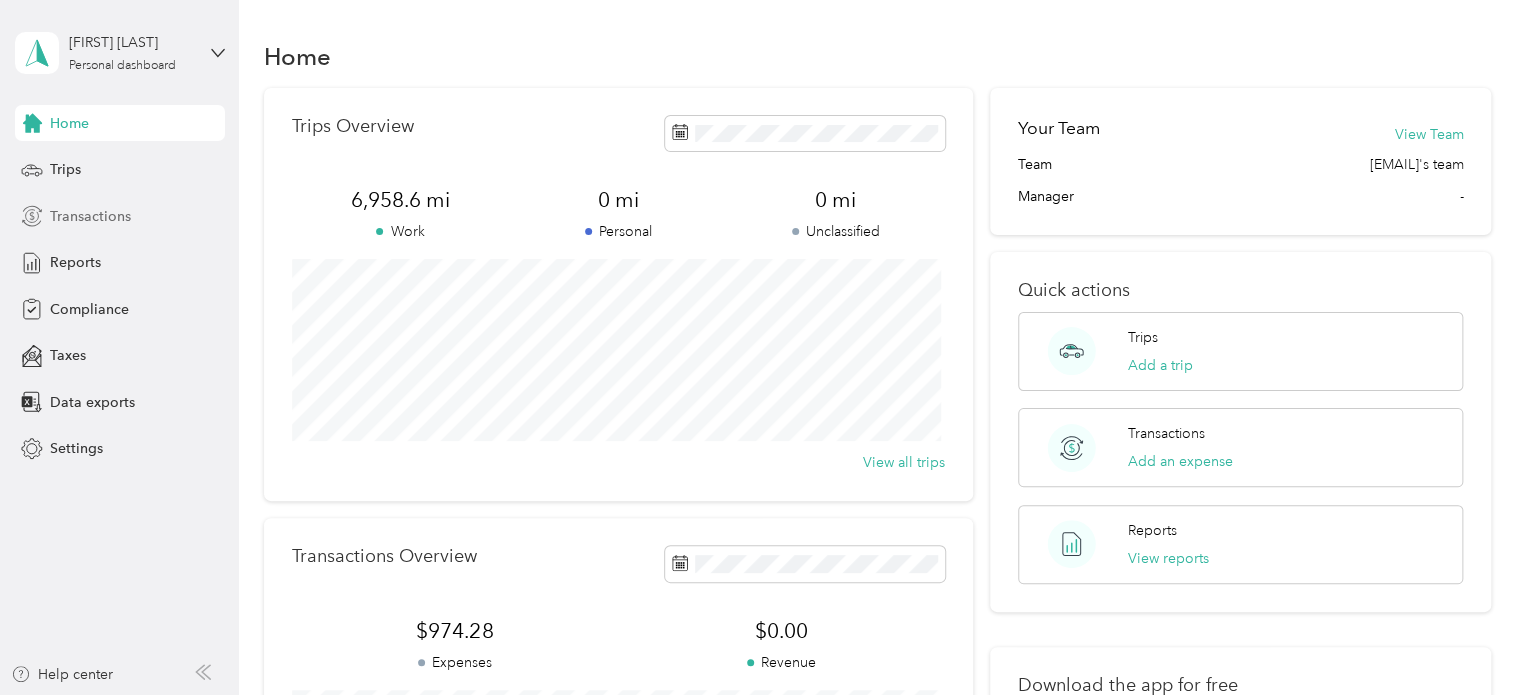 click on "Transactions" at bounding box center [90, 216] 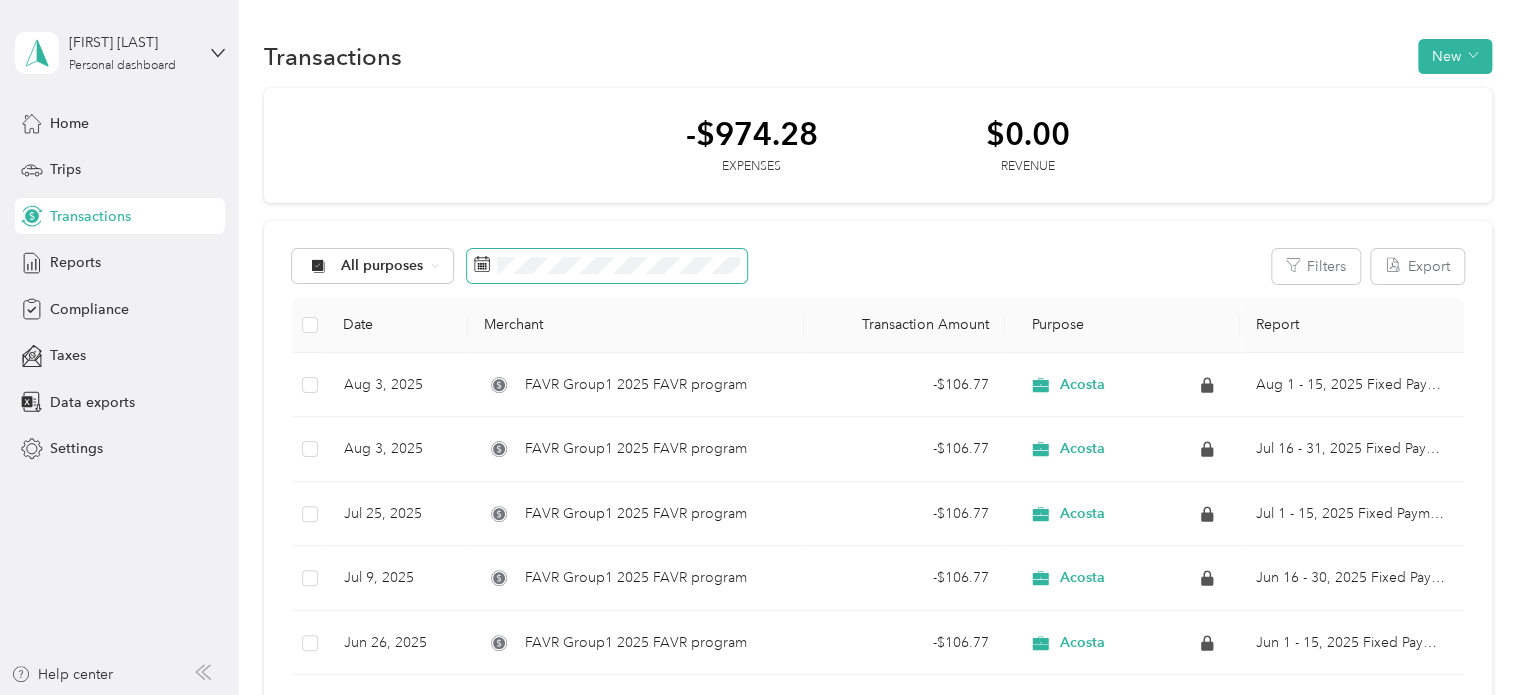 click at bounding box center (607, 266) 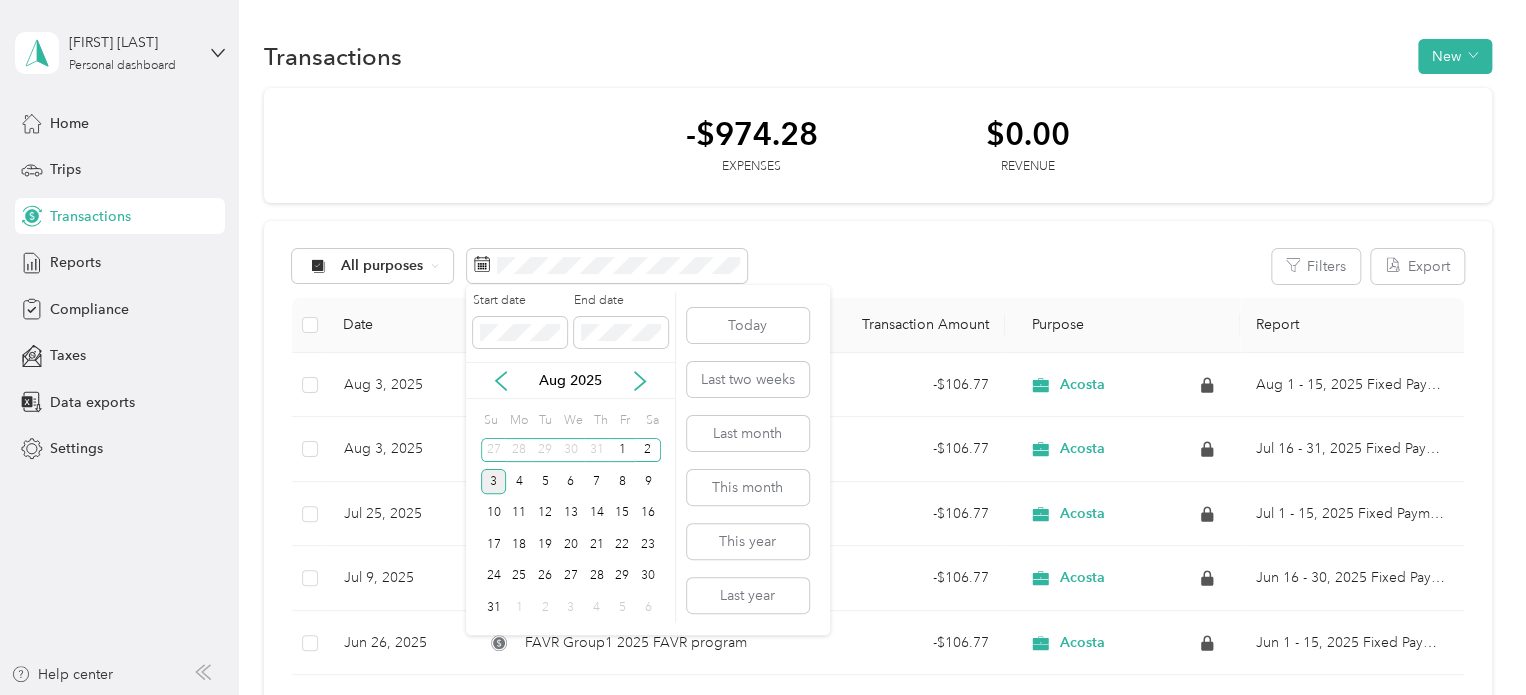 click on "3" at bounding box center (494, 481) 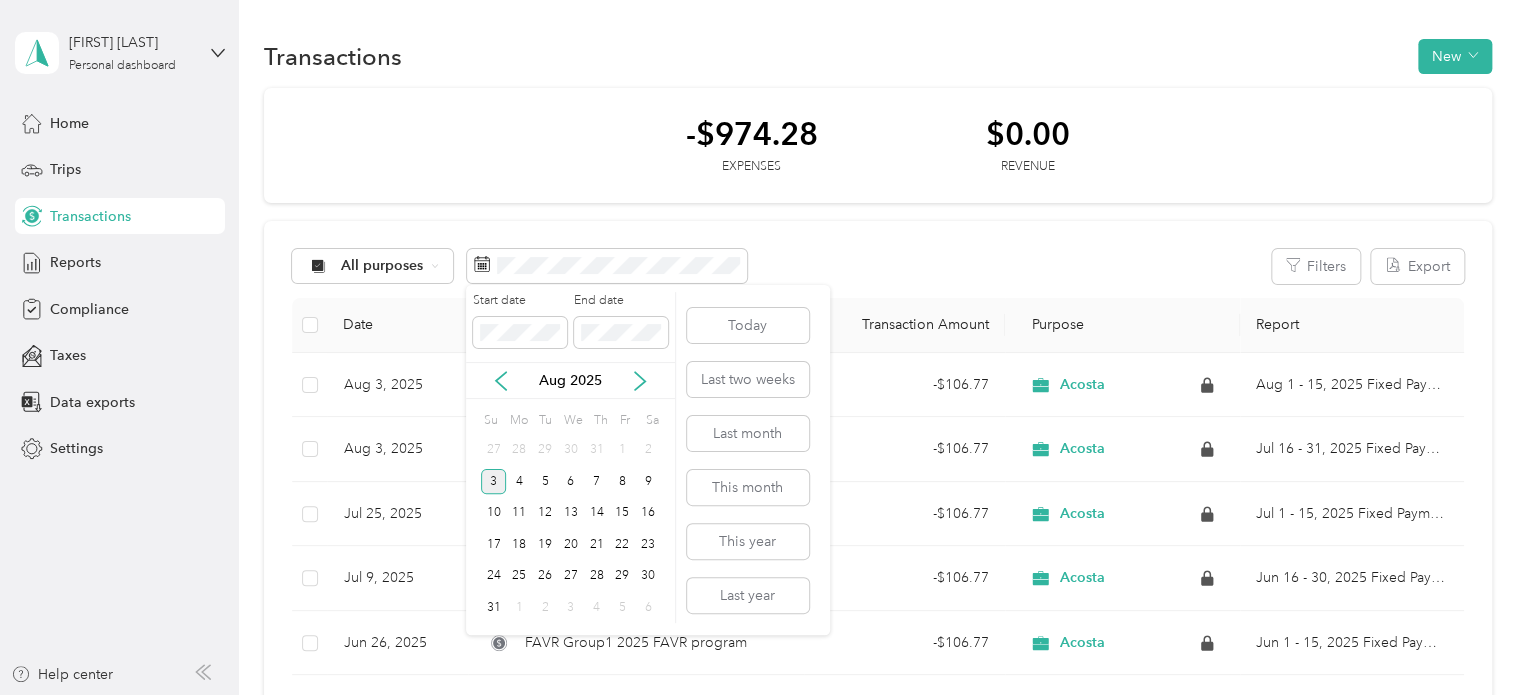 click on "3" at bounding box center (494, 481) 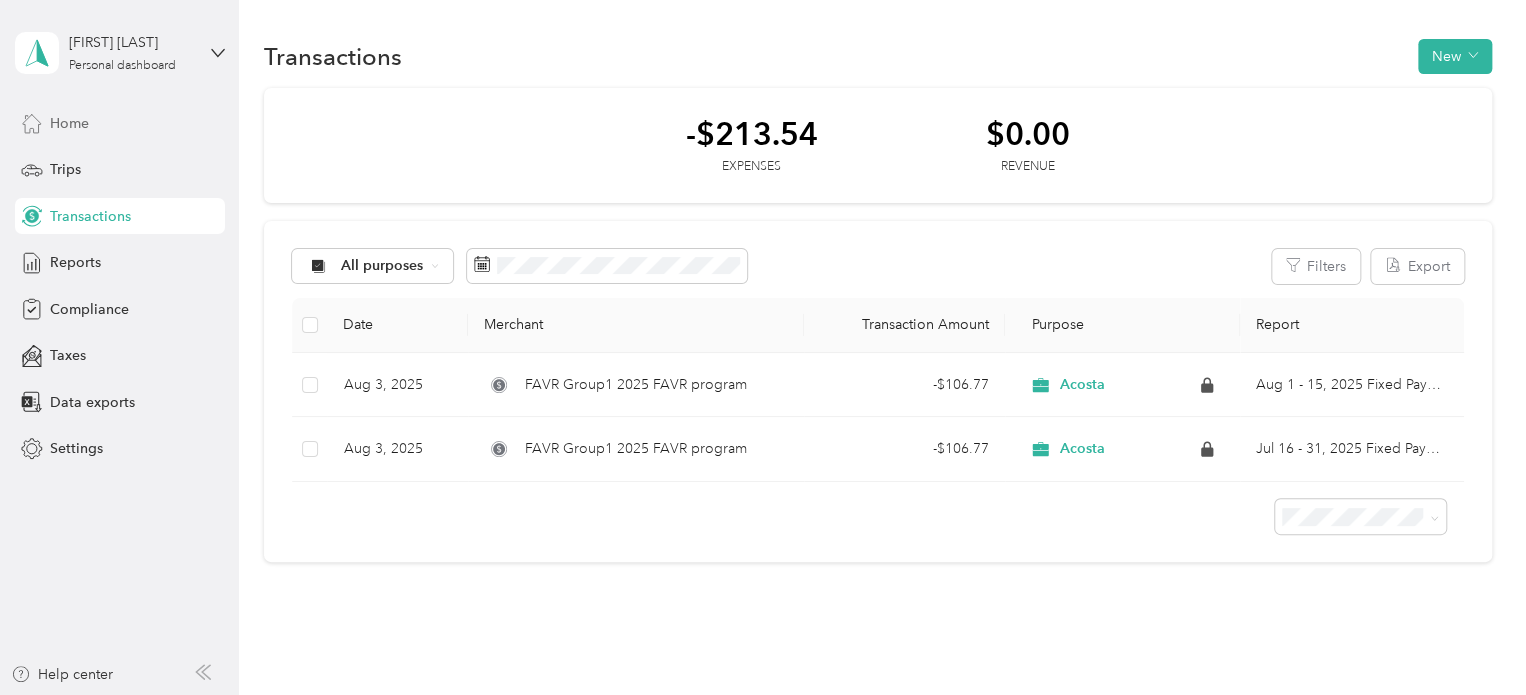 click on "Home" at bounding box center [69, 123] 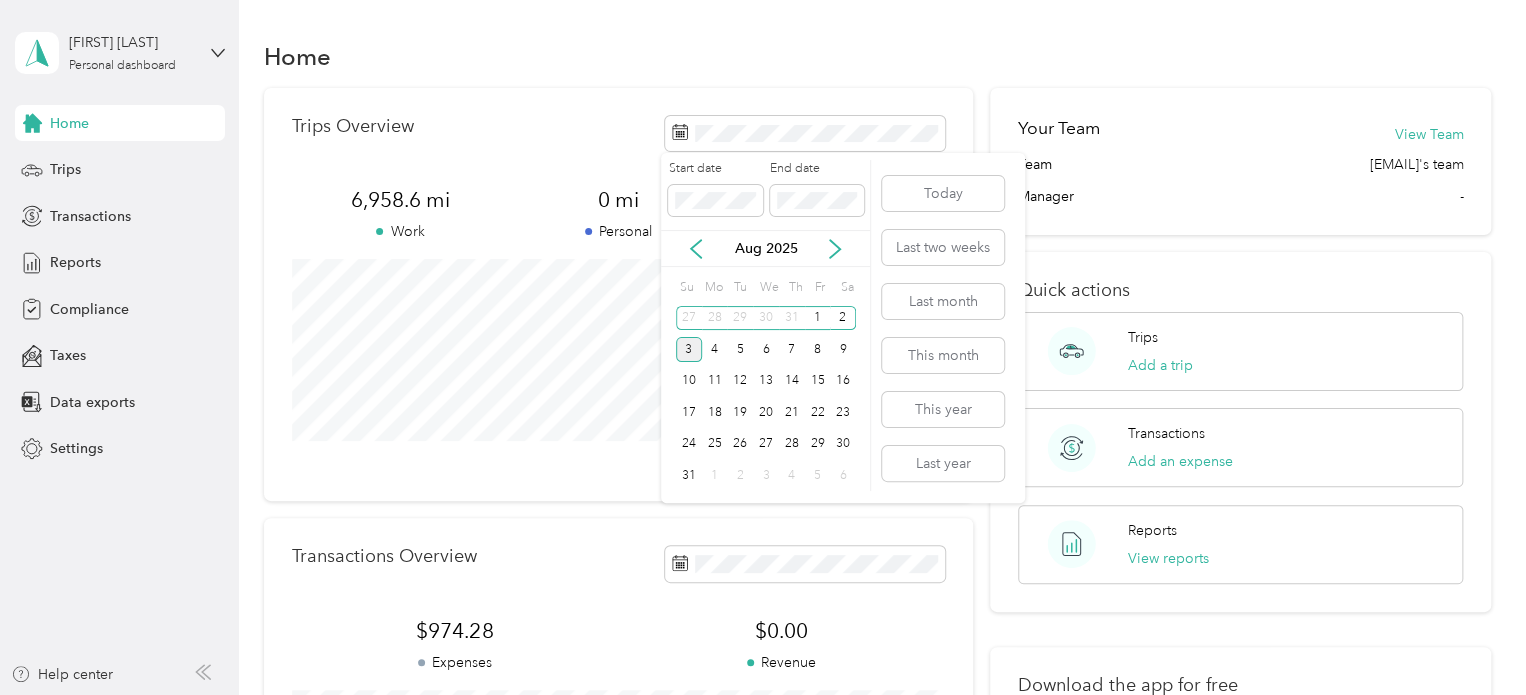 click on "3" at bounding box center [689, 349] 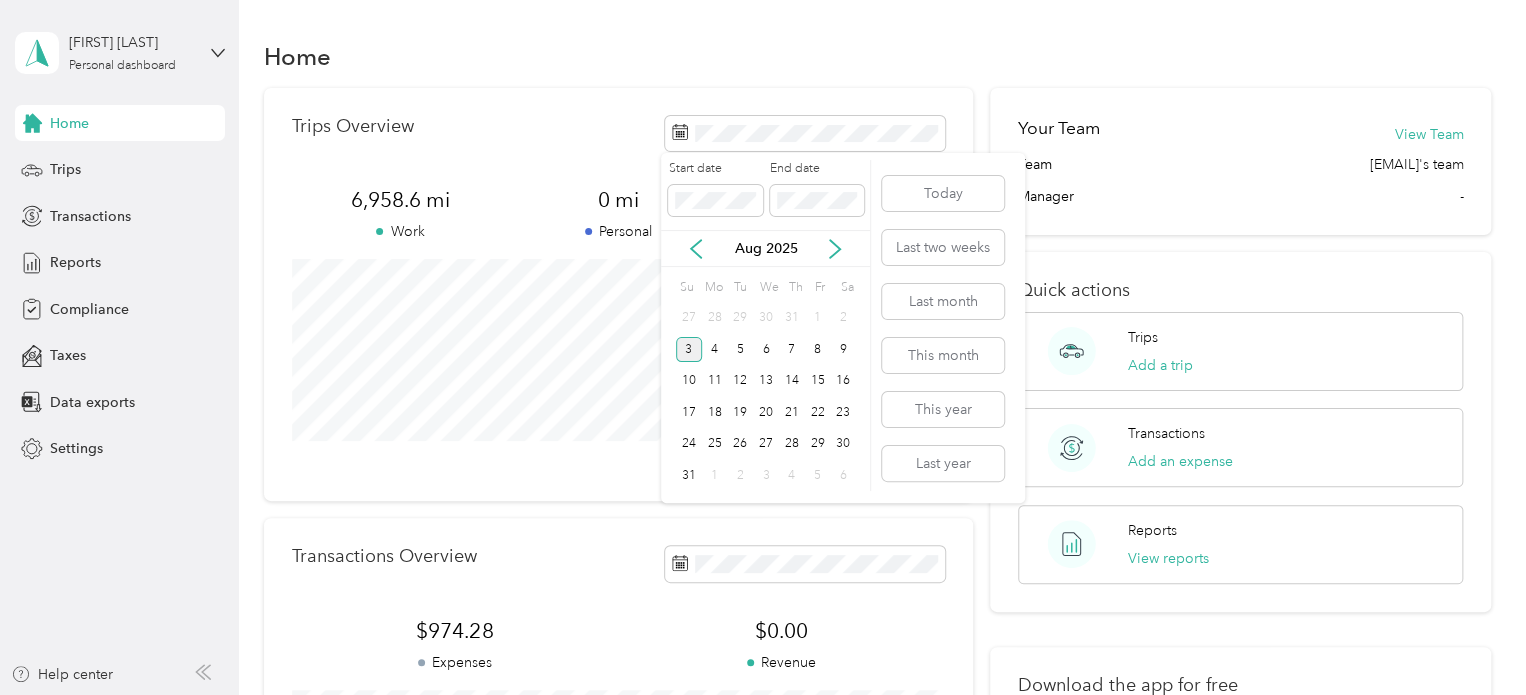 click on "3" at bounding box center (689, 349) 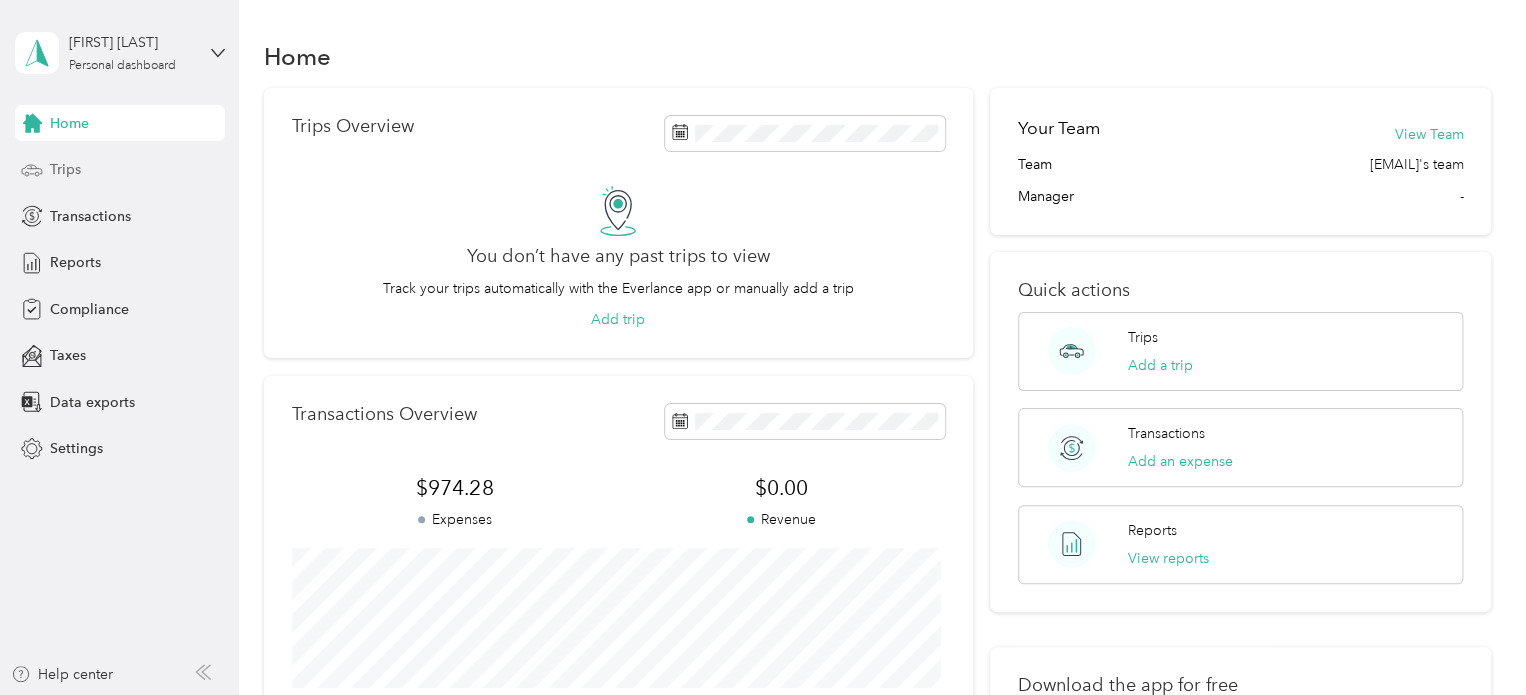 click on "Trips" at bounding box center (65, 169) 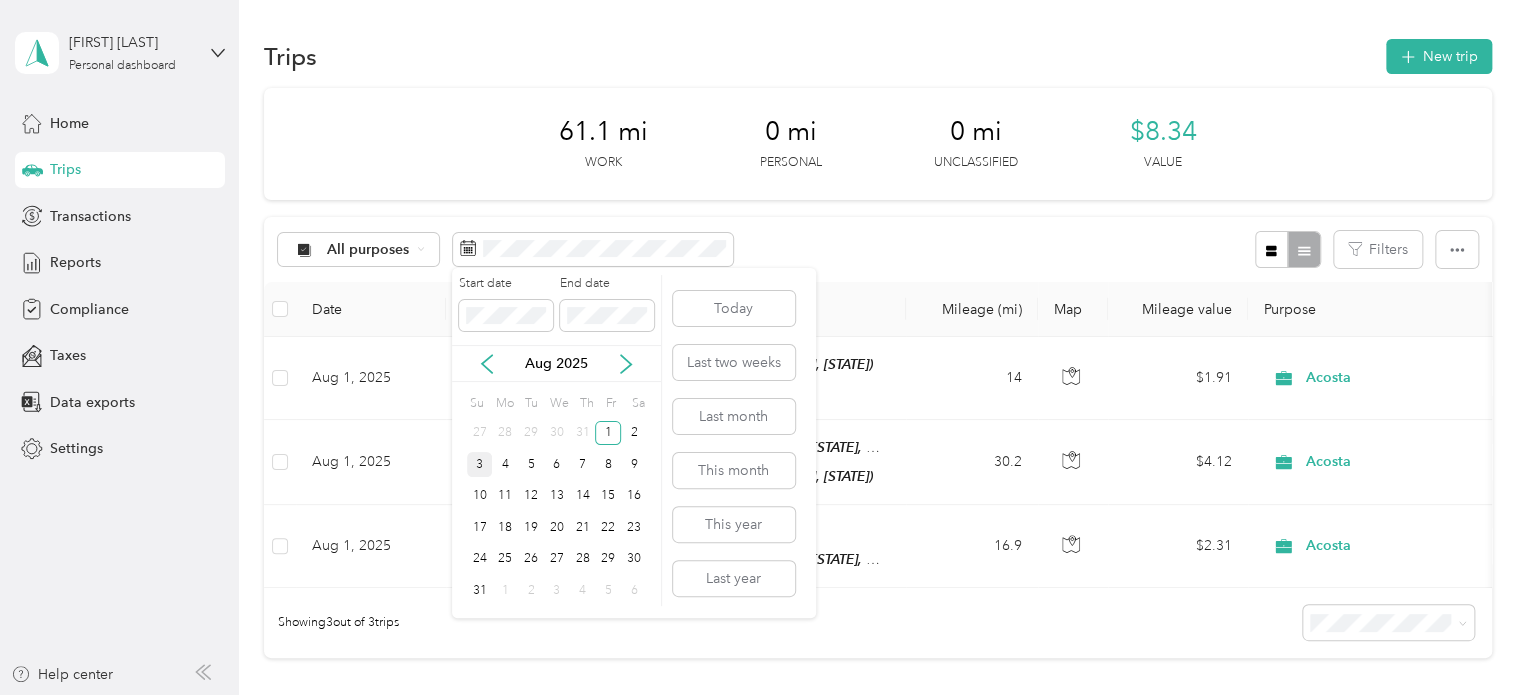 click on "3" at bounding box center (480, 464) 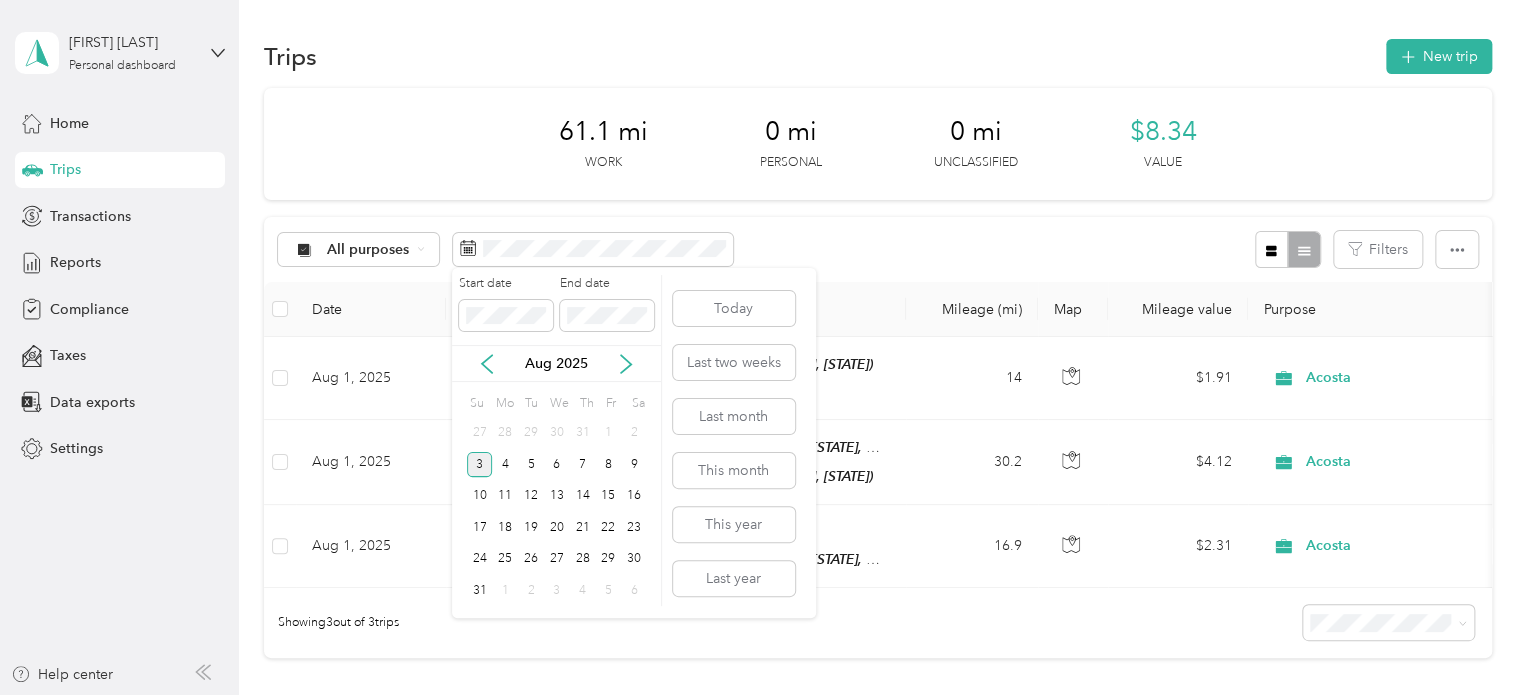 click on "3" at bounding box center [480, 464] 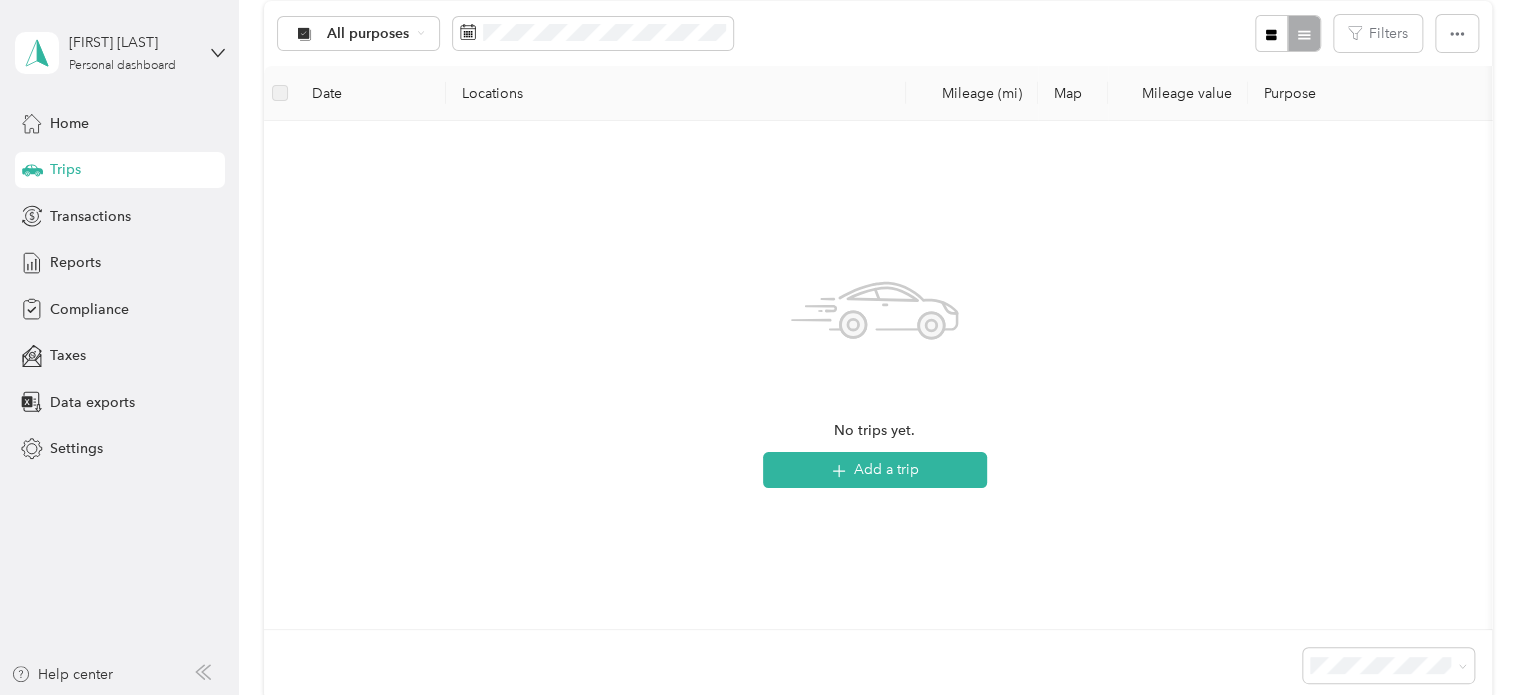 scroll, scrollTop: 235, scrollLeft: 0, axis: vertical 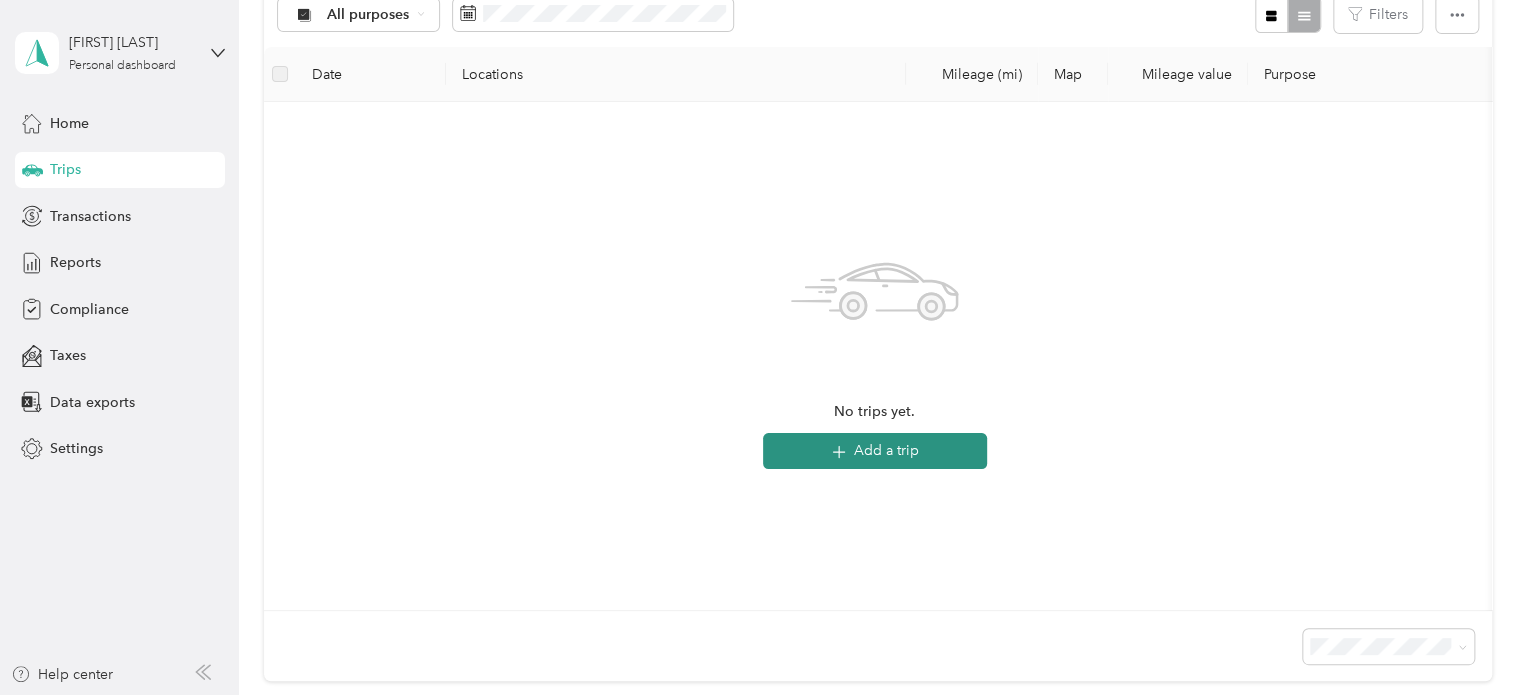 click on "Add a trip" at bounding box center [875, 451] 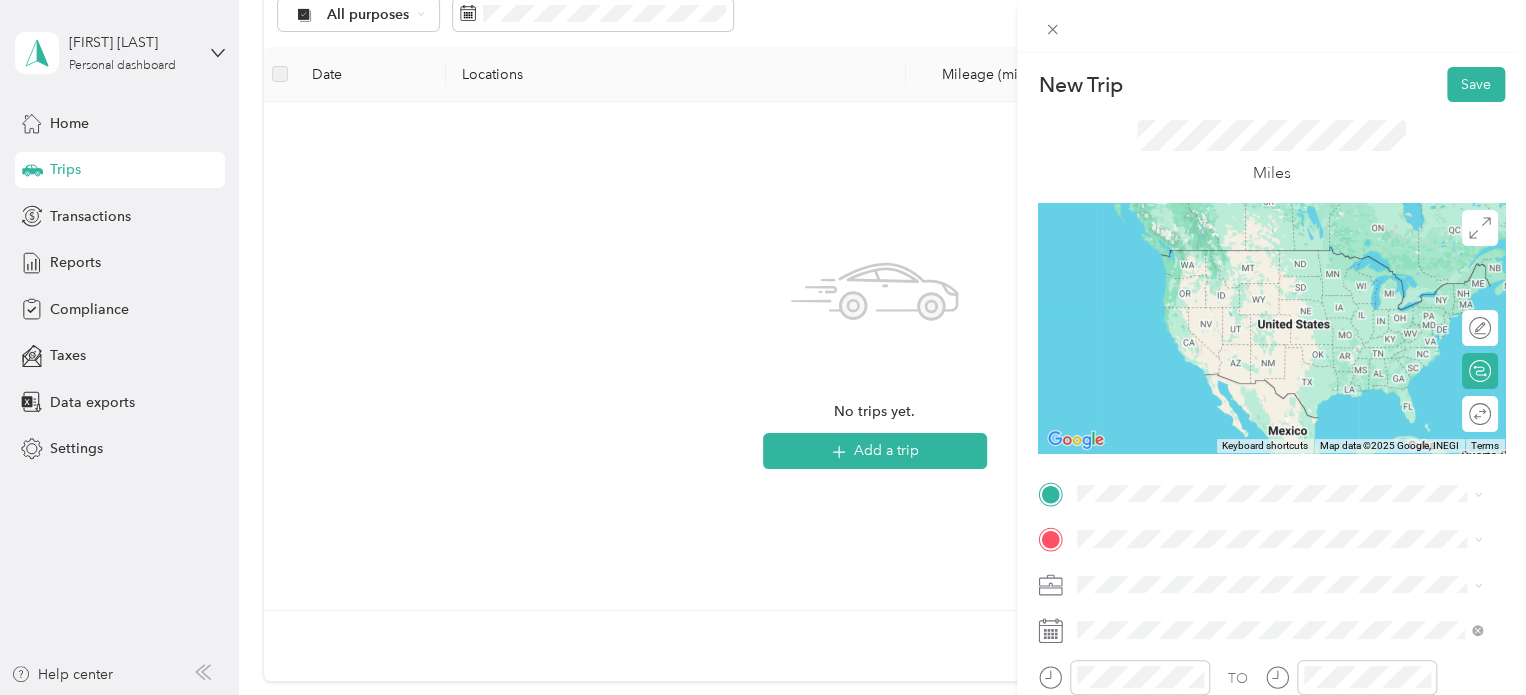 click on "[NUMBER] [STREET]
[CITY], [STATE] [POSTAL_CODE], [COUNTRY]" at bounding box center [1259, 248] 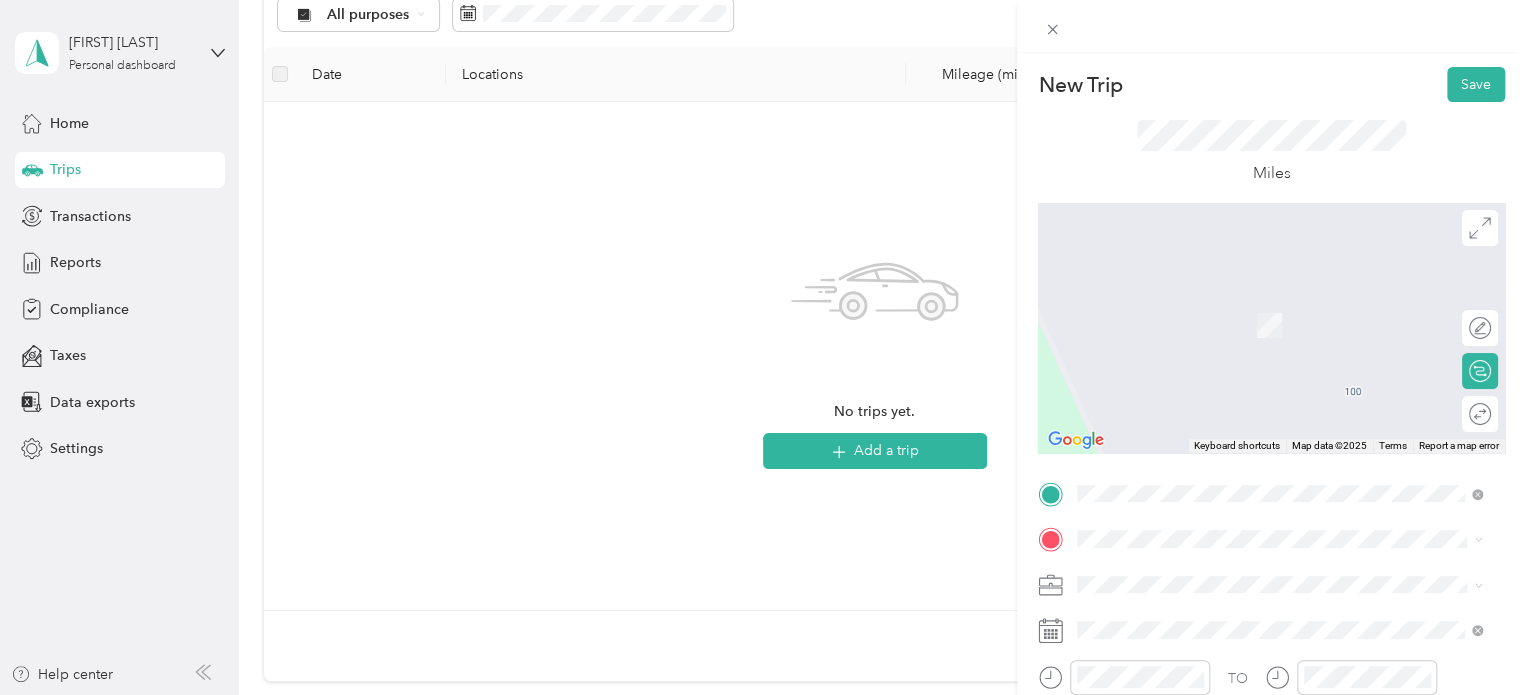 click on "TEAM Publix Super Market [NUMBER] [STREET], [POSTAL_CODE], [CITY], [STATE], [COUNTRY]" at bounding box center [1295, 409] 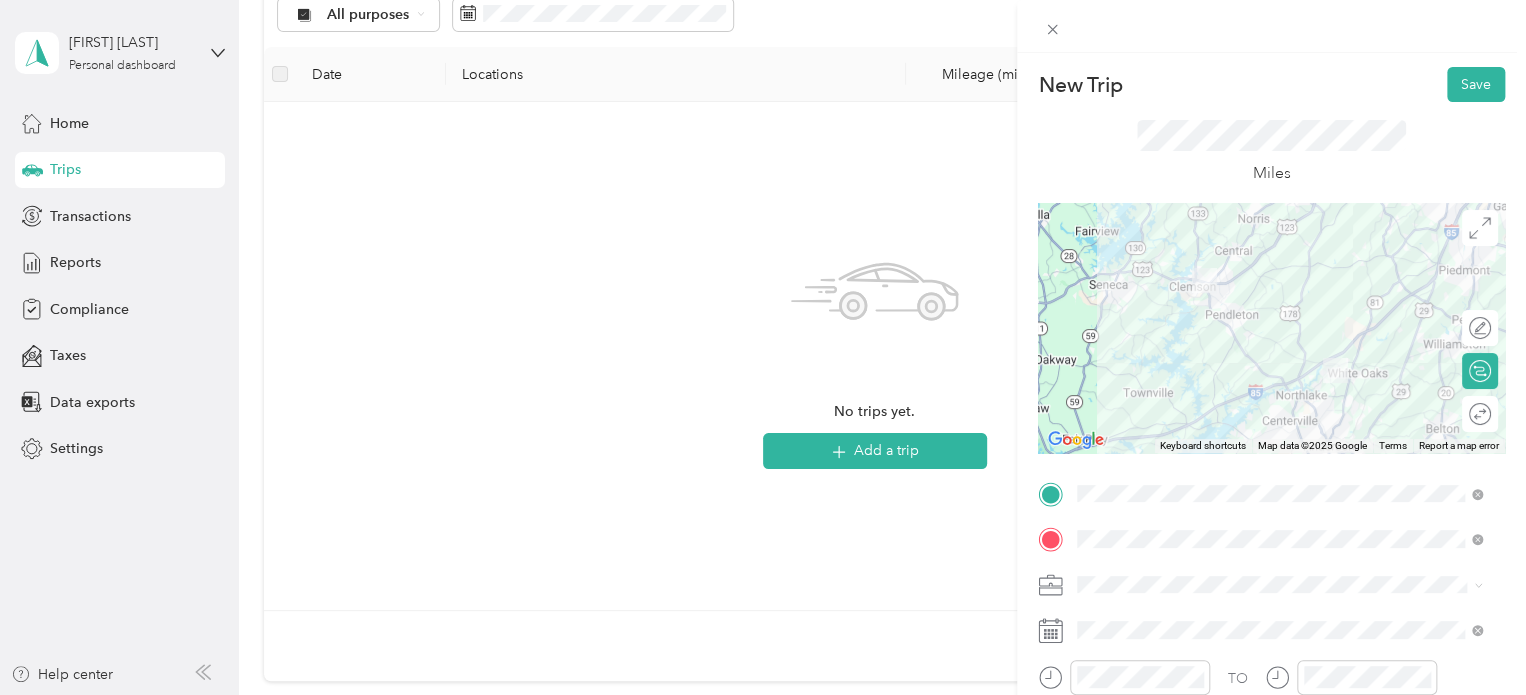 click at bounding box center [1271, 328] 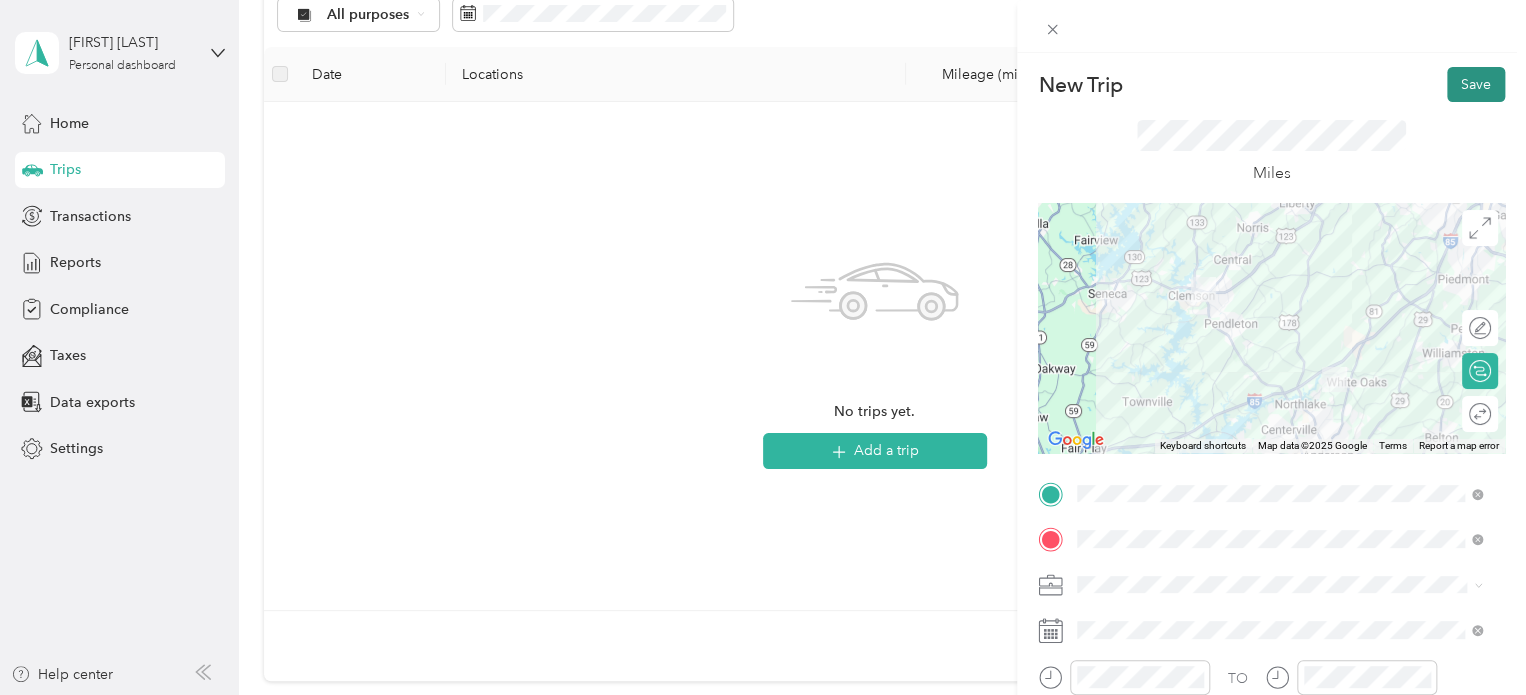 click on "Save" at bounding box center (1476, 84) 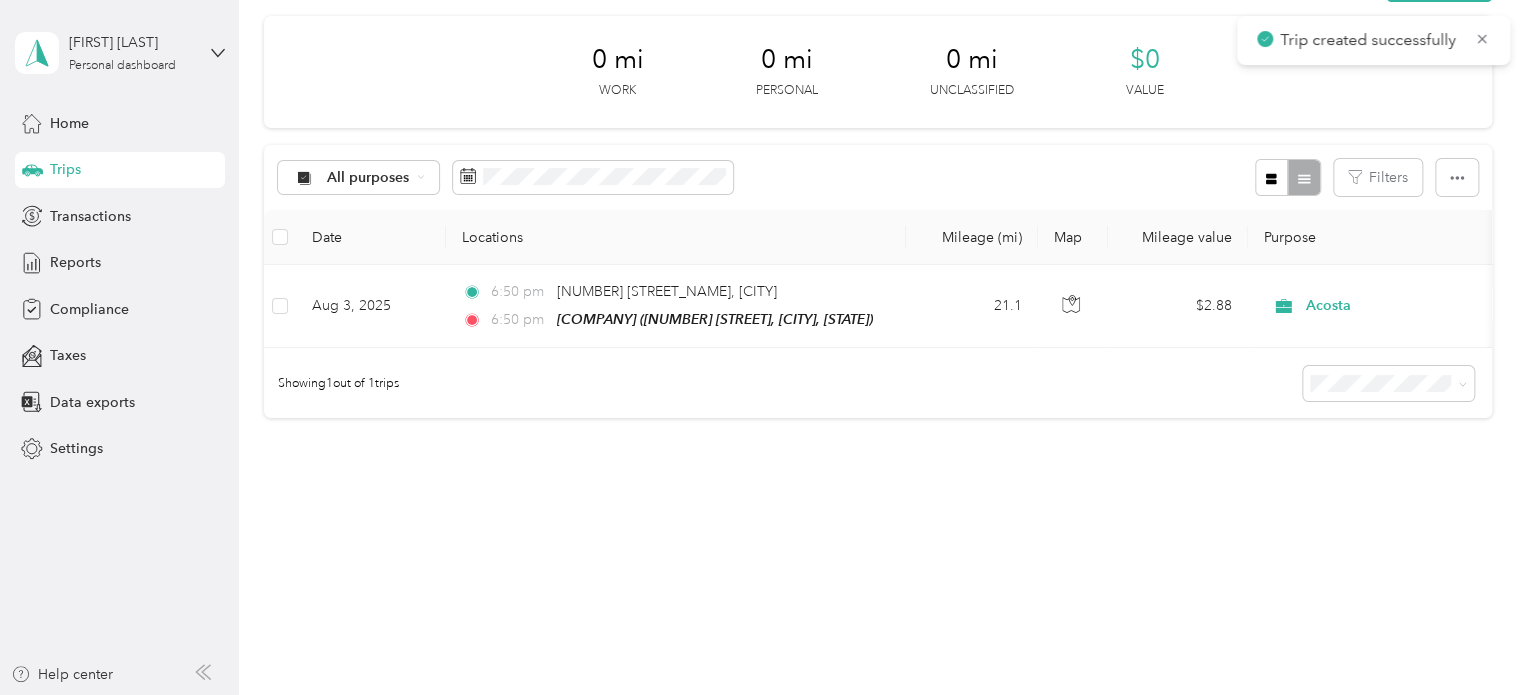 scroll, scrollTop: 84, scrollLeft: 0, axis: vertical 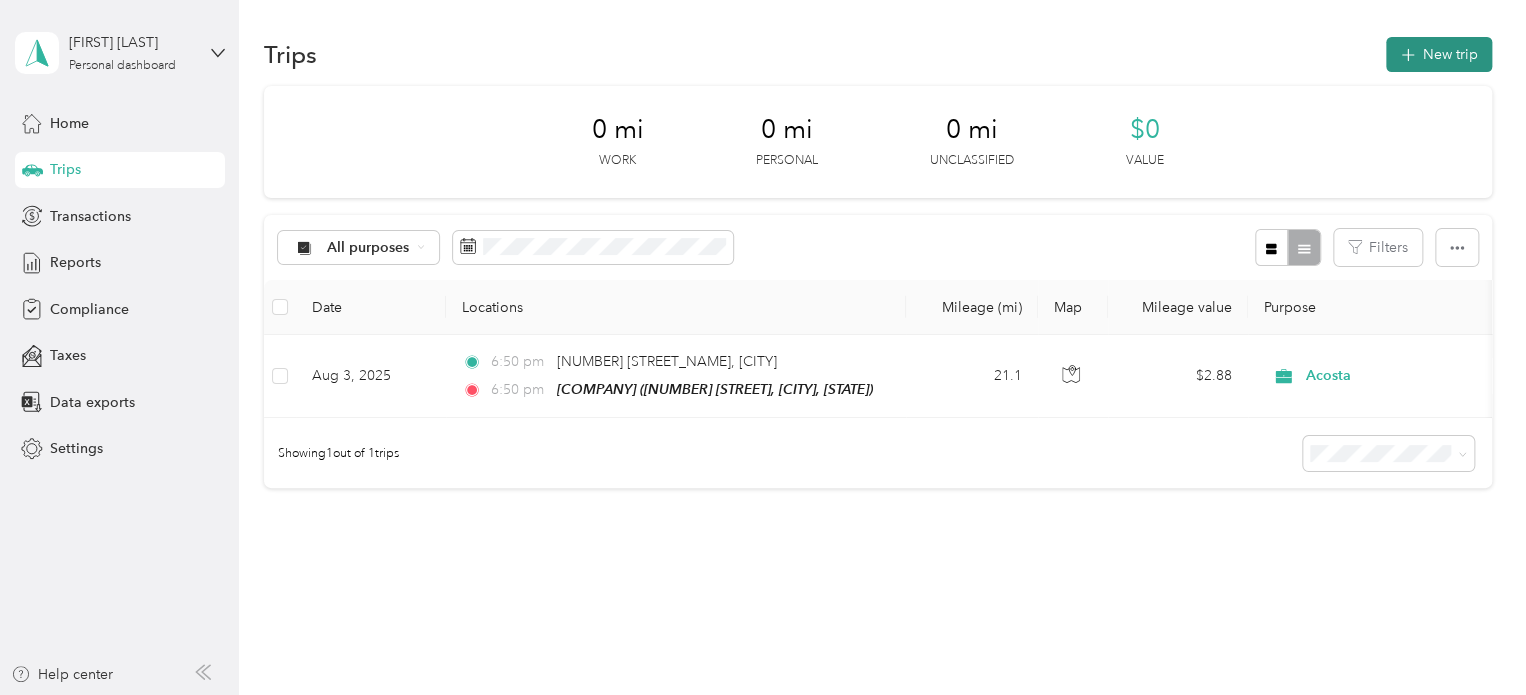 click on "New trip" at bounding box center (1439, 54) 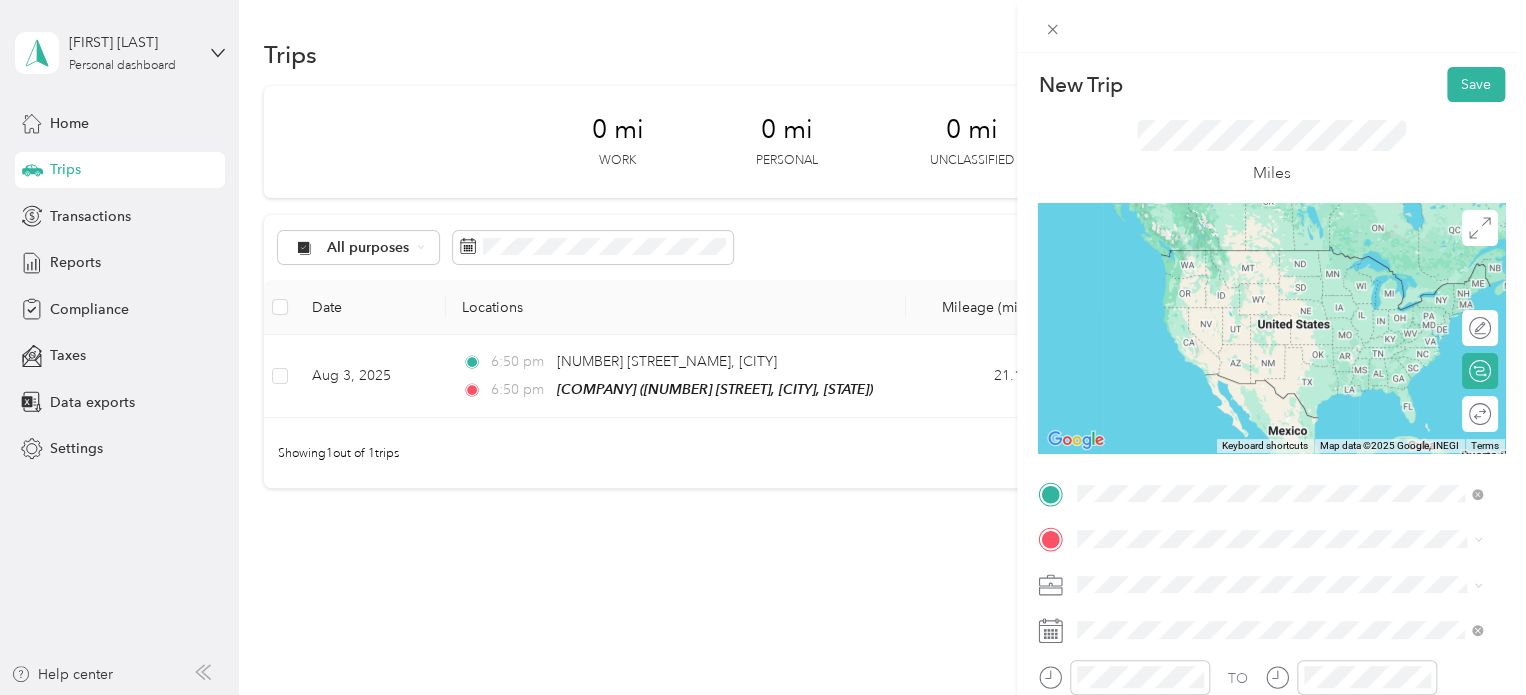 click on "TEAM Publix Super Market [NUMBER] [STREET], [POSTAL_CODE], [CITY], [STATE], [COUNTRY]" at bounding box center (1295, 374) 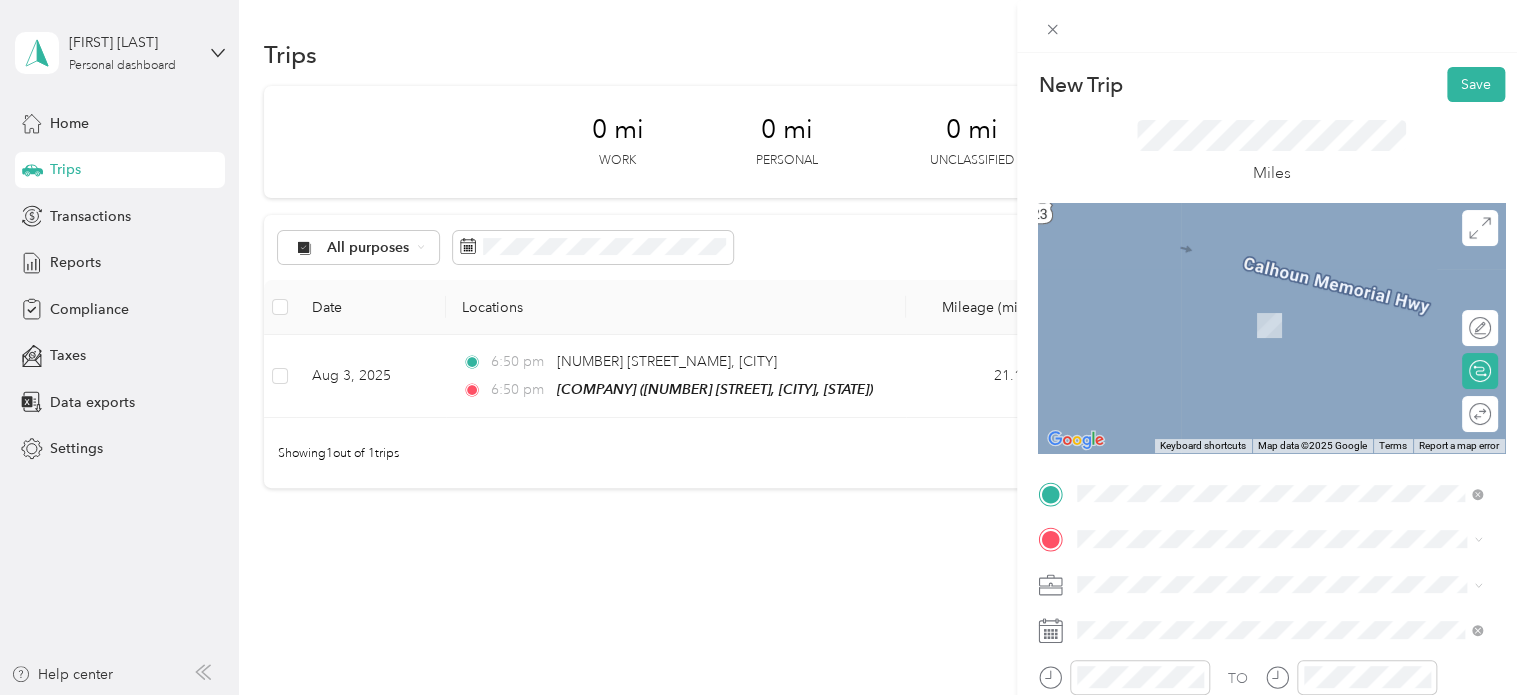 click on "TEAM Publix Super Market [NUMBER] [STREET], [POSTAL_CODE], [CITY], [STATE], [COUNTRY]" at bounding box center [1295, 409] 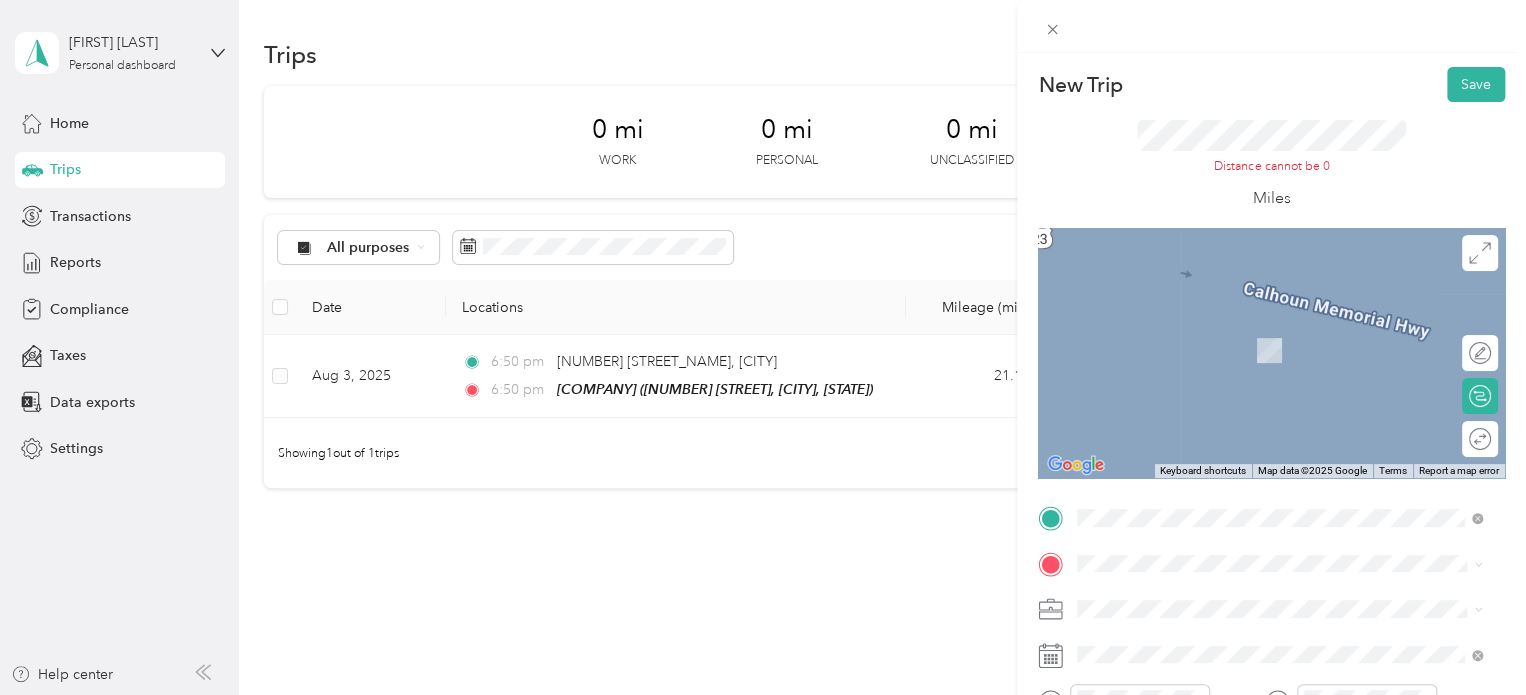 click on "[NUMBER] [STREET], [POSTAL_CODE], [CITY], [STATE], [COUNTRY]" at bounding box center [1289, 456] 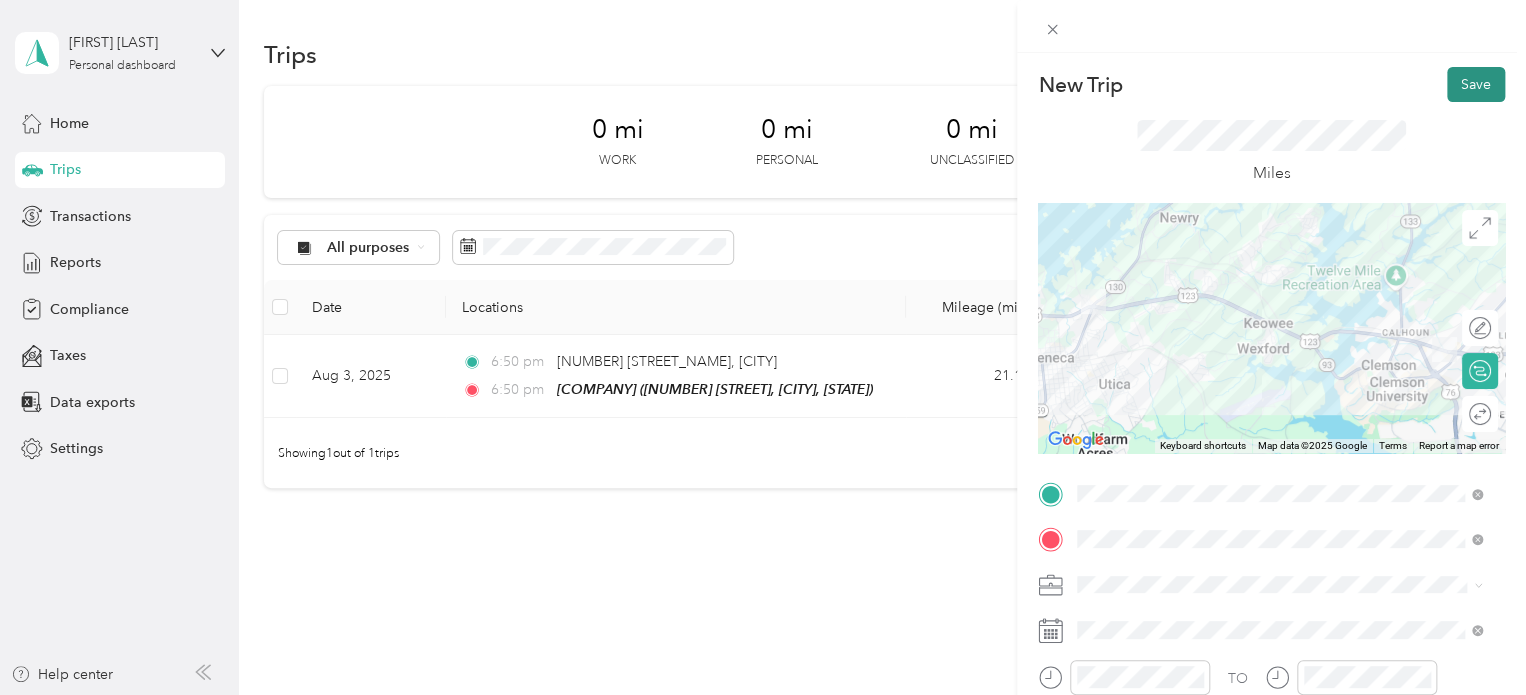 click on "Save" at bounding box center [1476, 84] 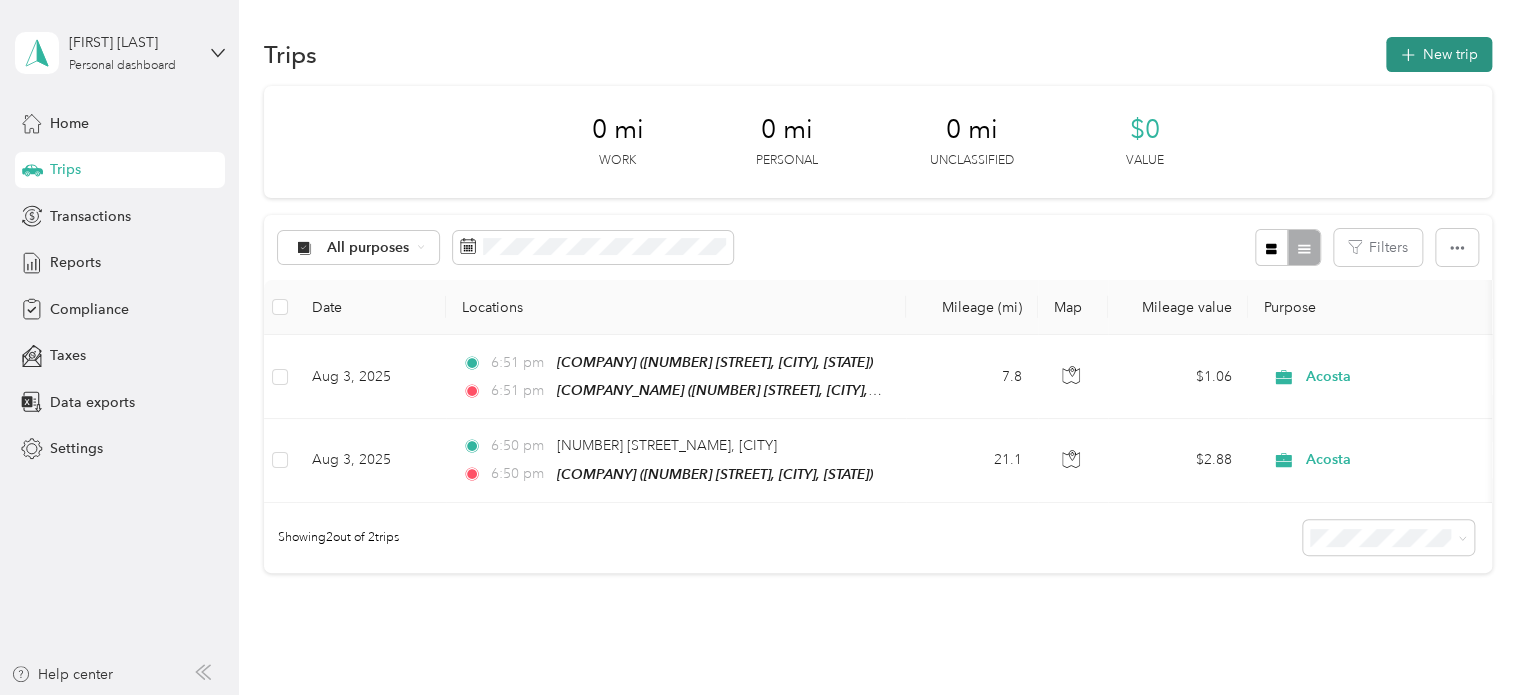 click on "New trip" at bounding box center (1439, 54) 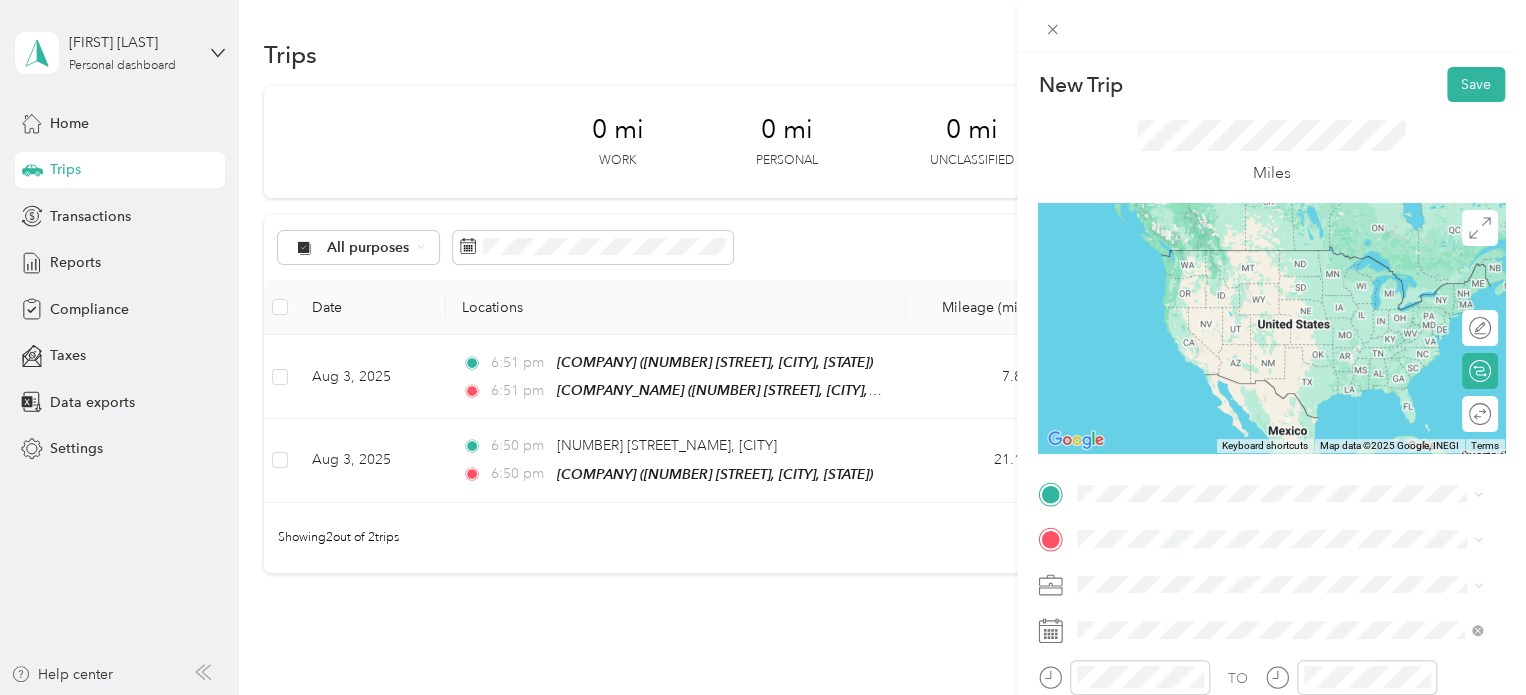 click on "TEAM CVS Pharmacy [NUMBER] [STREET], [POSTAL_CODE], [CITY], [STATE], [COUNTRY]" at bounding box center (1295, 364) 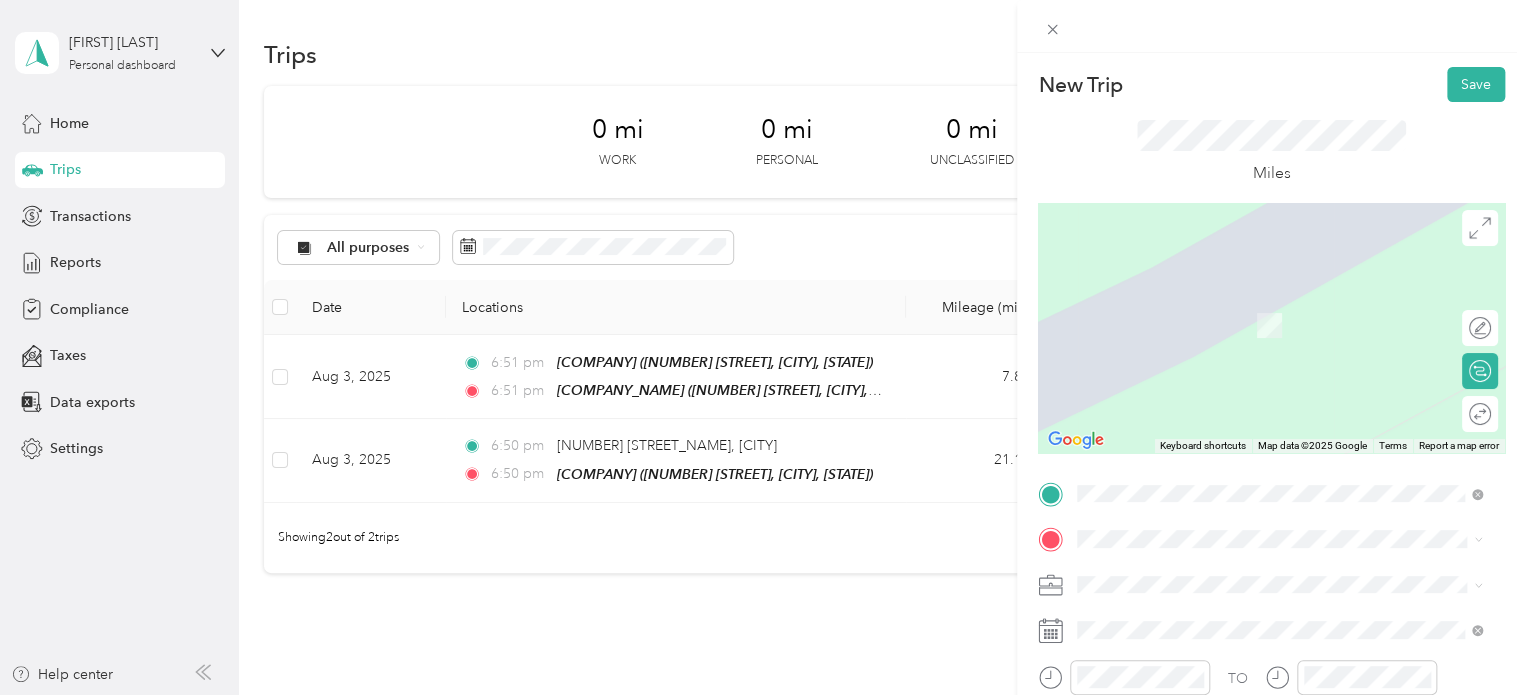 click on "CVS Pharmacy" at bounding box center [1231, 298] 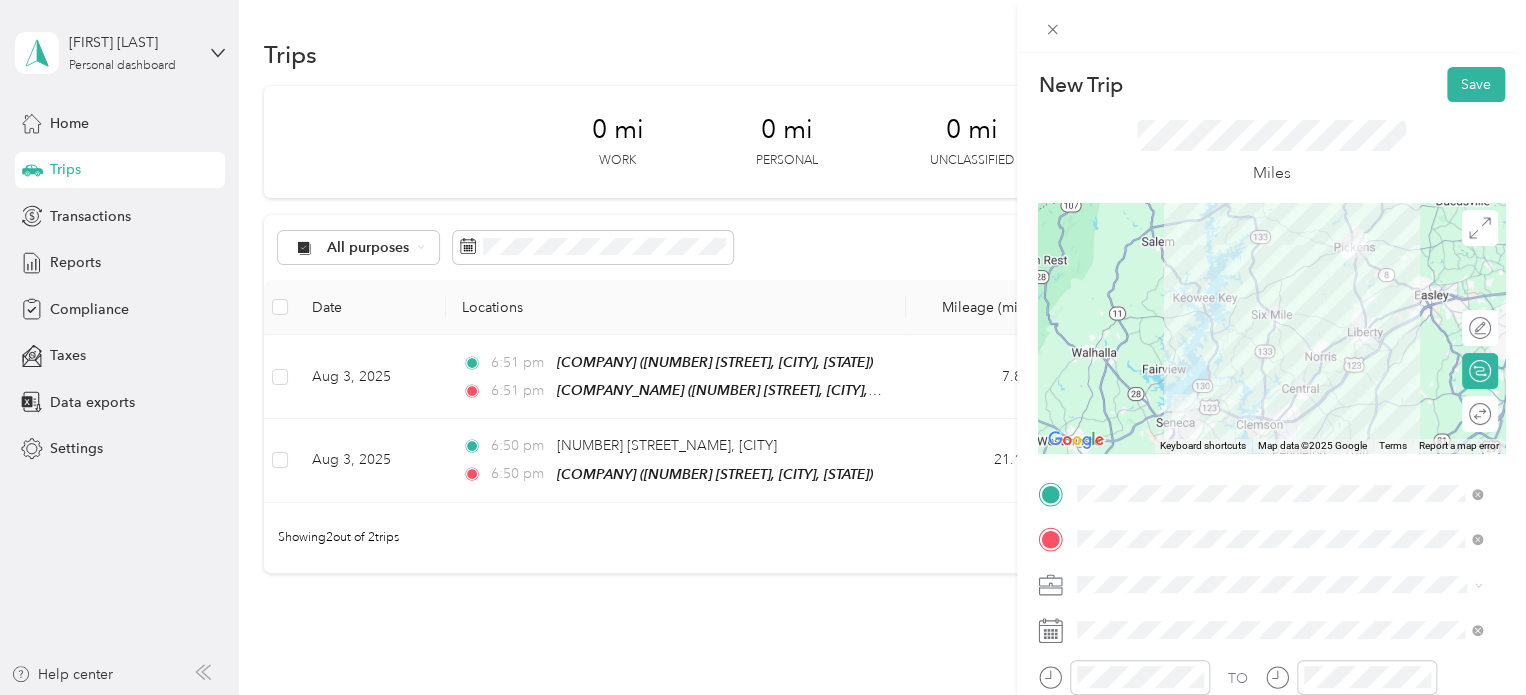 click at bounding box center [1271, 328] 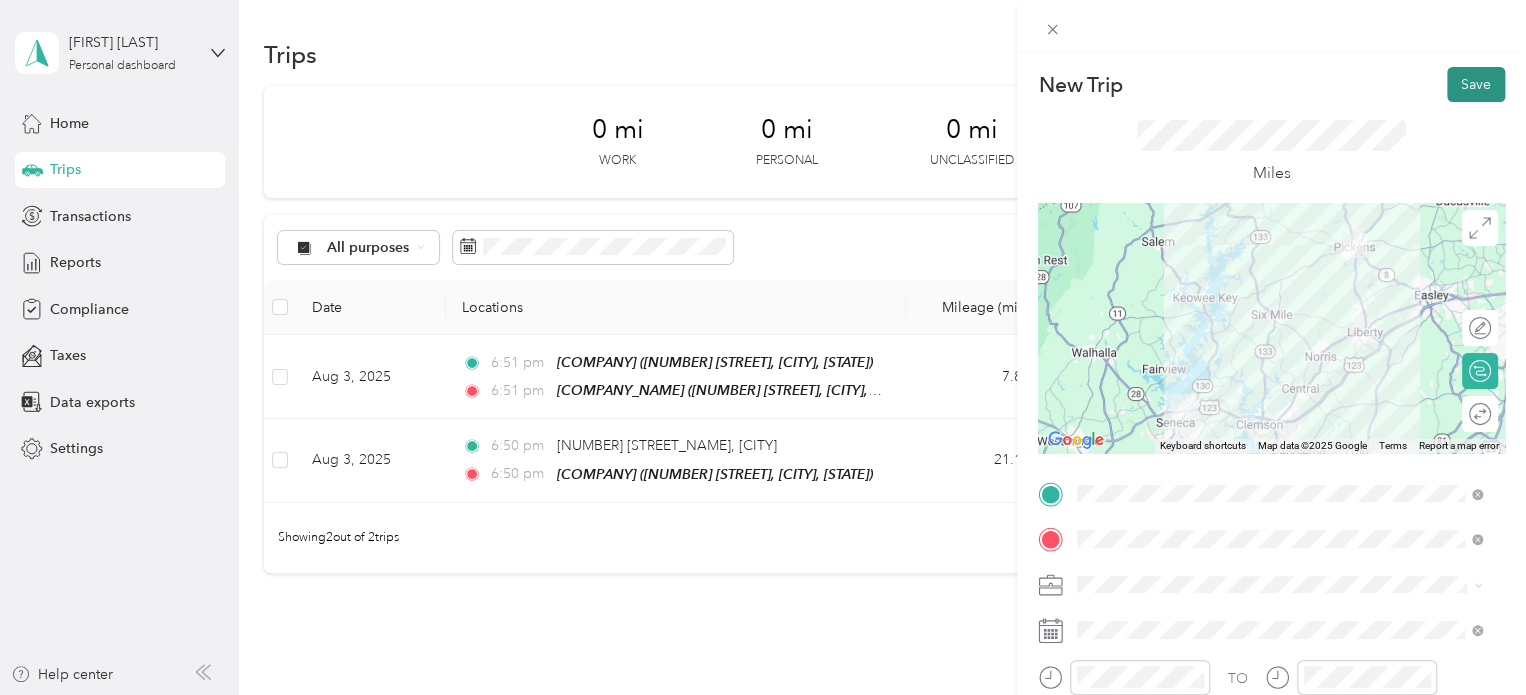 click on "Save" at bounding box center (1476, 84) 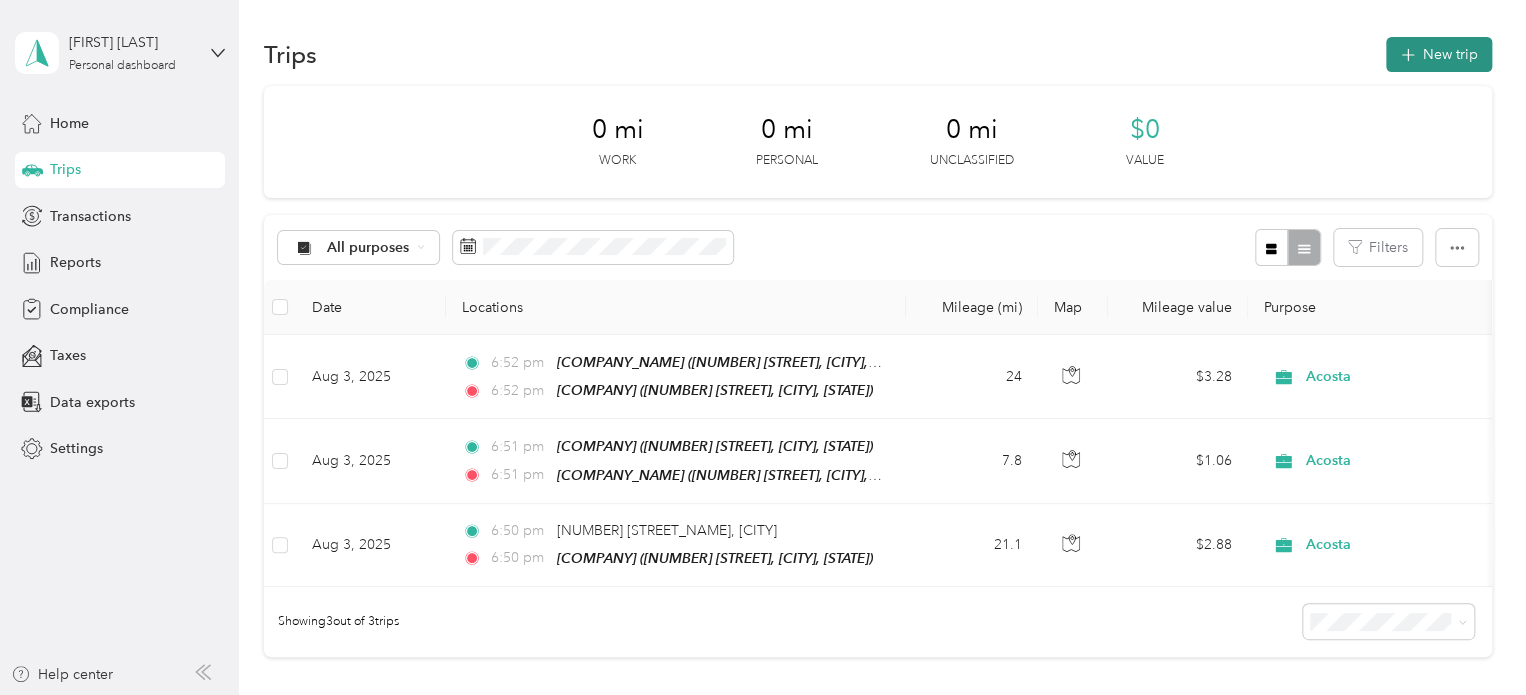 click on "New trip" at bounding box center [1439, 54] 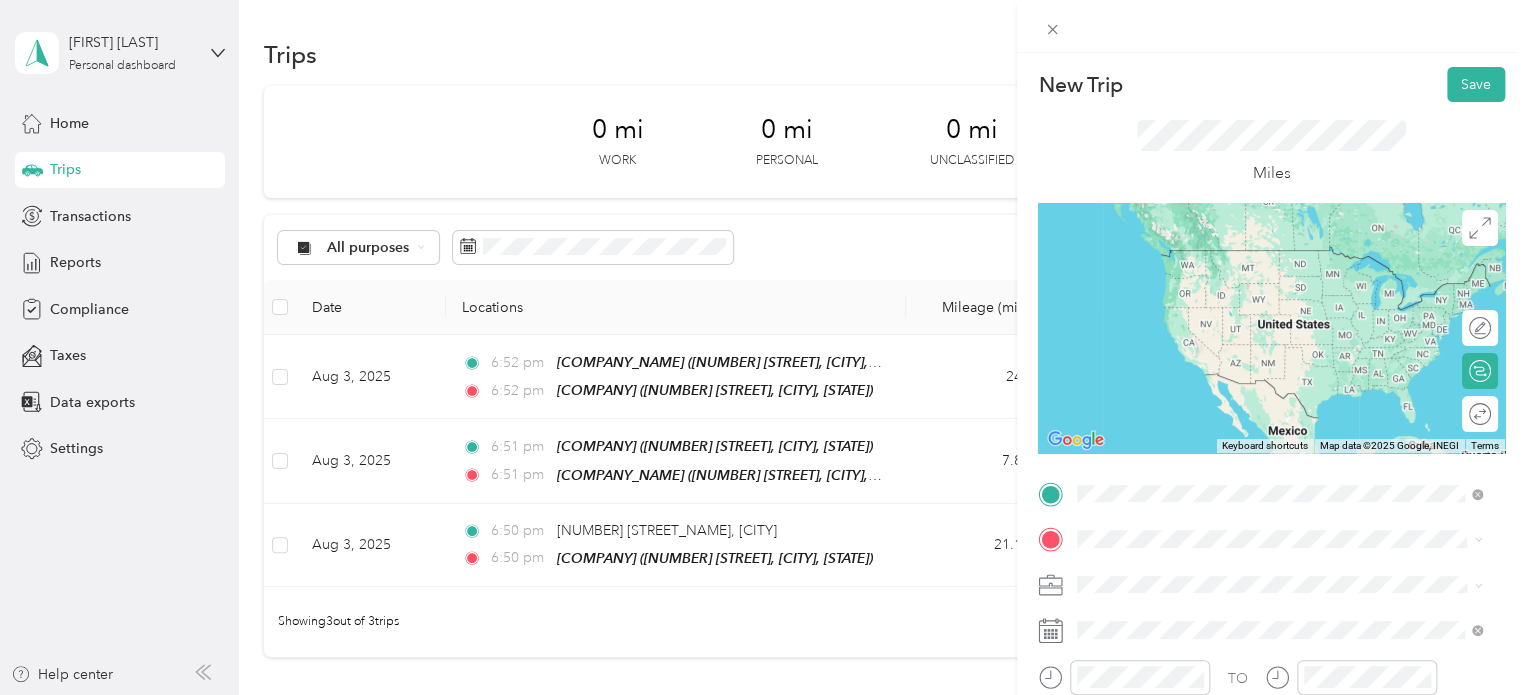 click on "TEAM CVS Pharmacy [NUMBER] [STREET], [POSTAL_CODE], [CITY], [STATE], [COUNTRY]" at bounding box center [1295, 283] 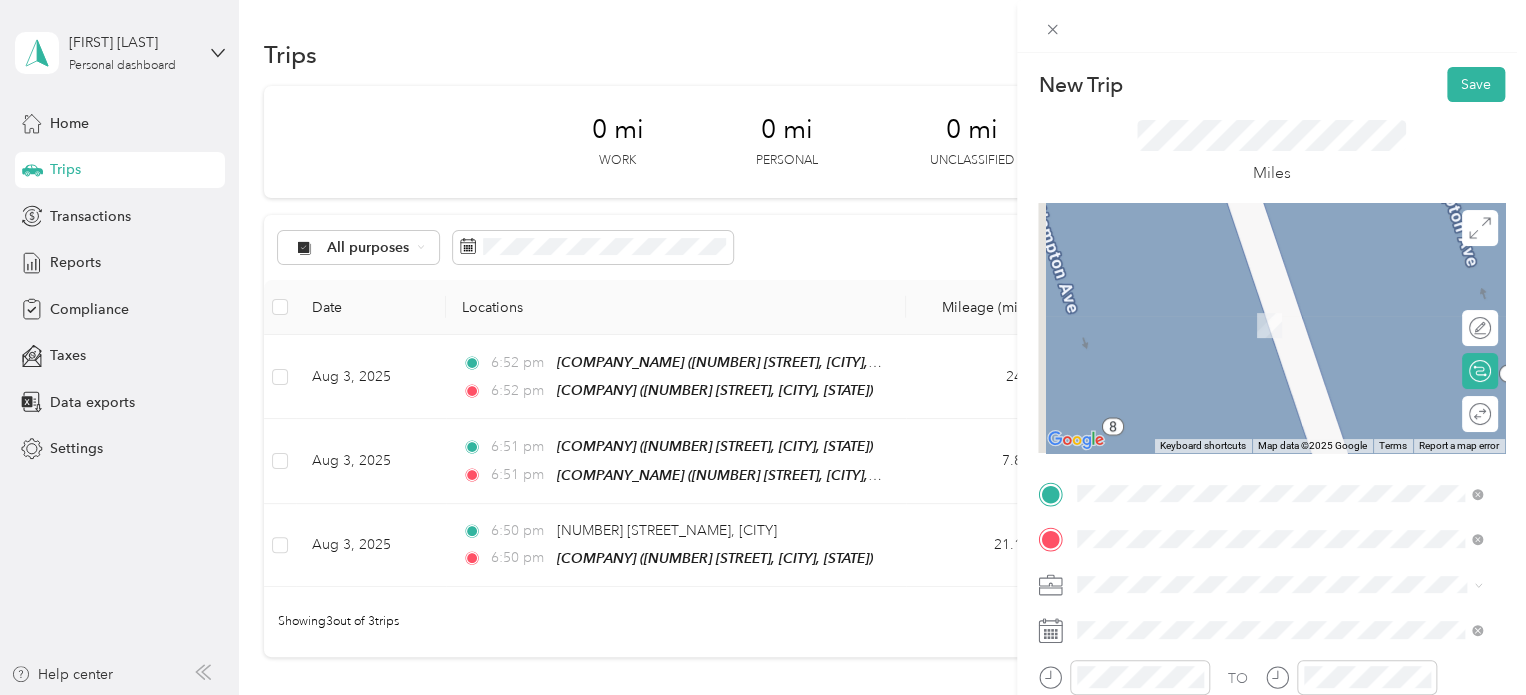 click on "[COMPANY_NAME] [NUMBER] [STREET], [POSTAL_CODE], [CITY], [STATE], [COUNTRY]" at bounding box center (1295, 329) 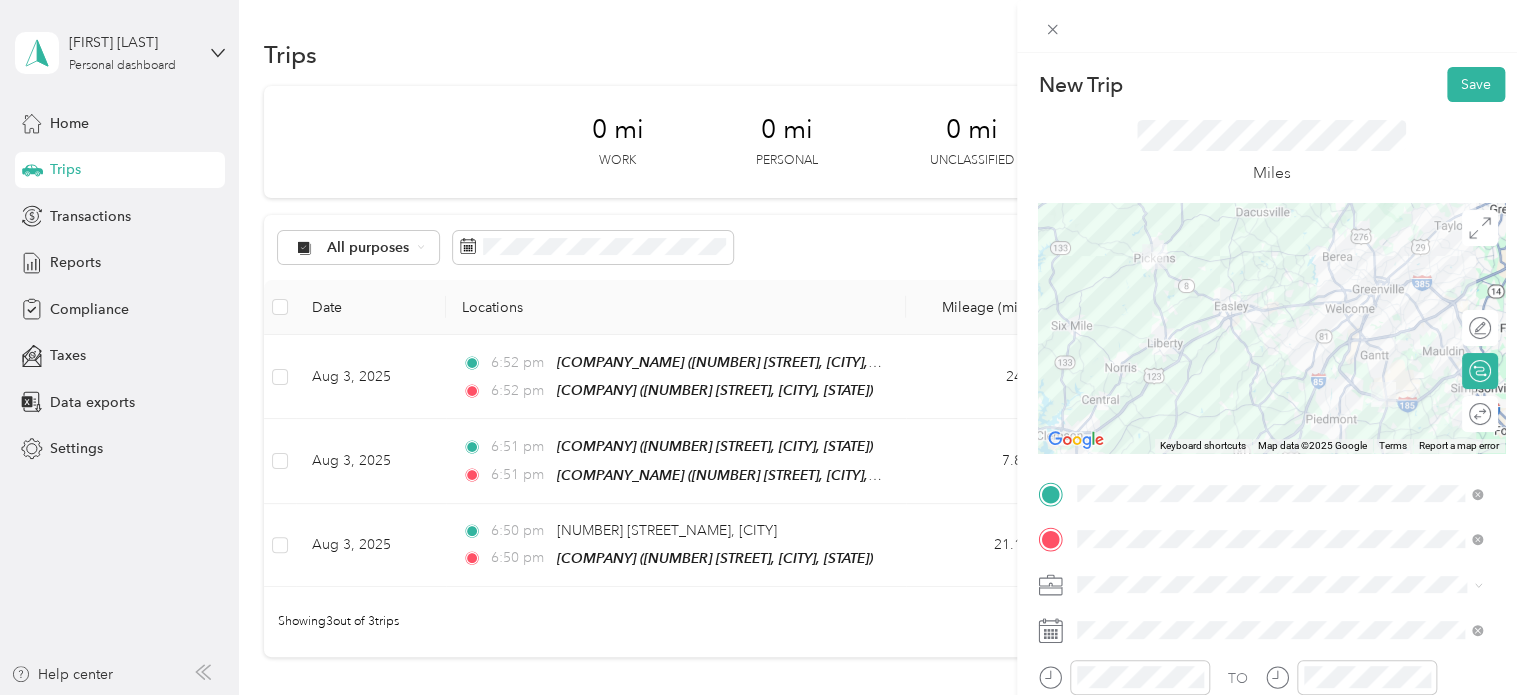 click at bounding box center (1271, 328) 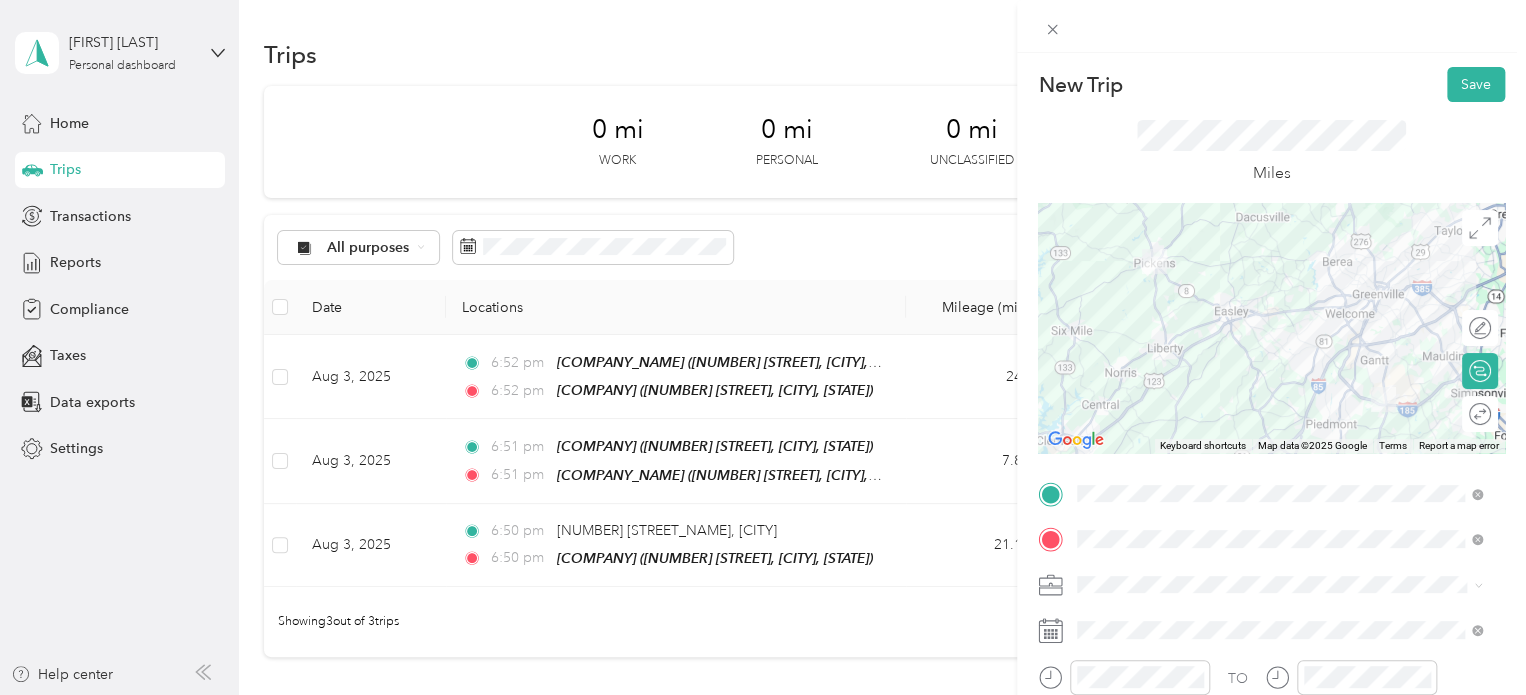click at bounding box center [1271, 328] 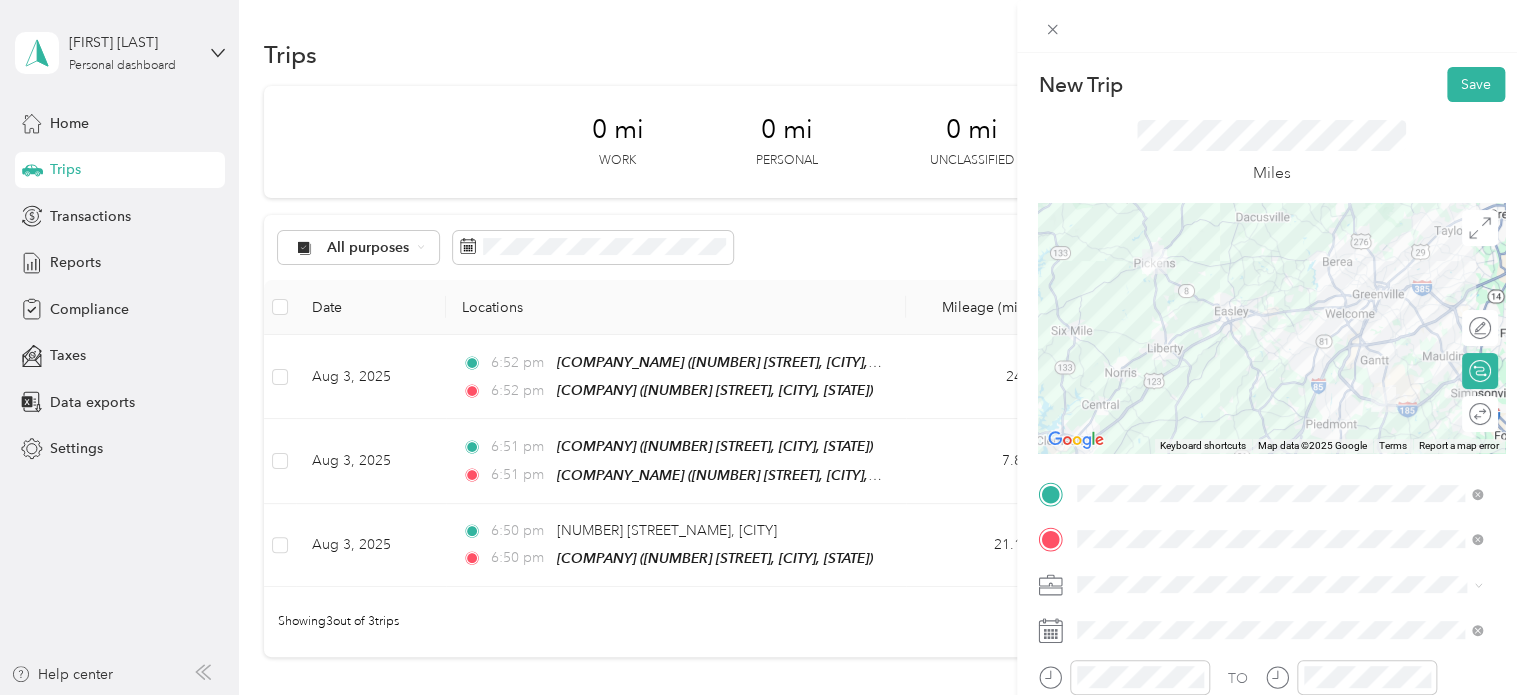 click at bounding box center [1271, 328] 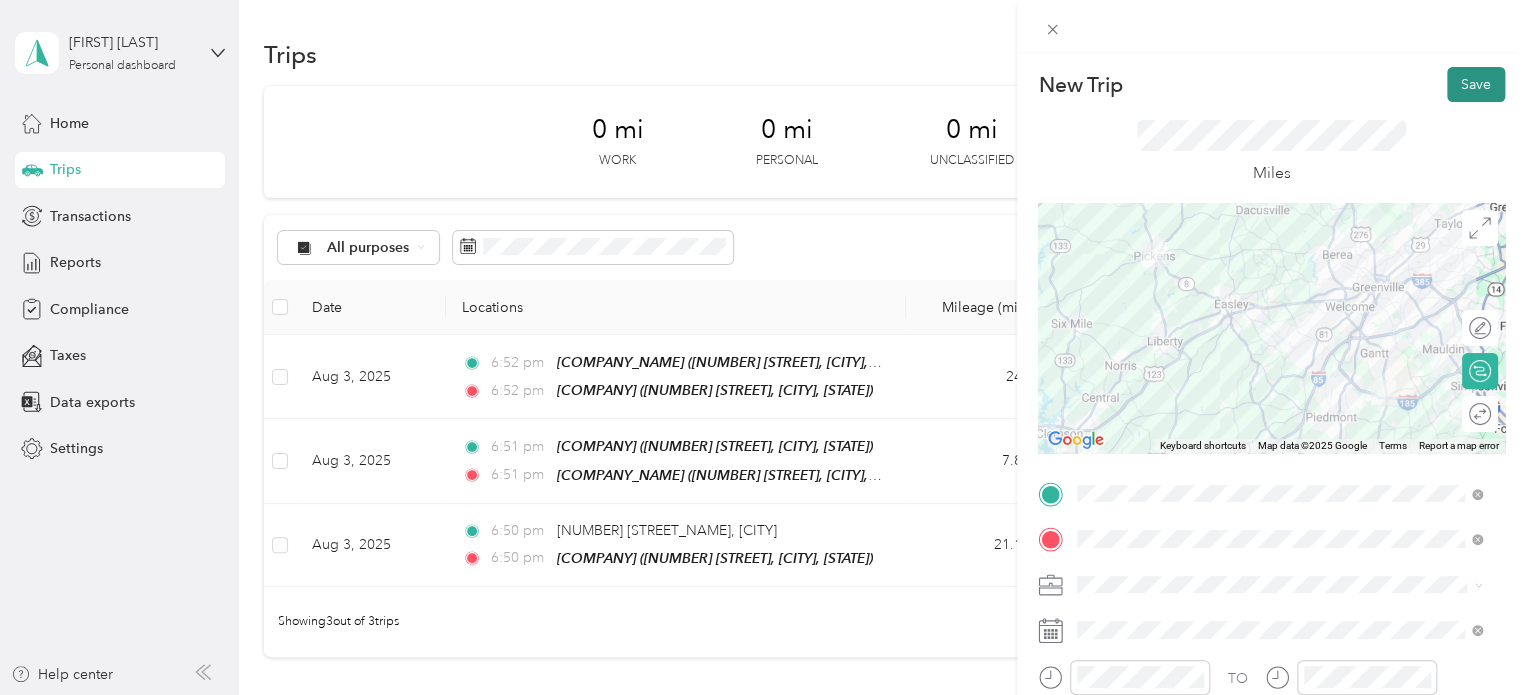 click on "Save" at bounding box center (1476, 84) 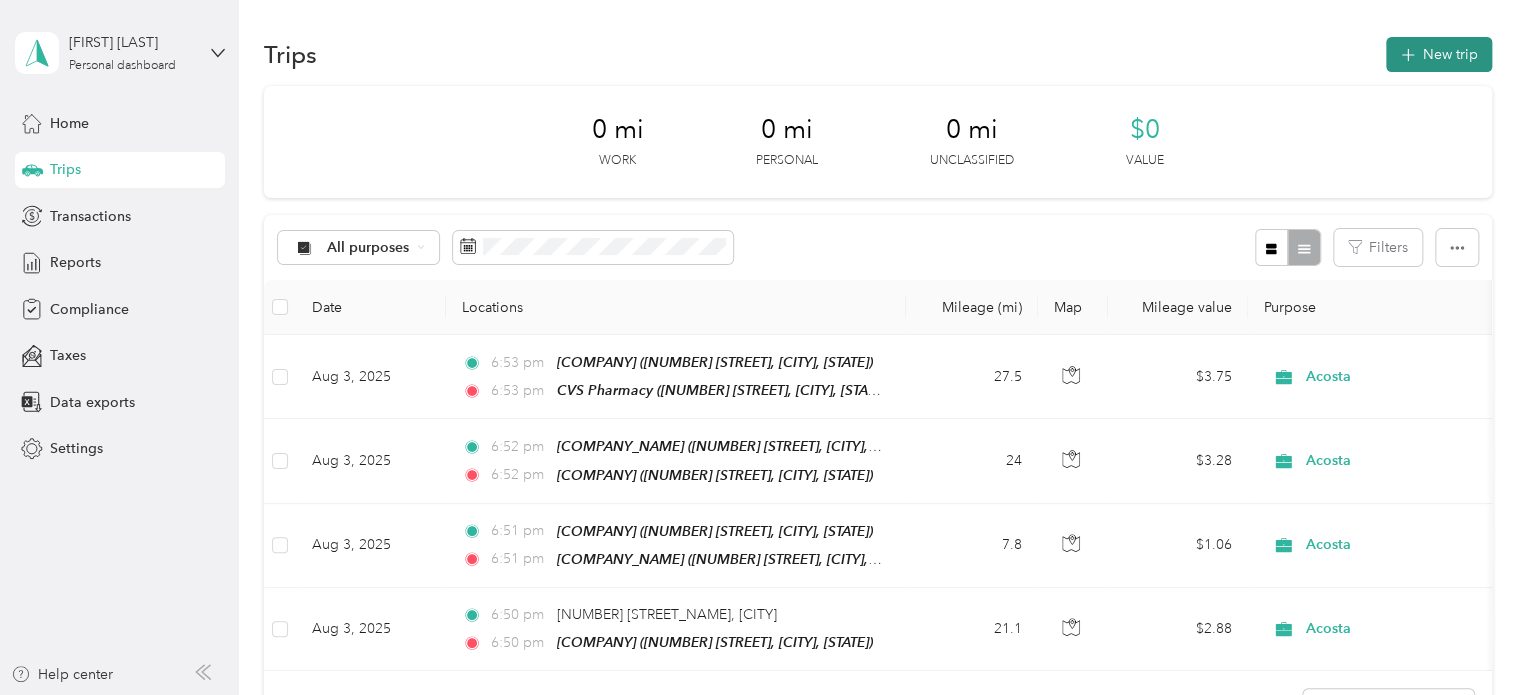 click on "New trip" at bounding box center (1439, 54) 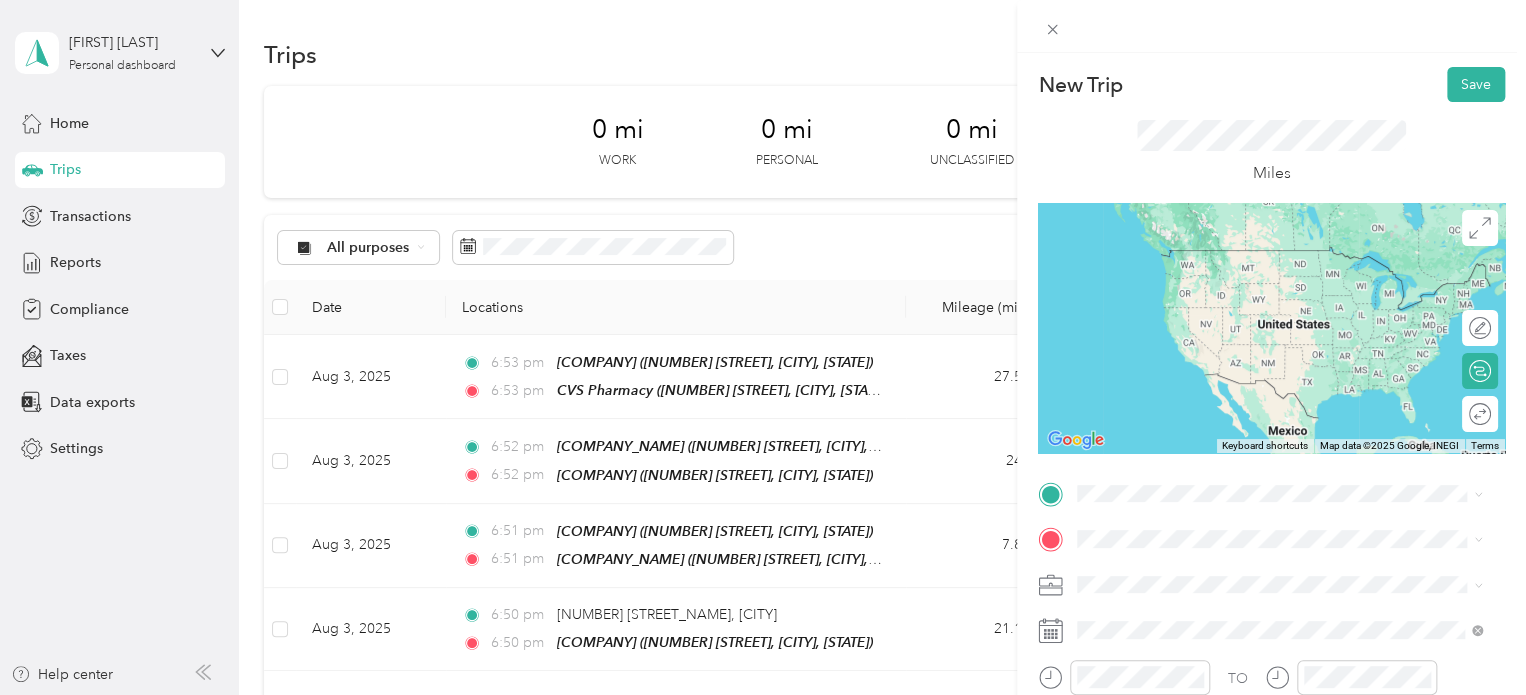 click on "[COMPANY_NAME] [NUMBER] [STREET], [POSTAL_CODE], [CITY], [STATE], [COUNTRY]" at bounding box center [1295, 279] 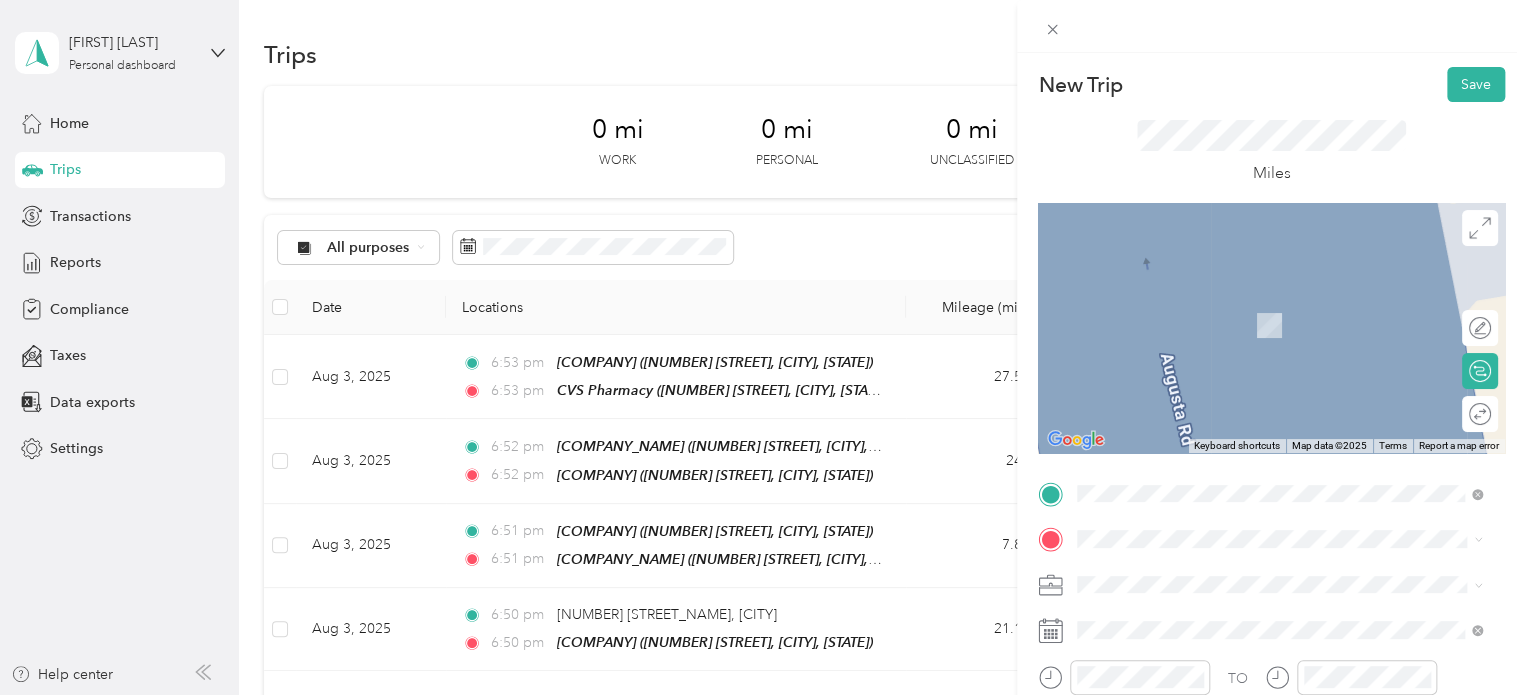 click on "[COMPANY_NAME] [NUMBER] [STREET], [POSTAL_CODE], [CITY], [STATE], [COUNTRY]" at bounding box center [1295, 318] 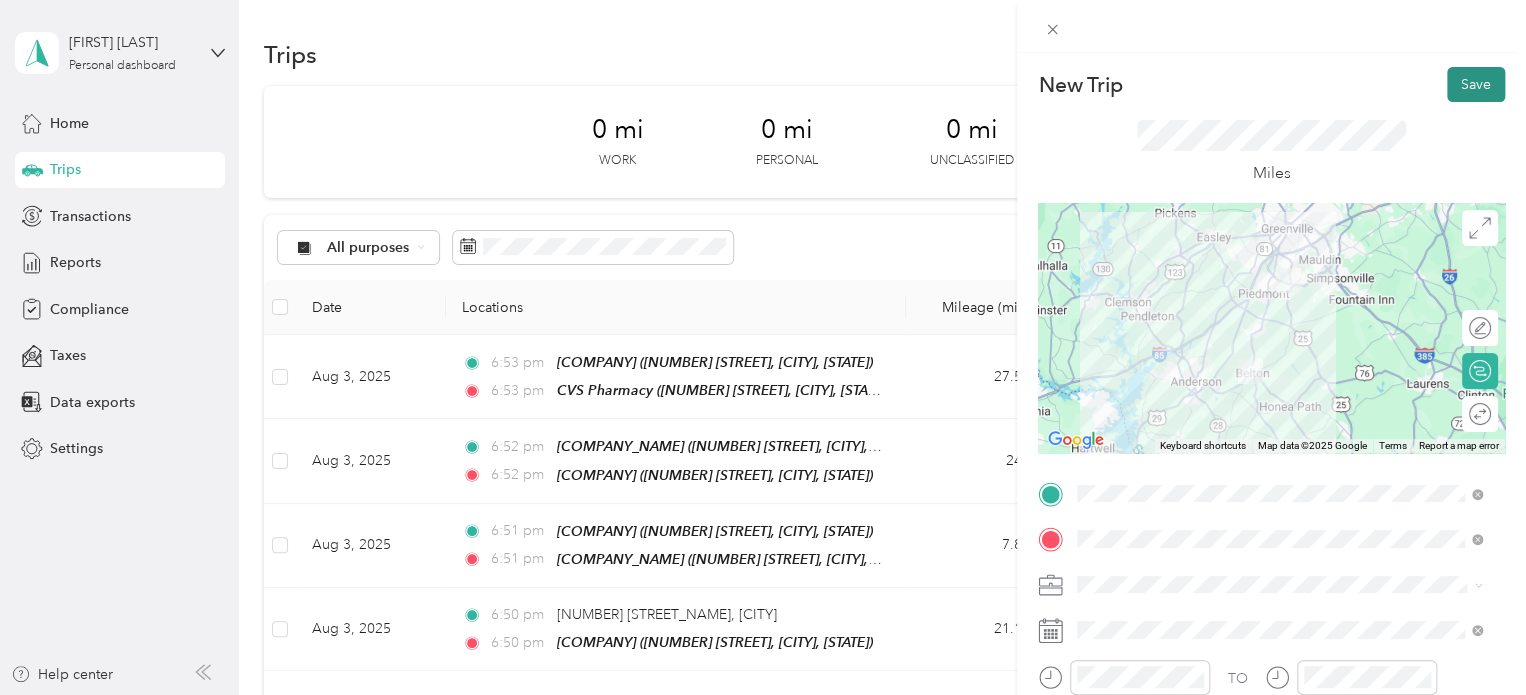 click on "Save" at bounding box center (1476, 84) 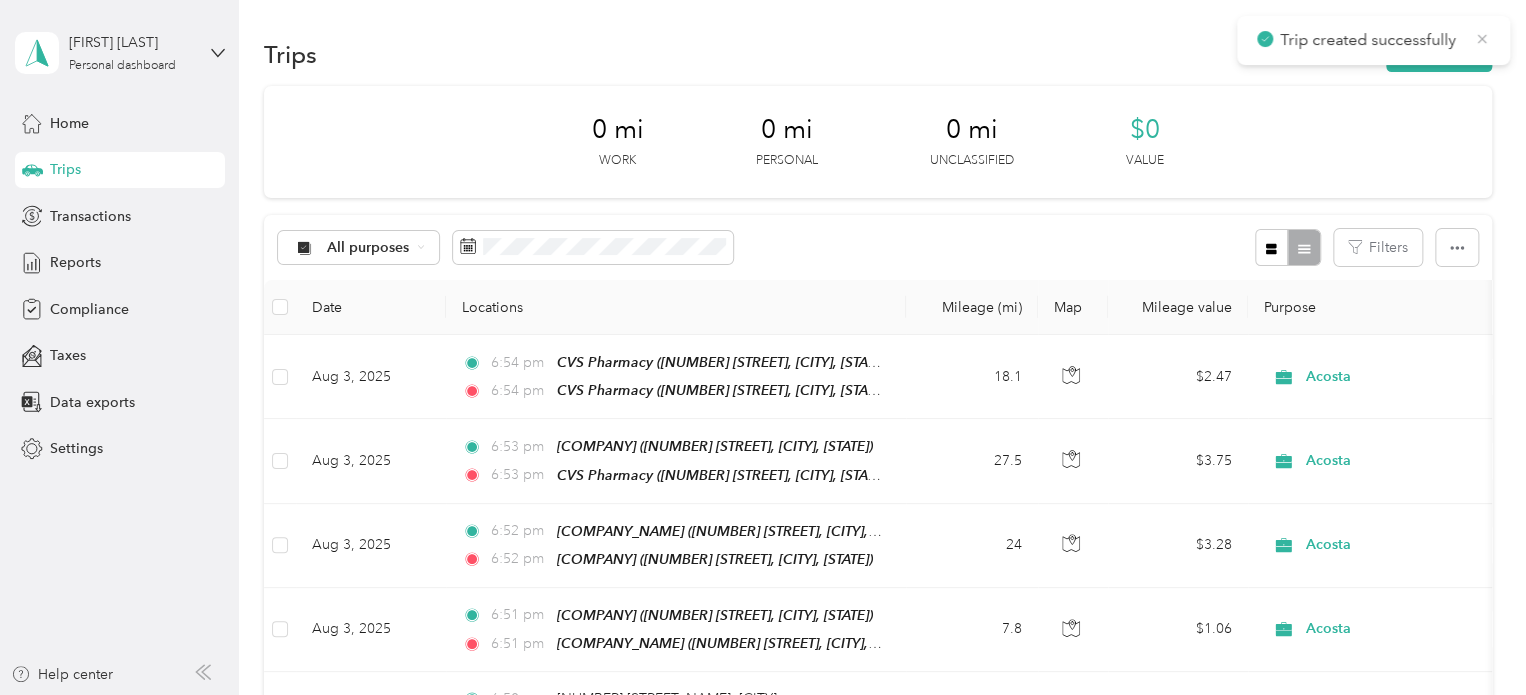 click 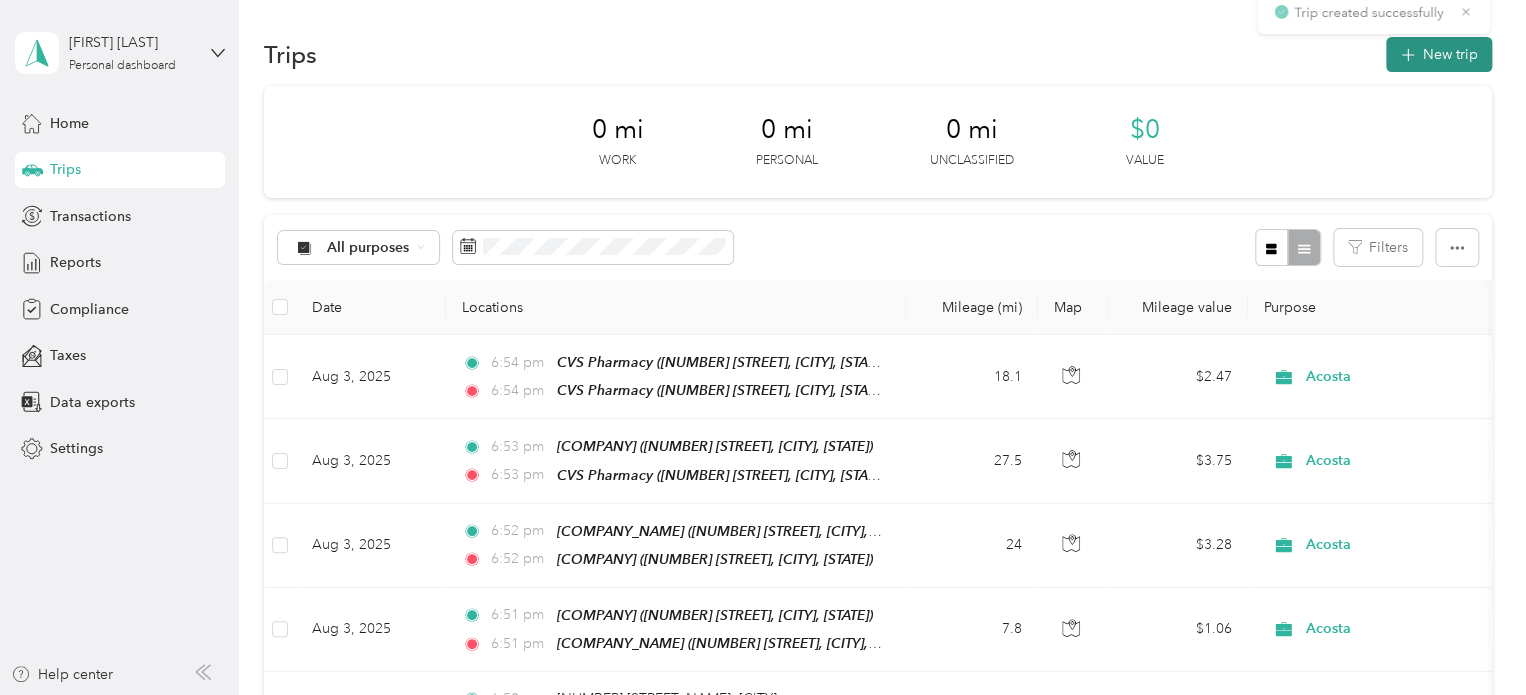 click on "New trip" at bounding box center [1439, 54] 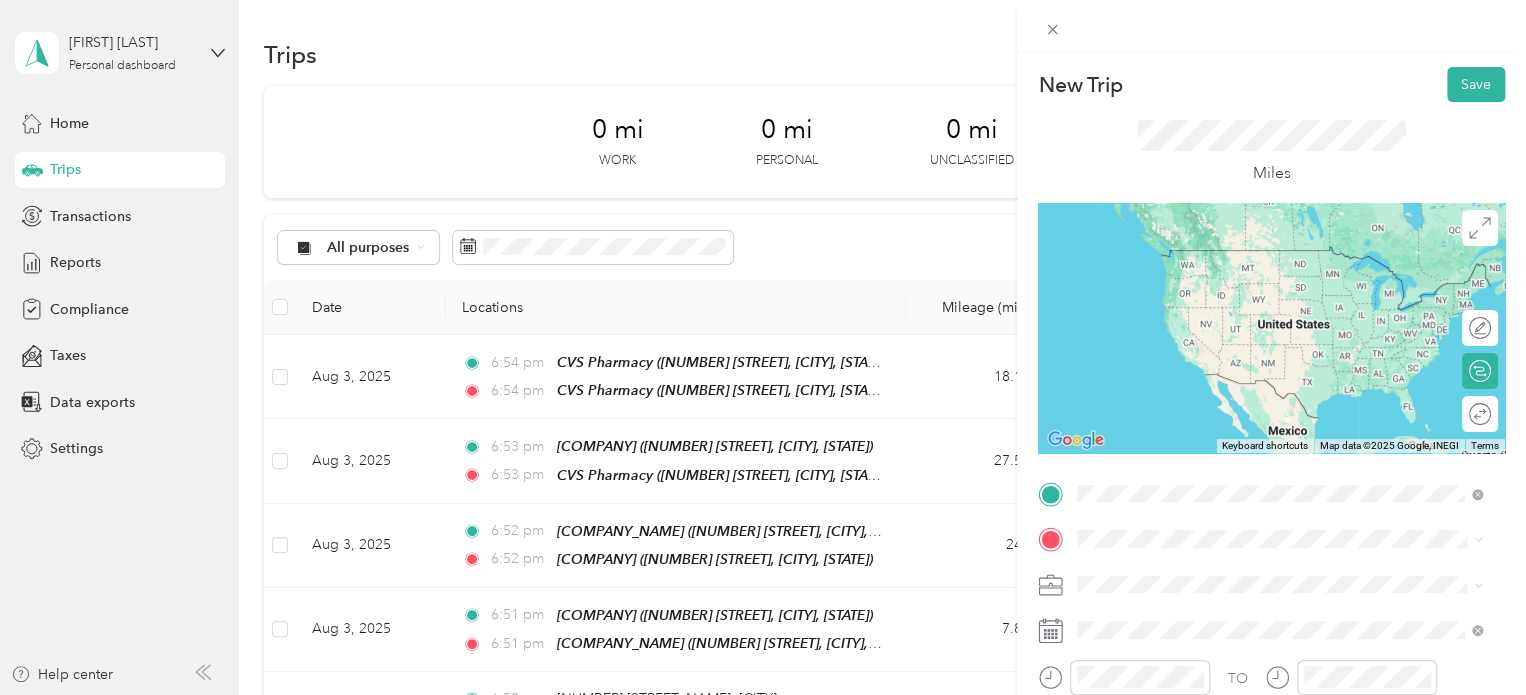 click on "[NUMBER] [STREET], [POSTAL_CODE], [CITY], [STATE], [COUNTRY]" at bounding box center [1289, 297] 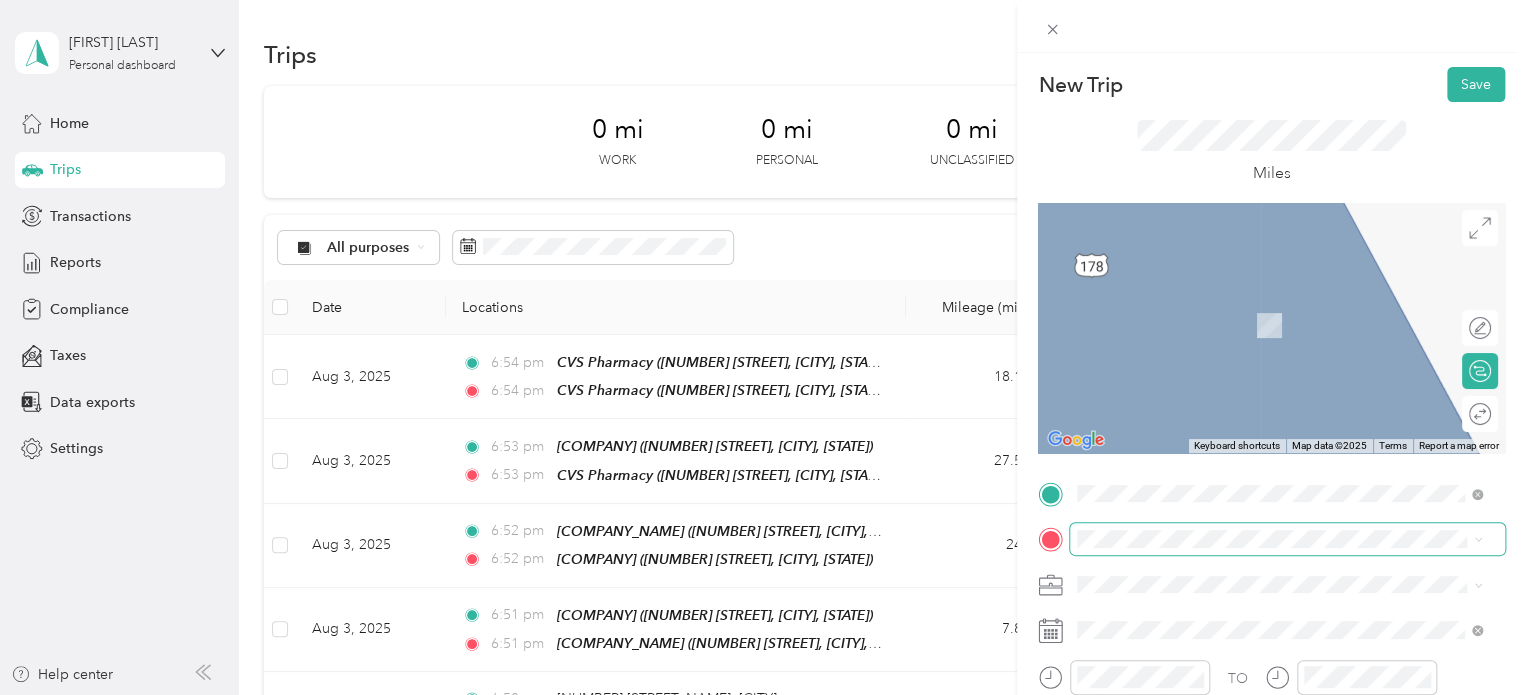click at bounding box center [1287, 539] 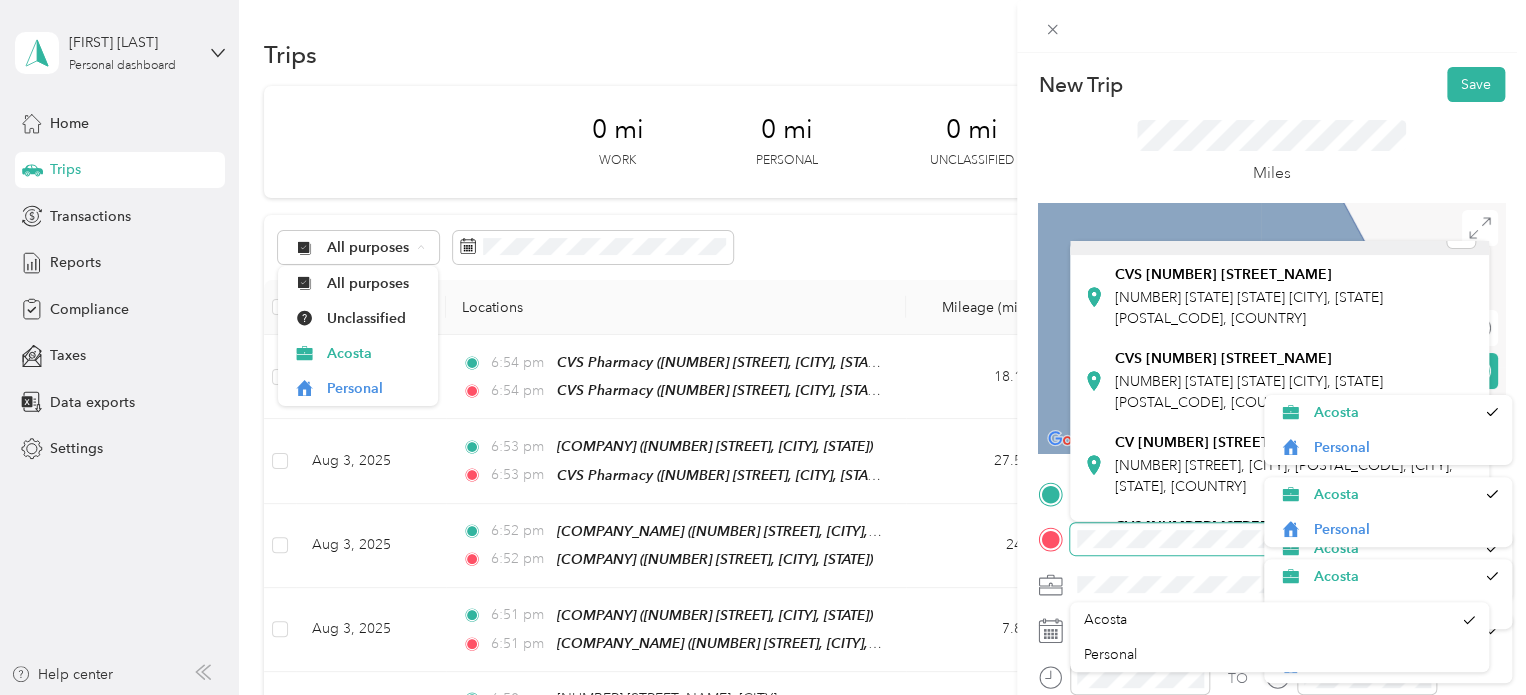 scroll, scrollTop: 0, scrollLeft: 0, axis: both 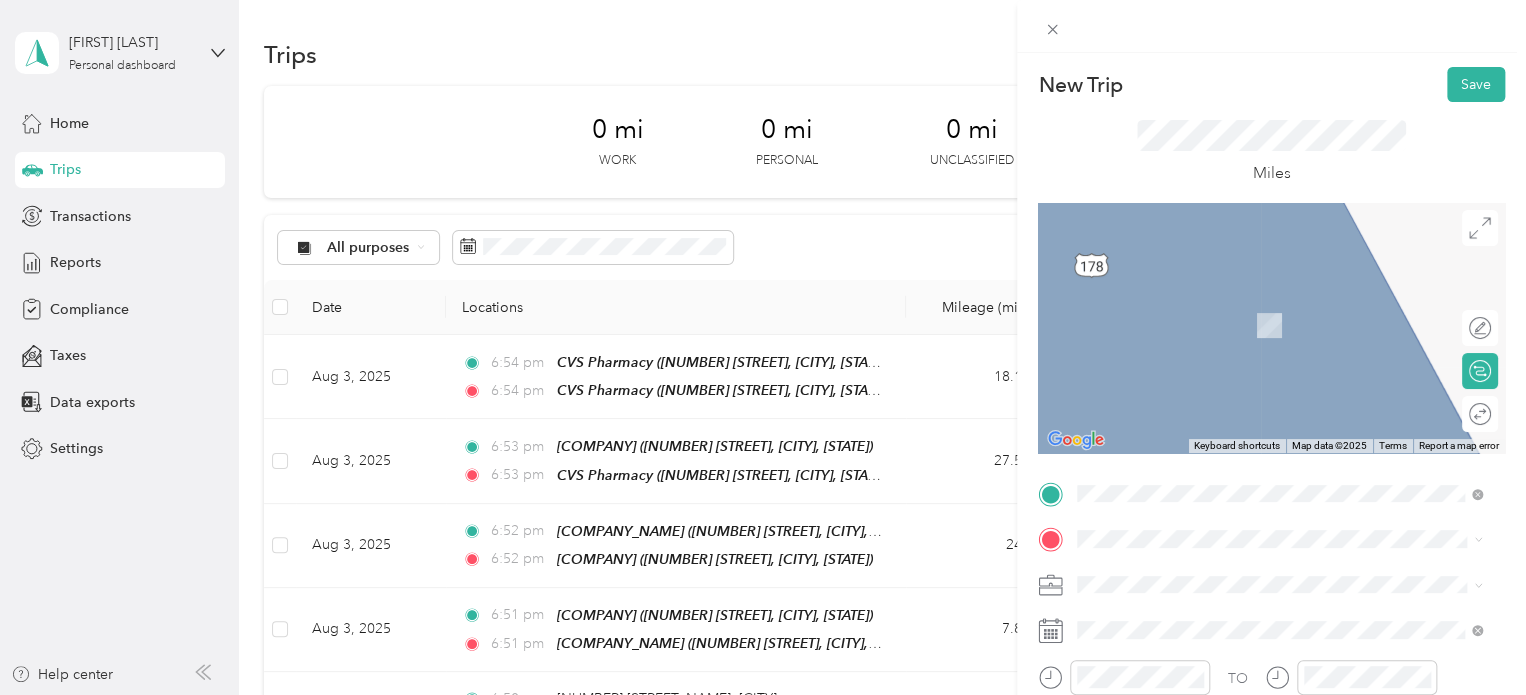click on "[NUMBER] [STATE] [STATE]
[CITY], [STATE] [POSTAL_CODE], [COUNTRY]" at bounding box center (1249, 326) 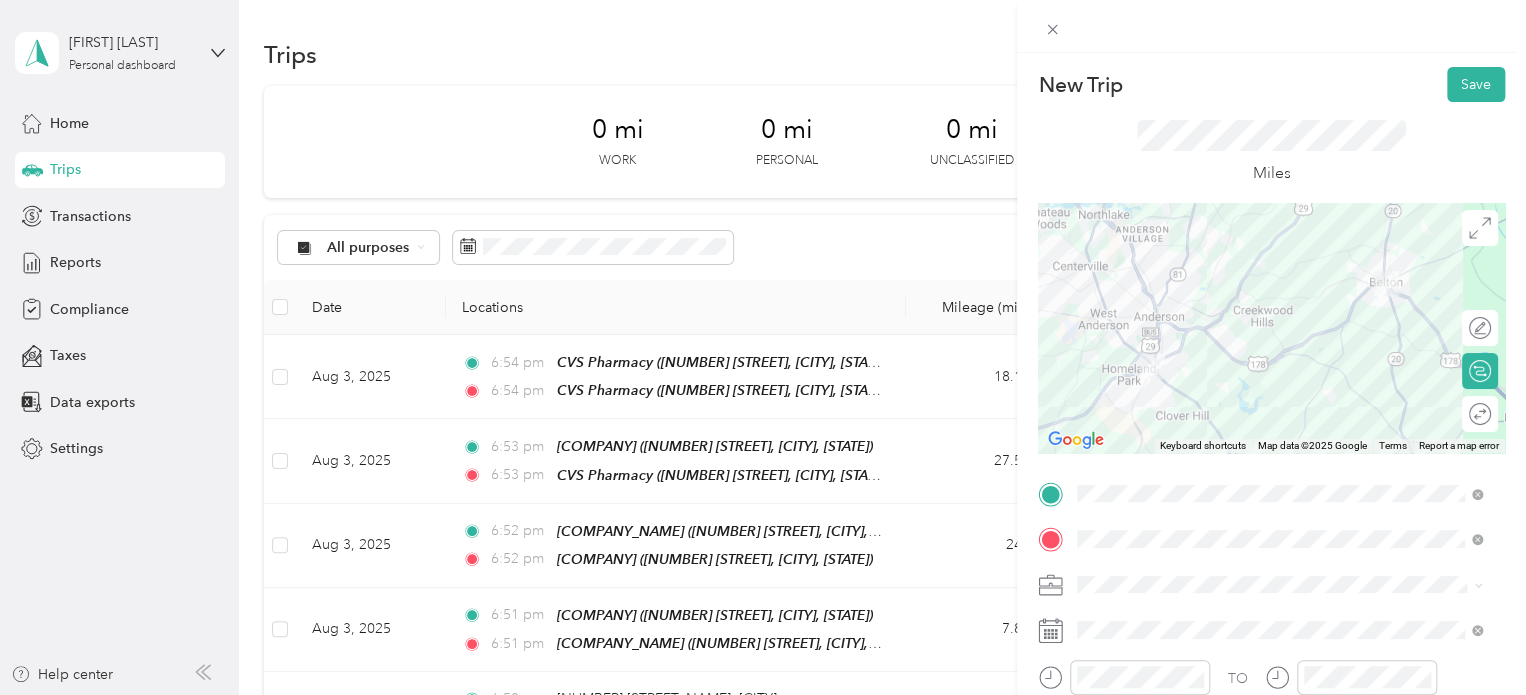 click at bounding box center (1271, 328) 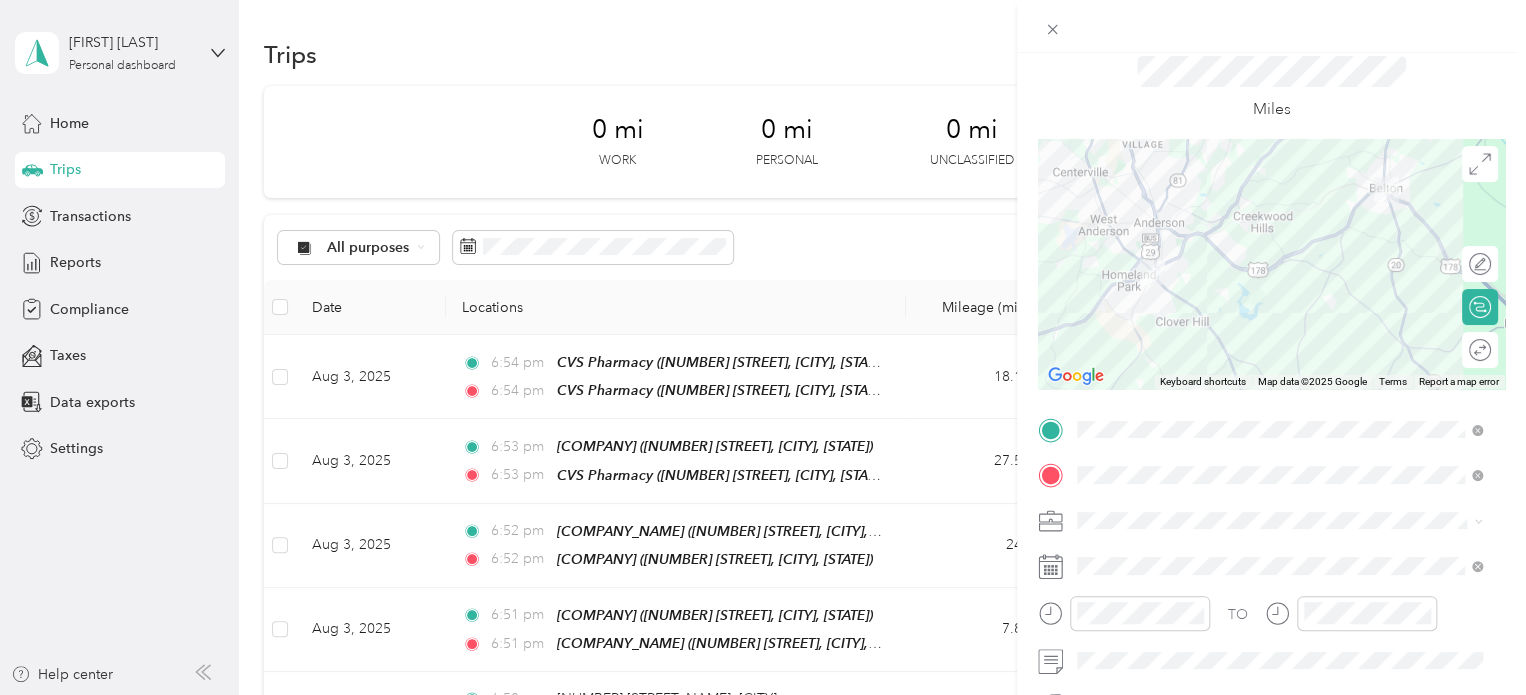 scroll, scrollTop: 0, scrollLeft: 0, axis: both 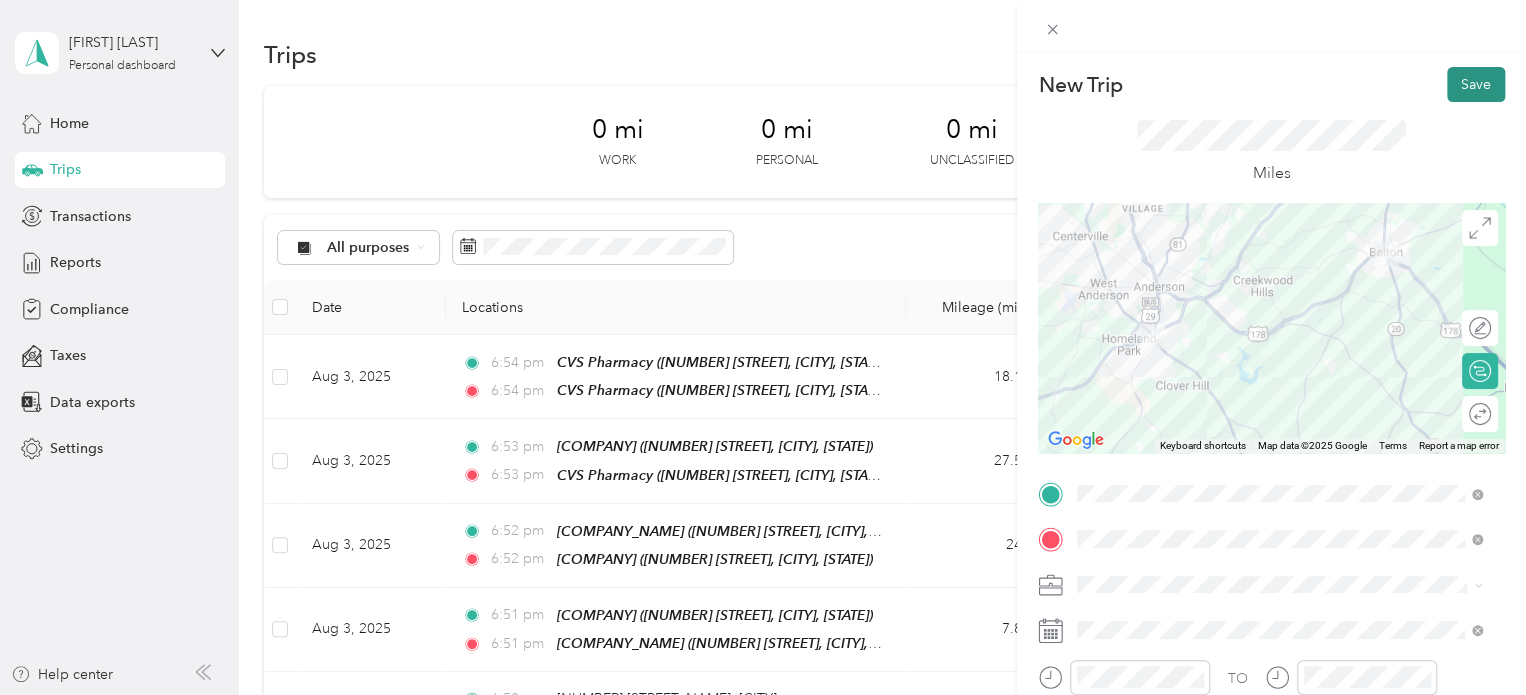 click on "Save" at bounding box center [1476, 84] 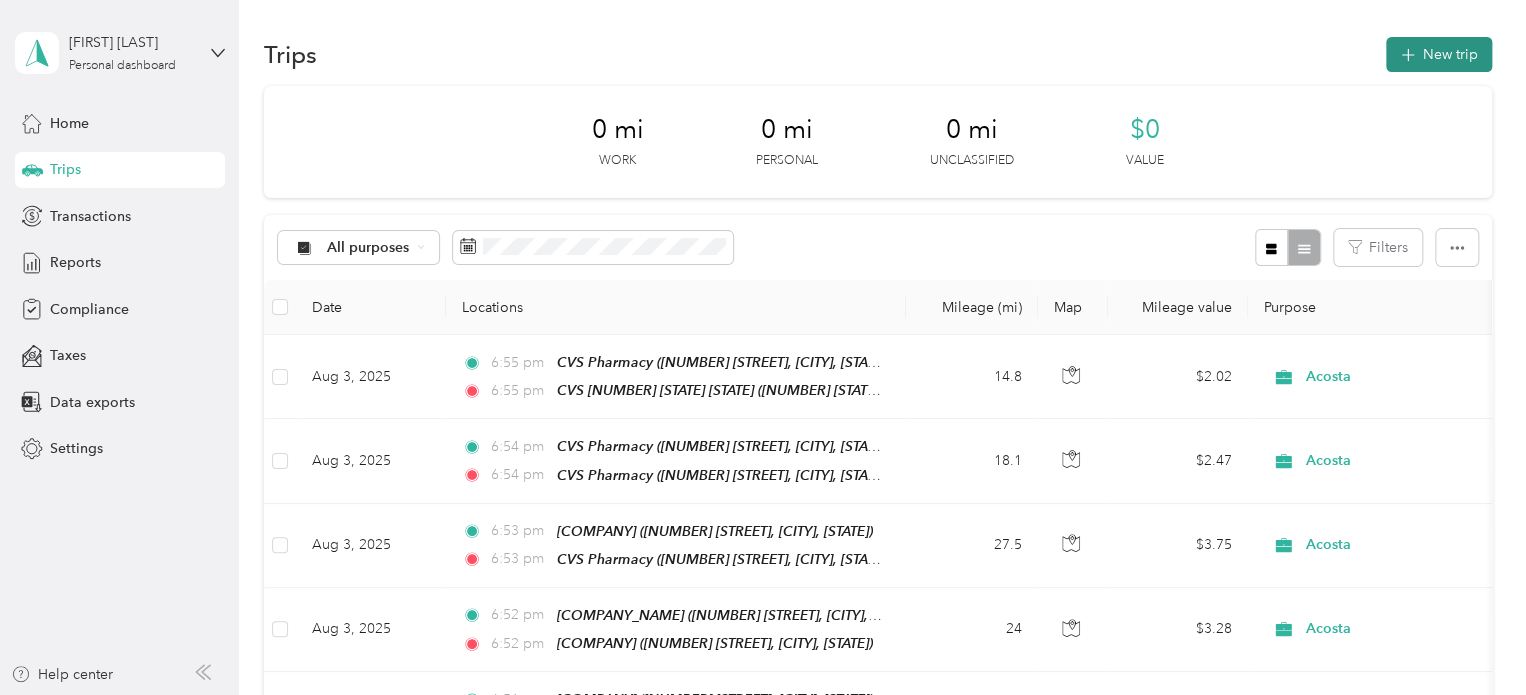 click on "New trip" at bounding box center [1439, 54] 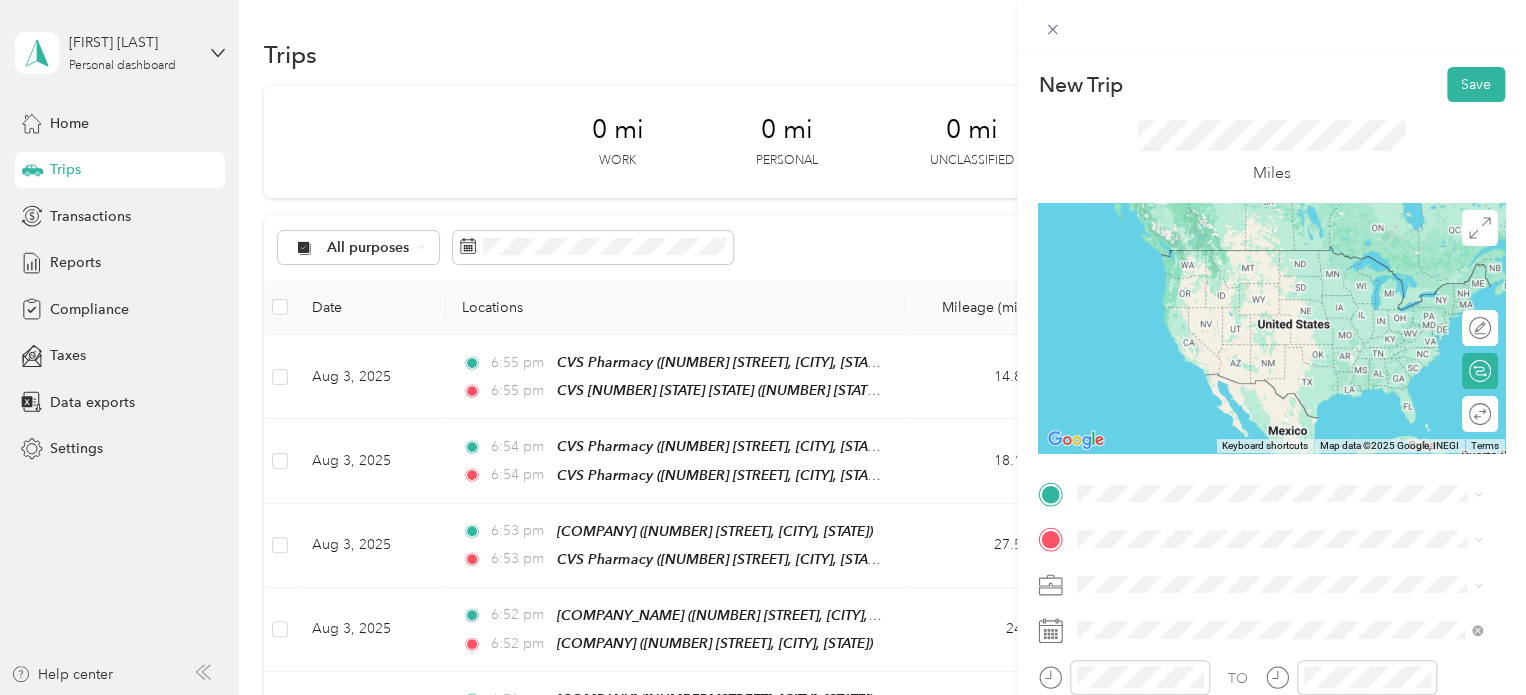 click on "TEAM CVS Pharmacy" at bounding box center (1295, 340) 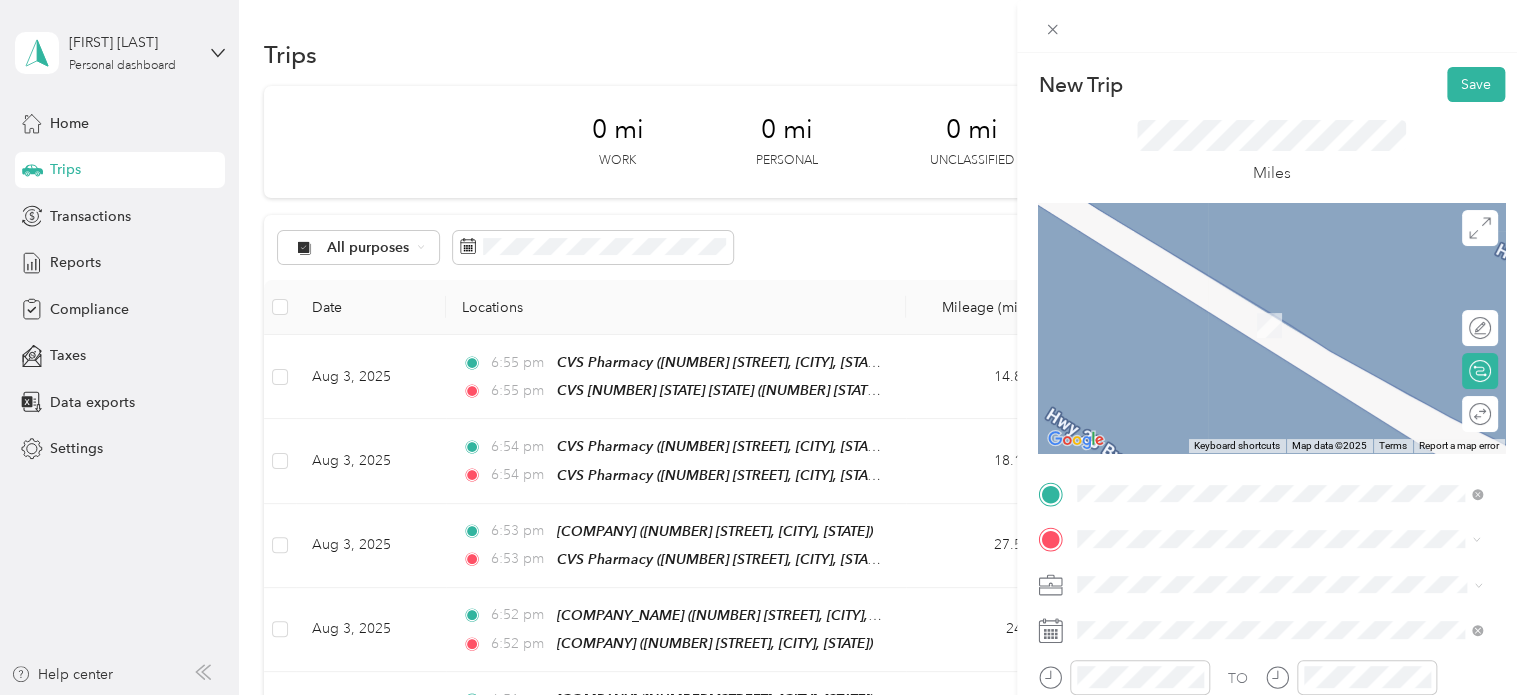 click on "[NUMBER] [STREET]
[CITY], [STATE] [POSTAL_CODE], [COUNTRY]" at bounding box center [1259, 304] 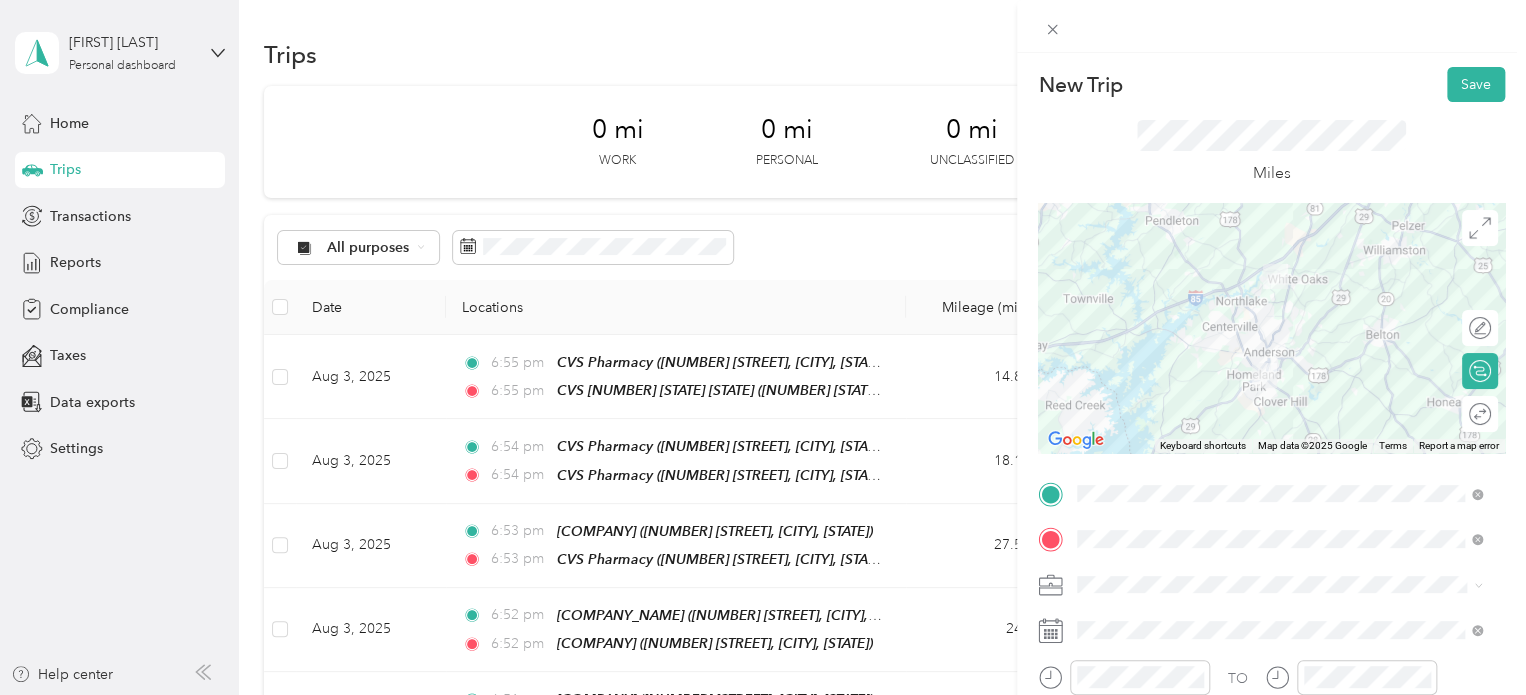 click at bounding box center [1271, 328] 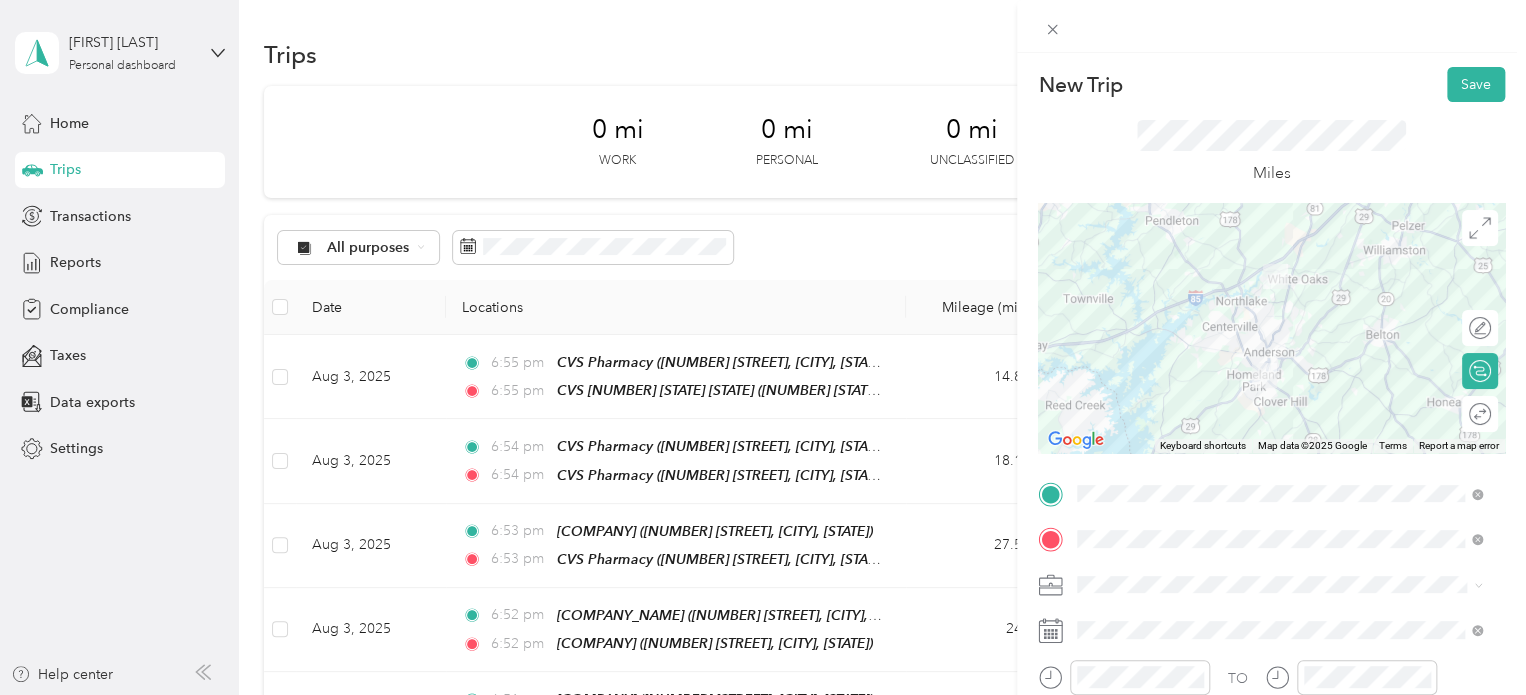 click at bounding box center (1271, 328) 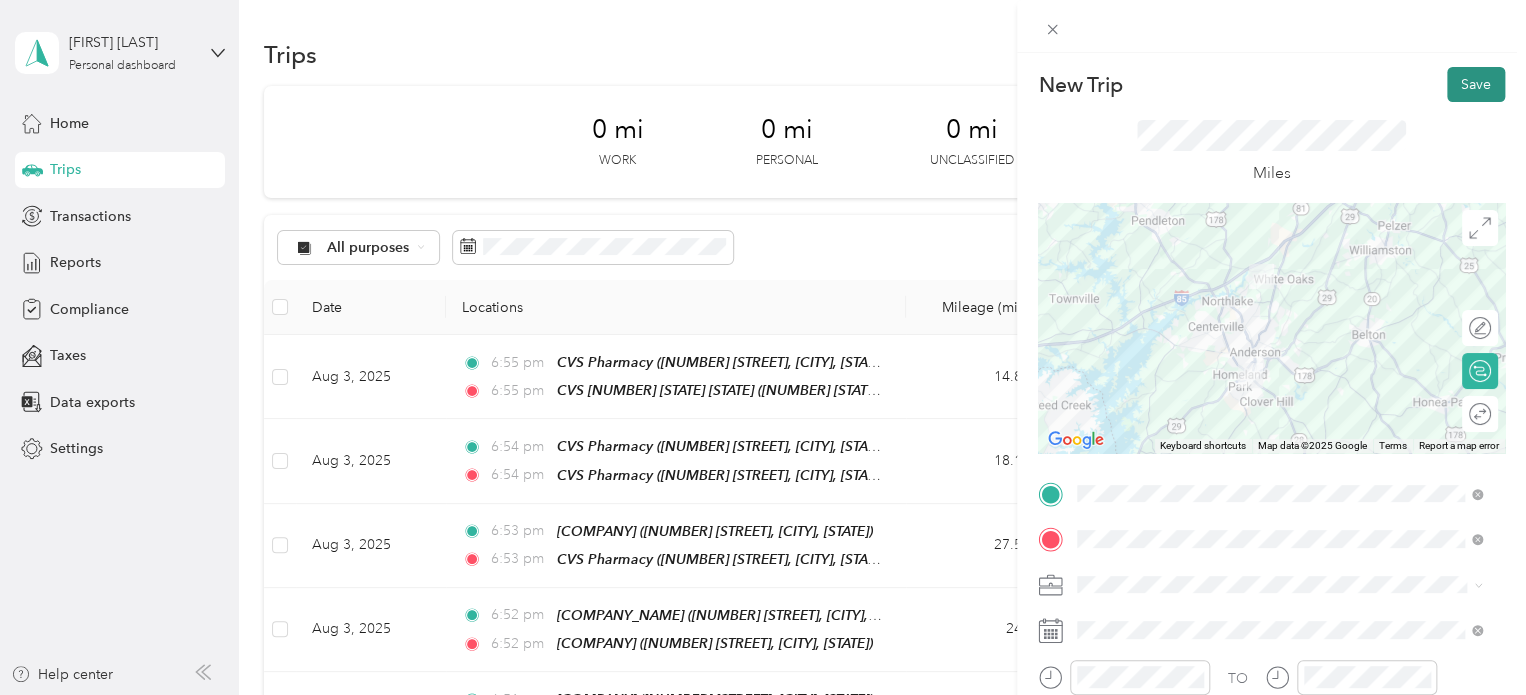 click on "Save" at bounding box center (1476, 84) 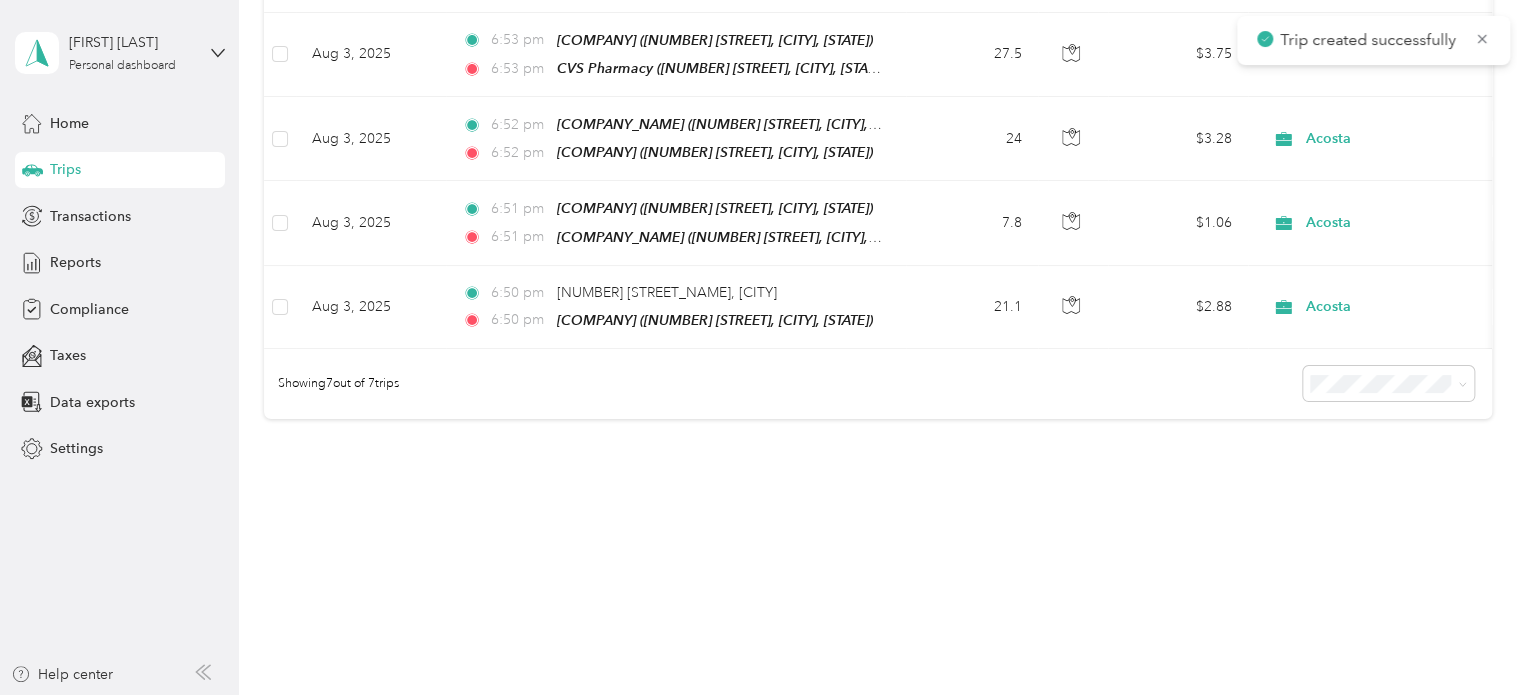 scroll, scrollTop: 0, scrollLeft: 0, axis: both 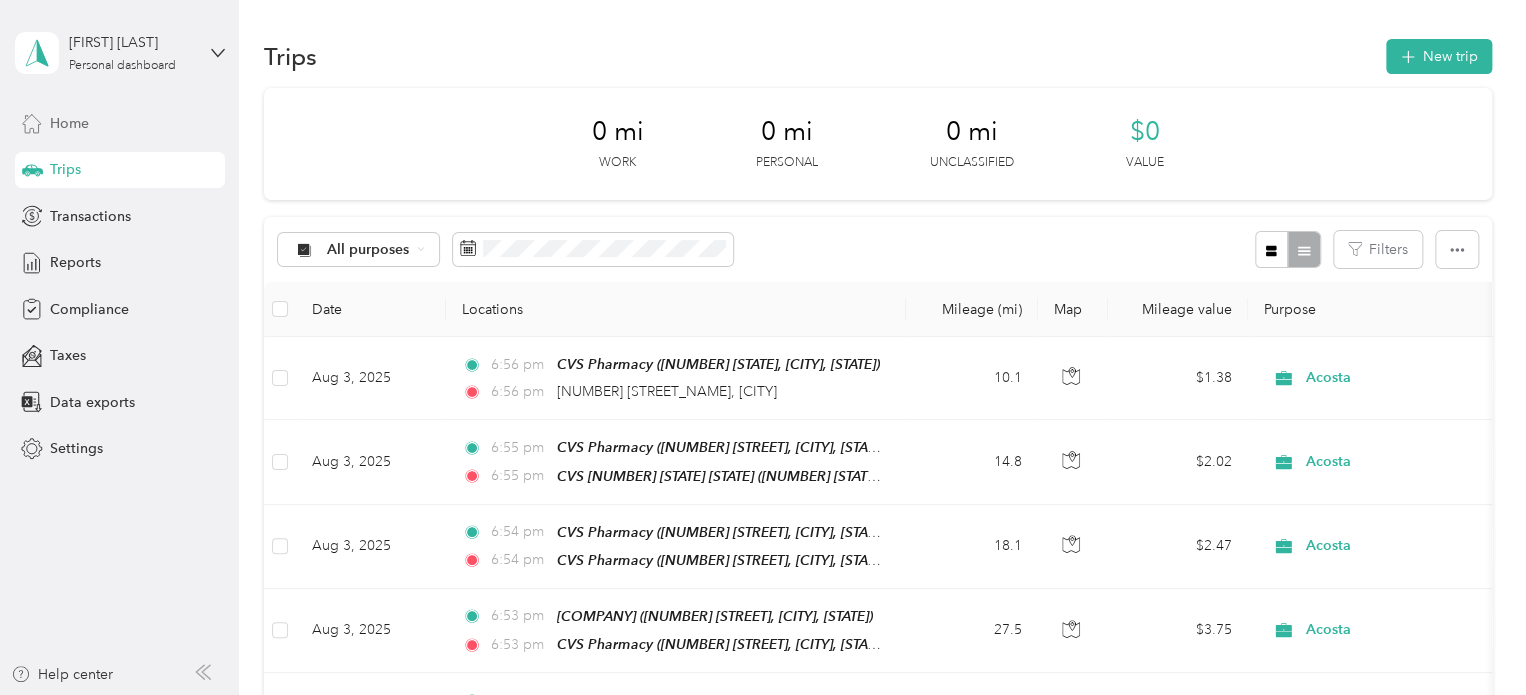 click on "Home" at bounding box center (69, 123) 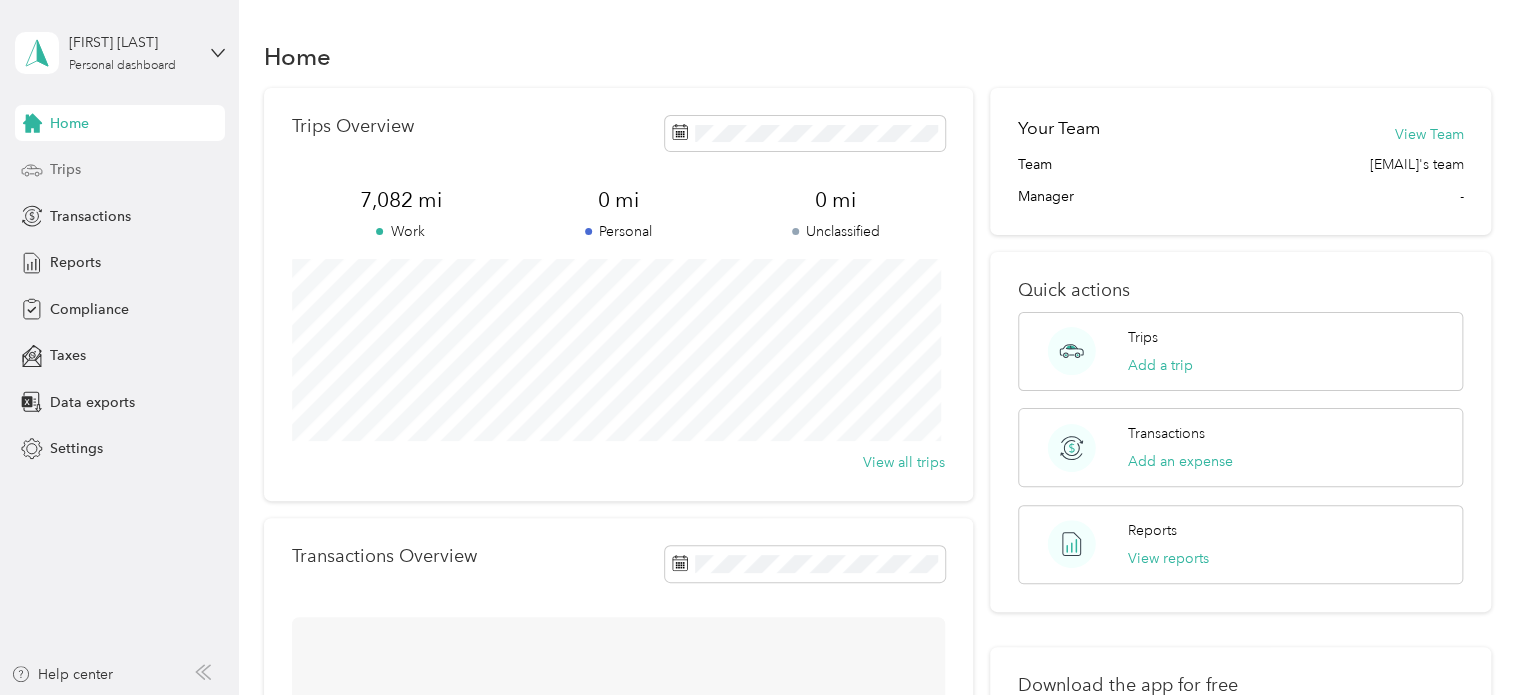 click on "Trips" at bounding box center (65, 169) 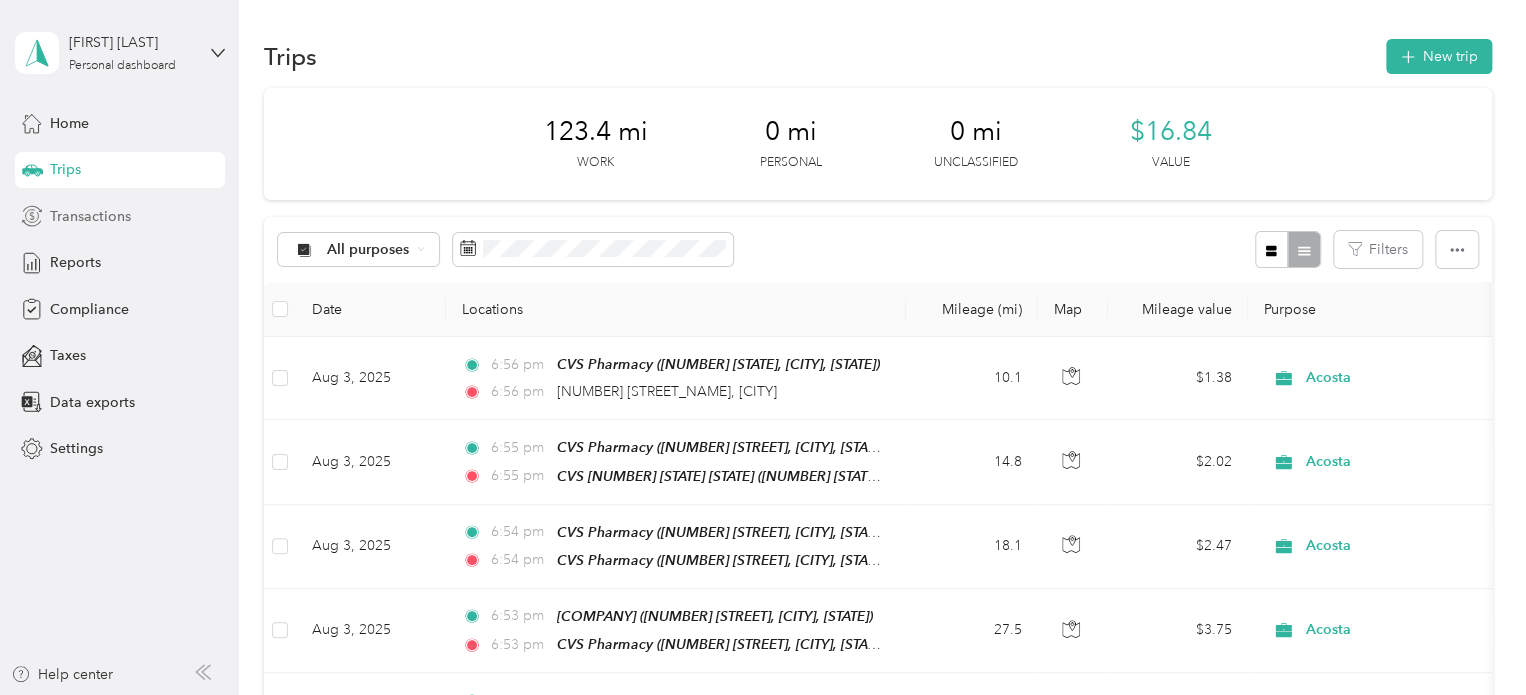 click on "Transactions" at bounding box center (90, 216) 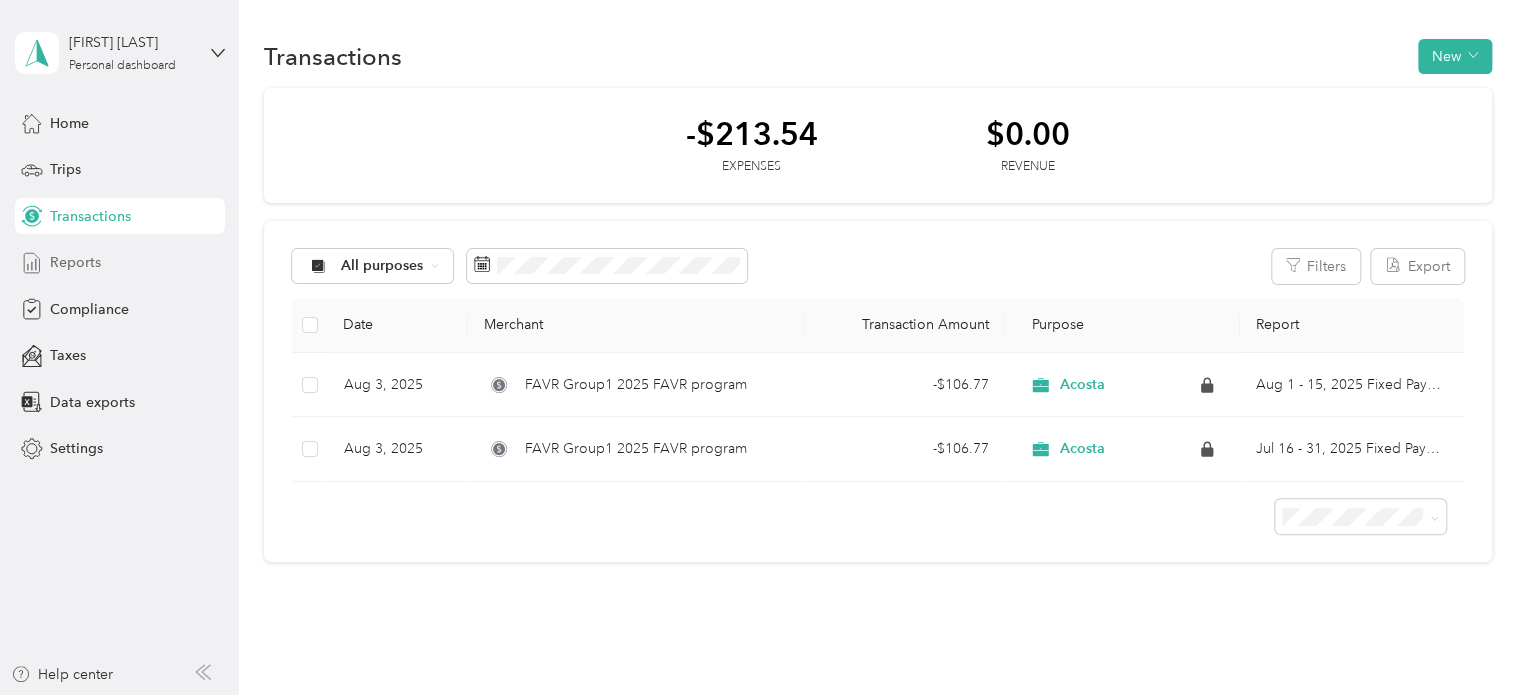 click on "Reports" at bounding box center [75, 262] 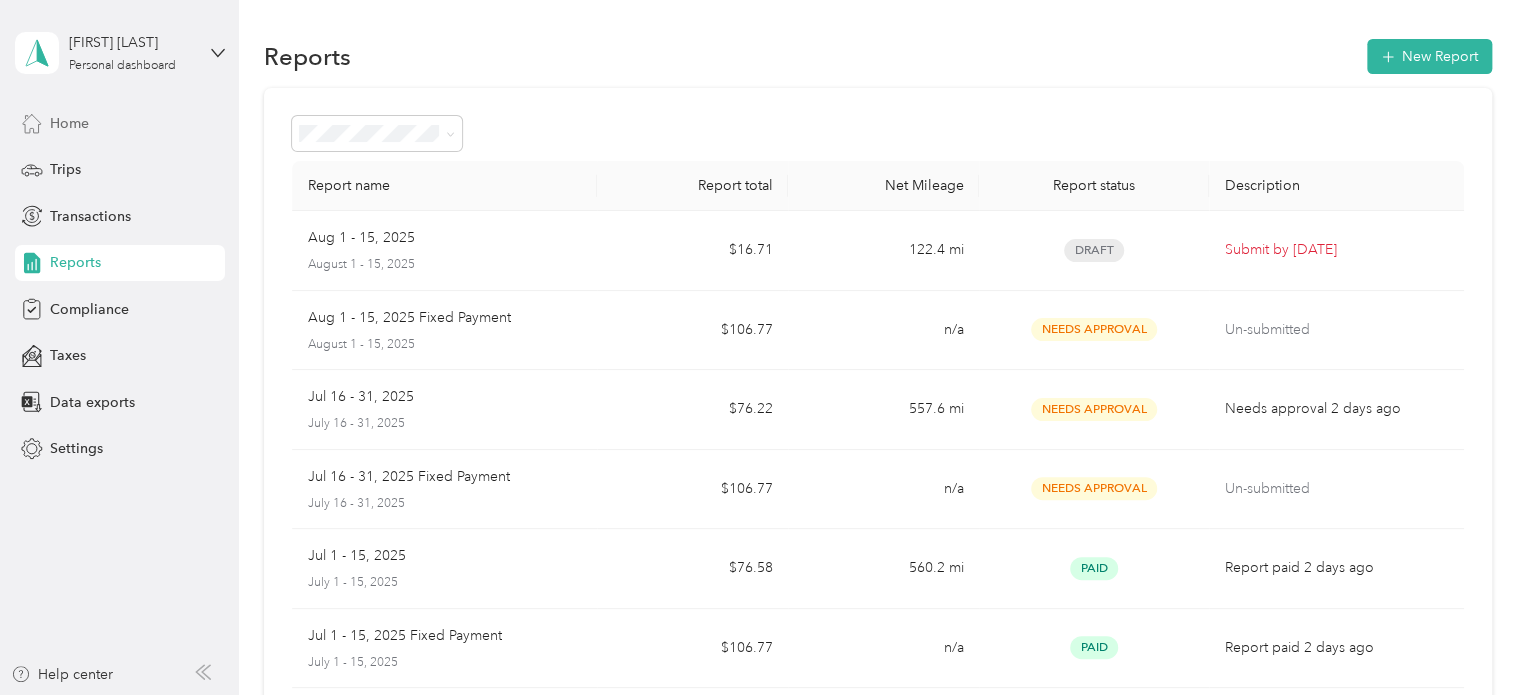click on "Home" at bounding box center [69, 123] 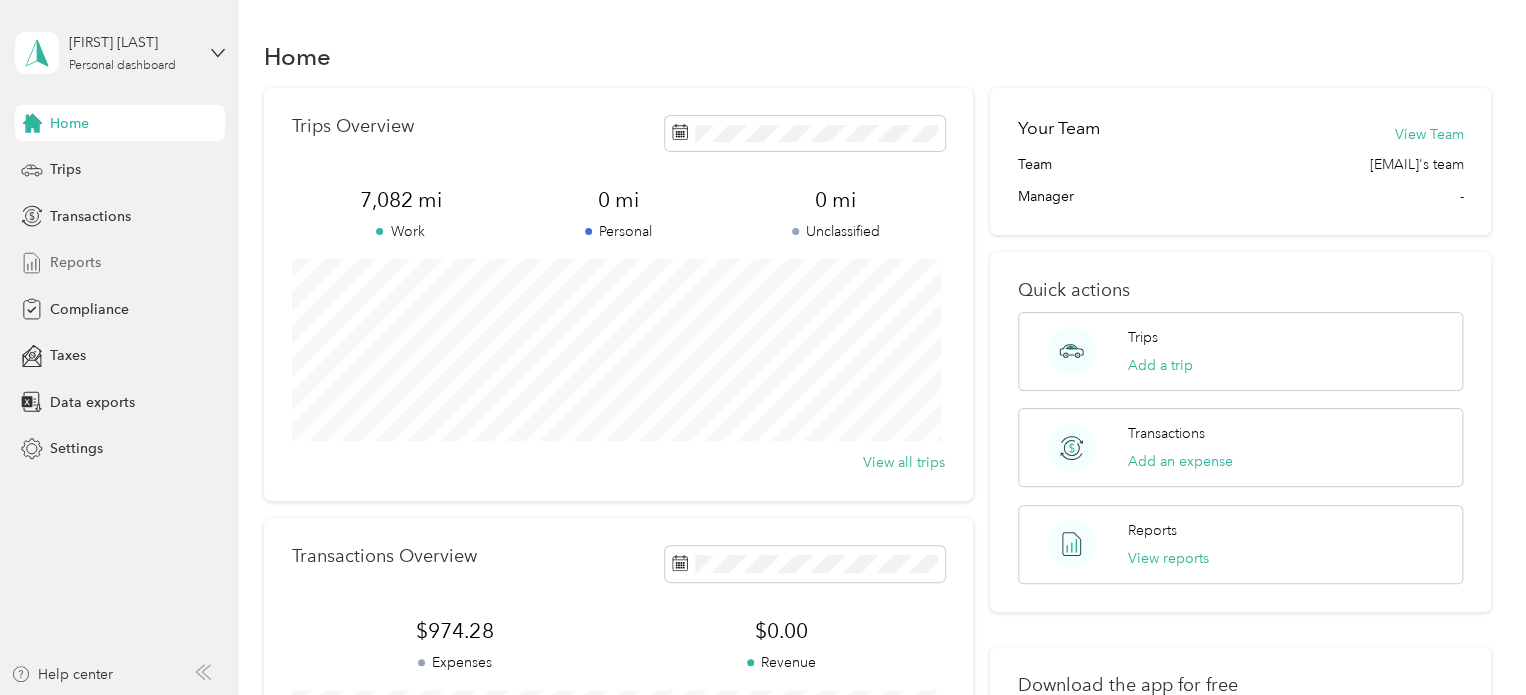click on "Reports" at bounding box center [75, 262] 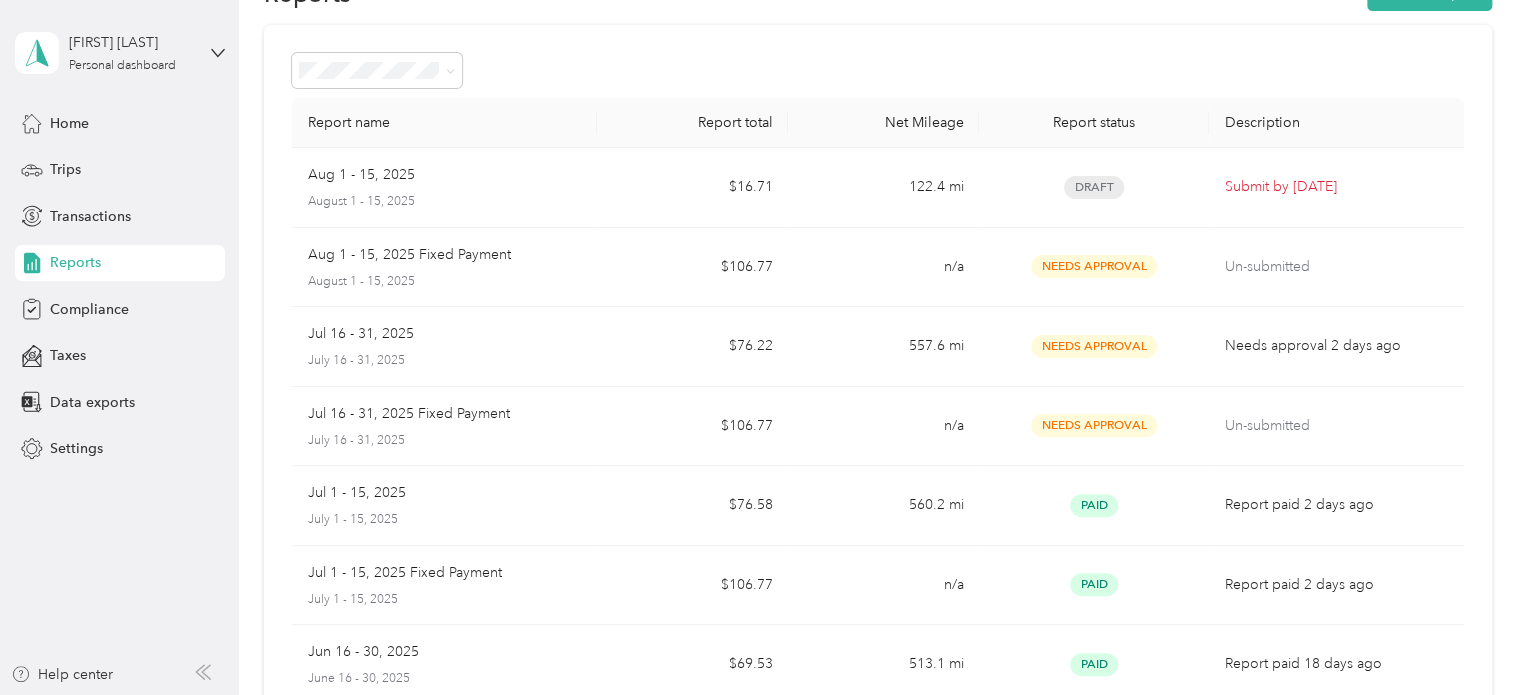 scroll, scrollTop: 0, scrollLeft: 0, axis: both 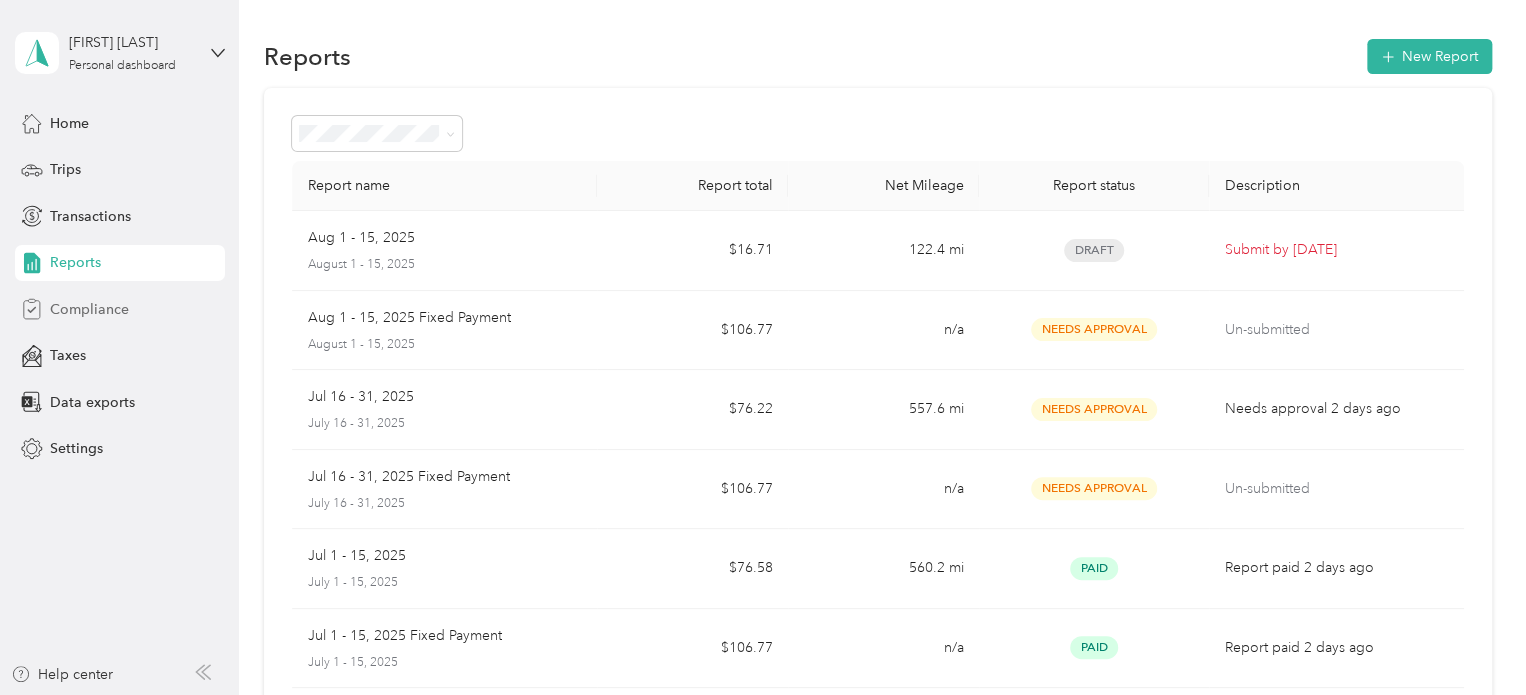 click on "Compliance" at bounding box center [89, 309] 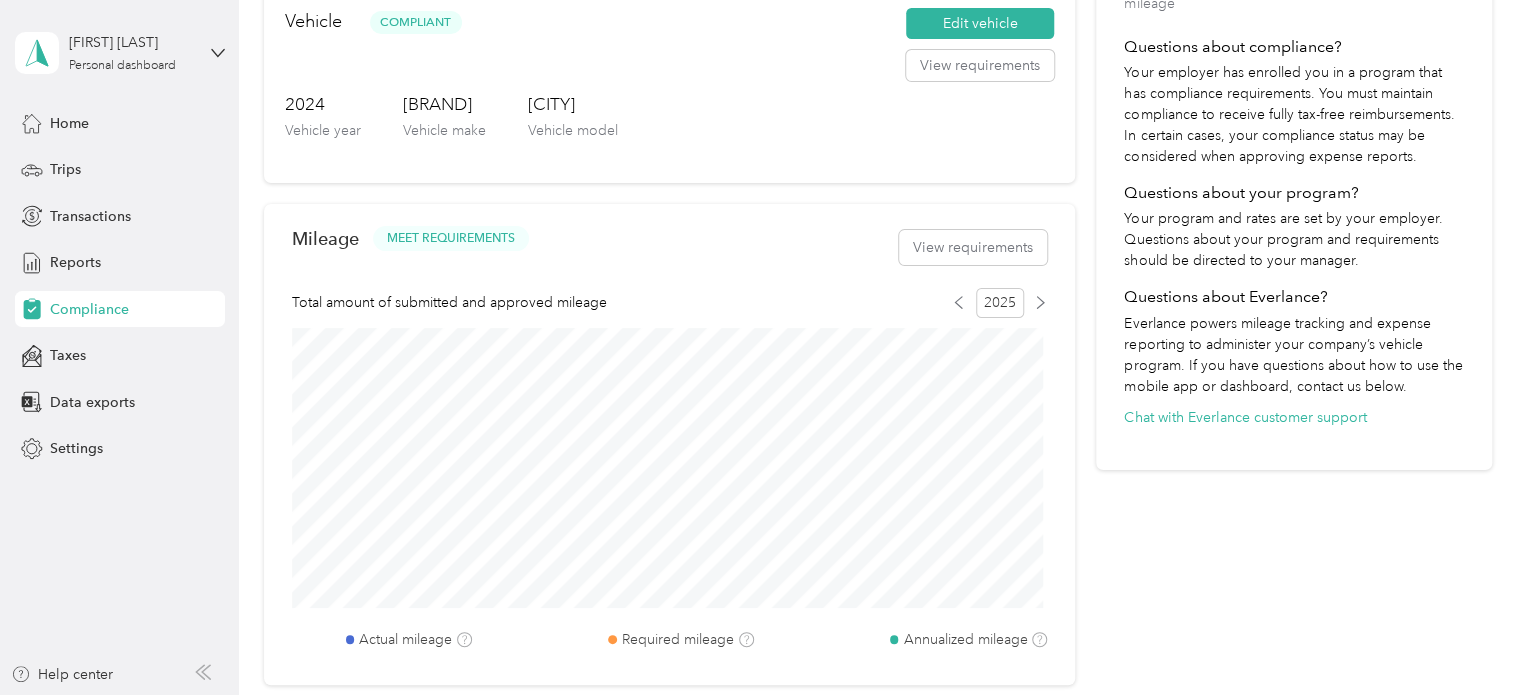 scroll, scrollTop: 425, scrollLeft: 0, axis: vertical 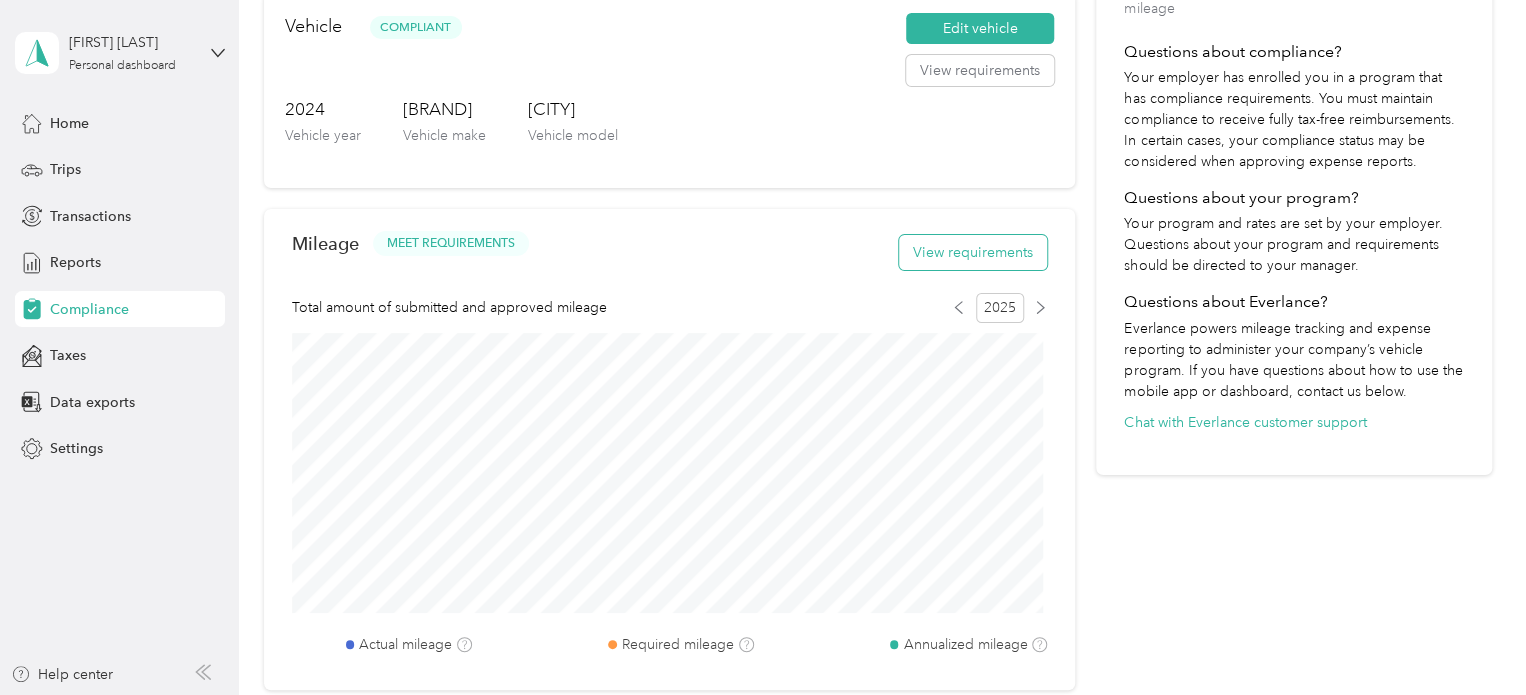 click on "View requirements" at bounding box center (973, 252) 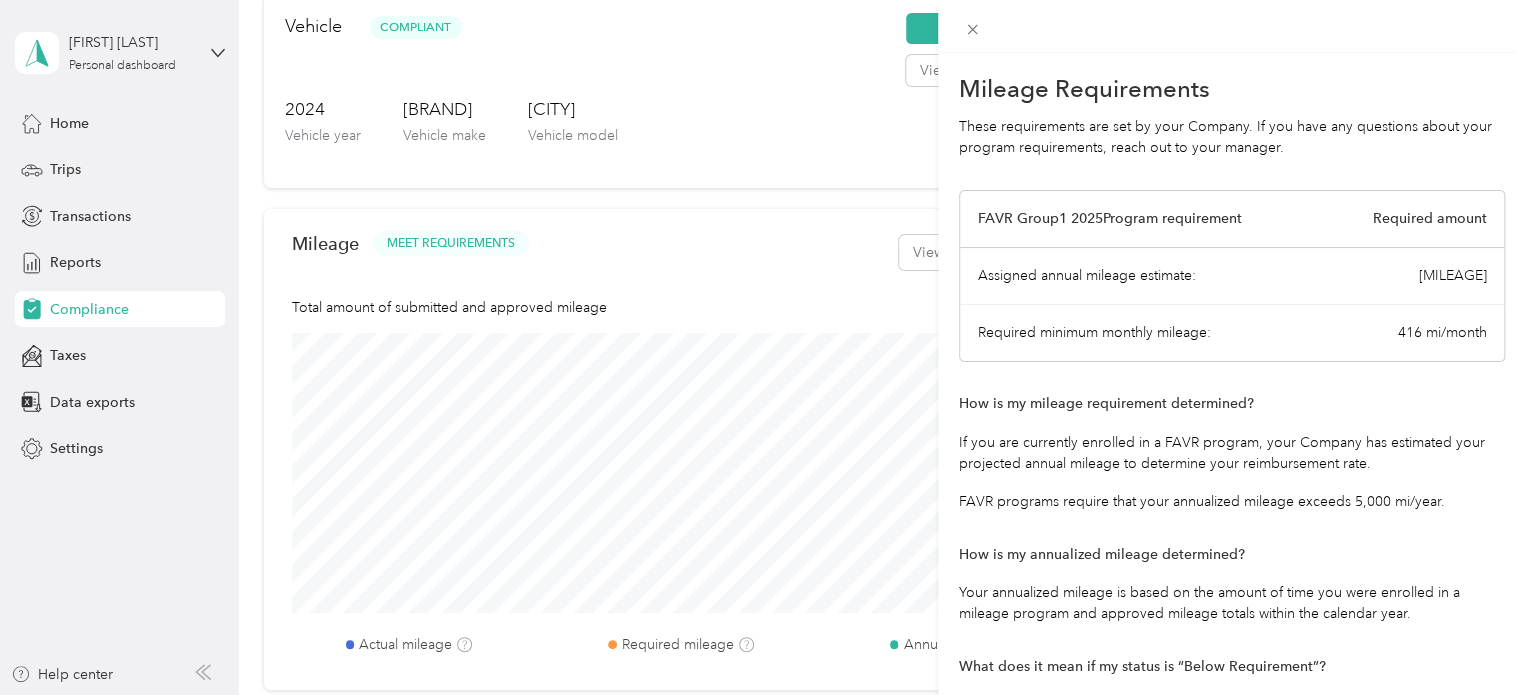 click on "Mileage Requirements These requirements are set by your Company. If you have any questions about your program requirements, reach out to your manager. FAVR Group1 [YEAR]  Program requirement Required amount Assigned annual mileage estimate: [MILEAGE] Required minimum monthly mileage: [MILEAGE] How is my mileage requirement determined? If you are currently enrolled in a FAVR program, your Company has estimated your projected annual mileage to determine your reimbursement rate. FAVR programs require that your annualized mileage exceeds   [MILEAGE]   mi/year. How is my annualized mileage determined? Your annualized mileage is based on the amount of time you were enrolled in a mileage program and approved mileage totals within the calendar year. What does it mean if my status is “Below Requirement”? ‘Below Requirement‘ means that your annualized mileage rate was below your FAVR program mileage requirement in a given month.   Tax Calculation ). What can you do to correct this? Go to reports" at bounding box center [763, 347] 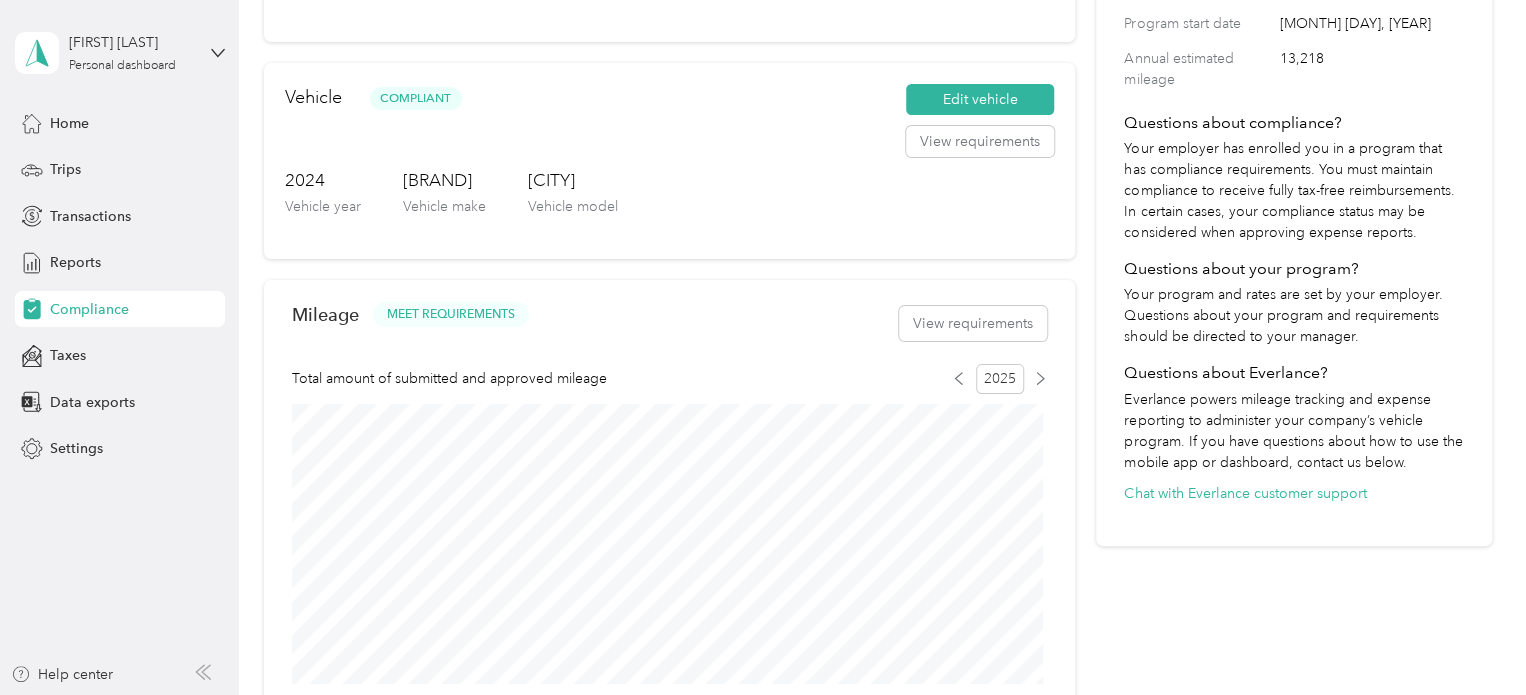 scroll, scrollTop: 0, scrollLeft: 0, axis: both 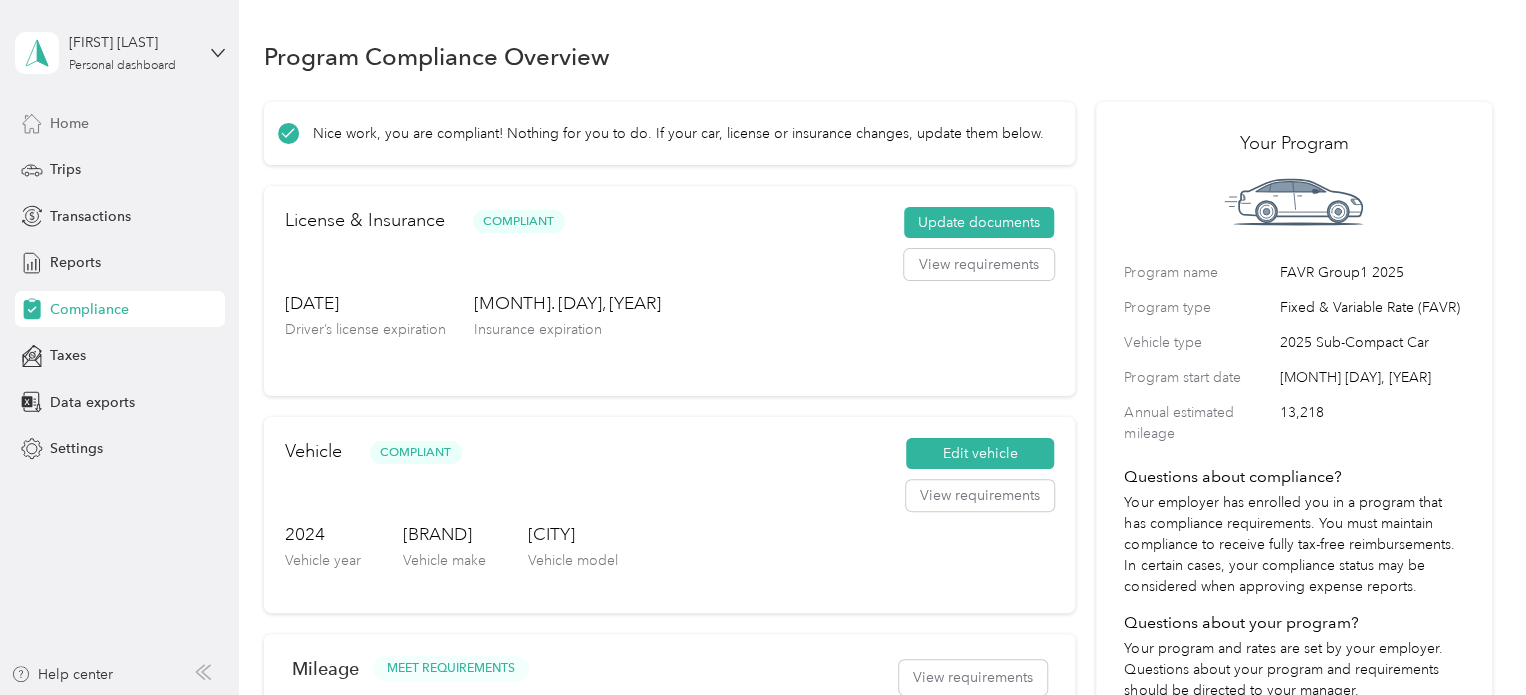 click on "Home" at bounding box center (69, 123) 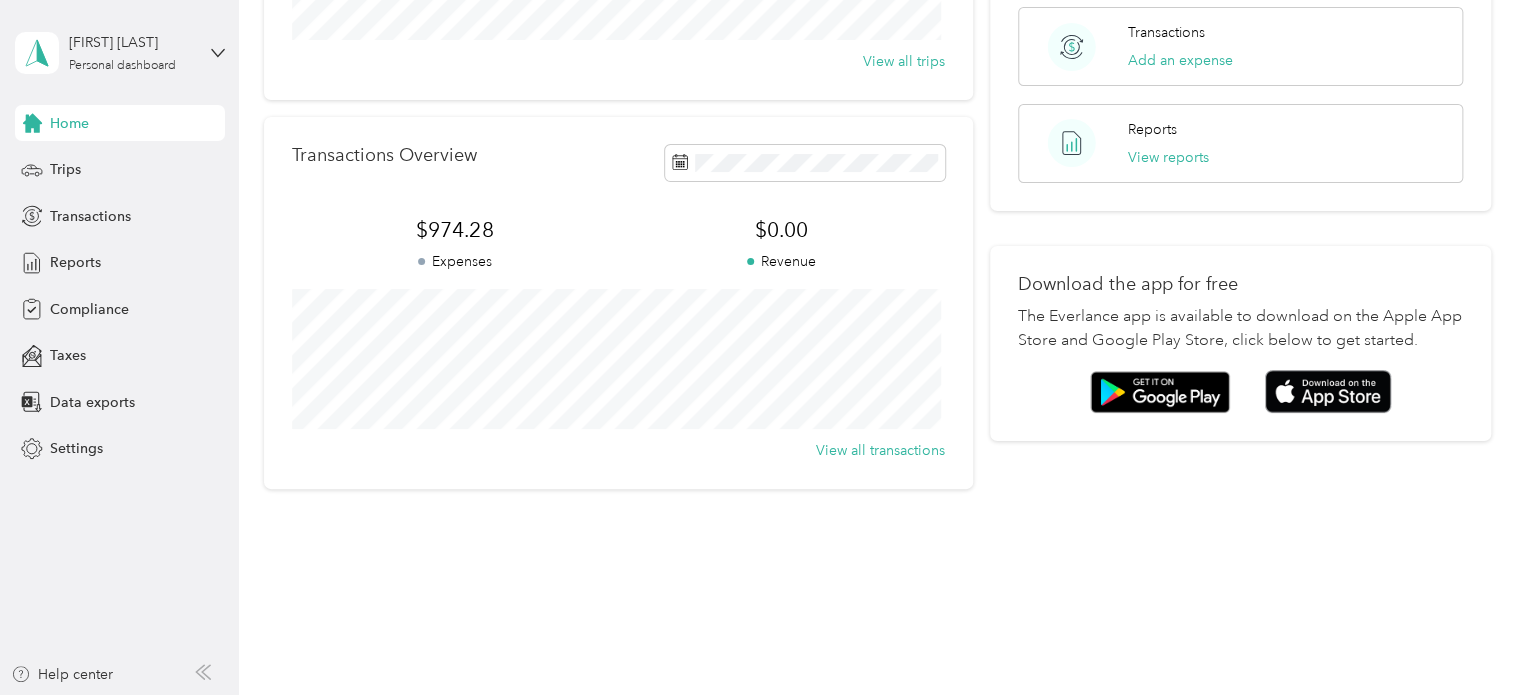 scroll, scrollTop: 0, scrollLeft: 0, axis: both 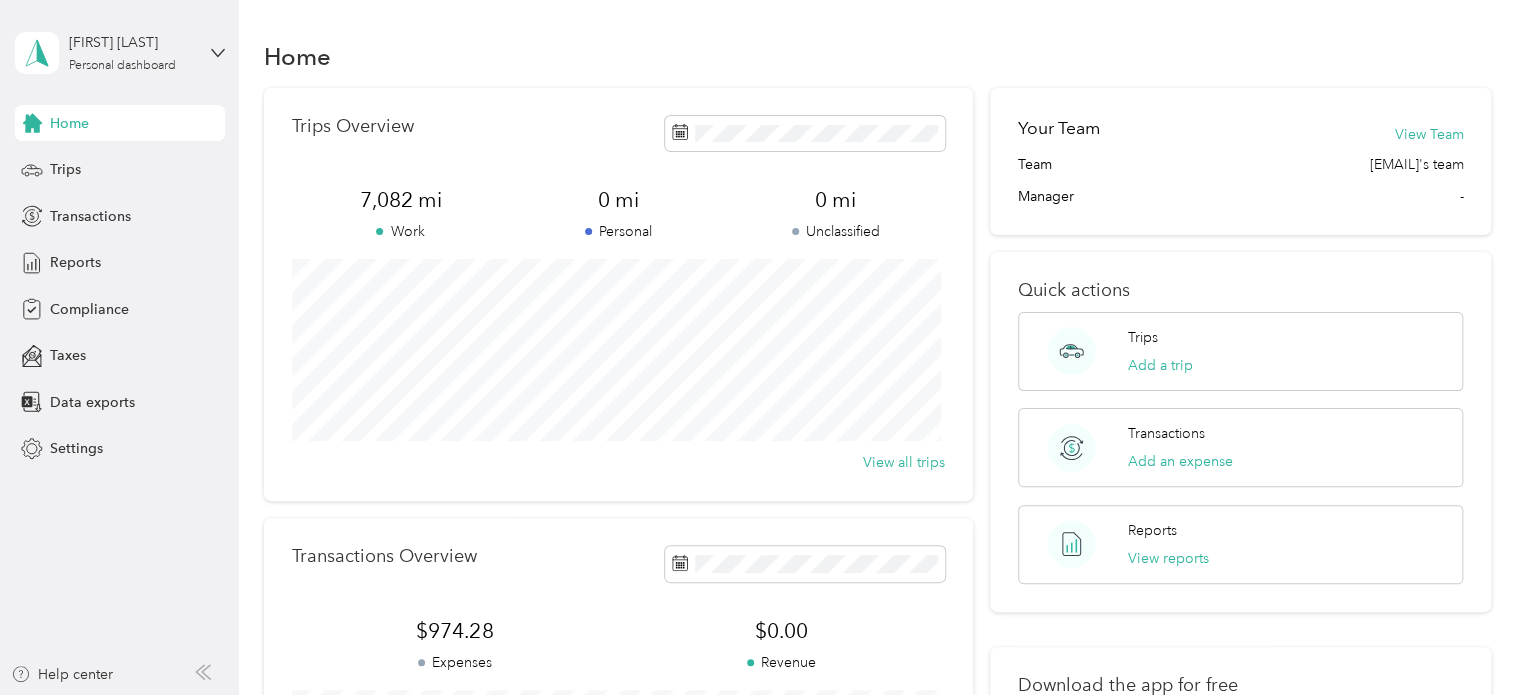 click on "Home" at bounding box center (878, 56) 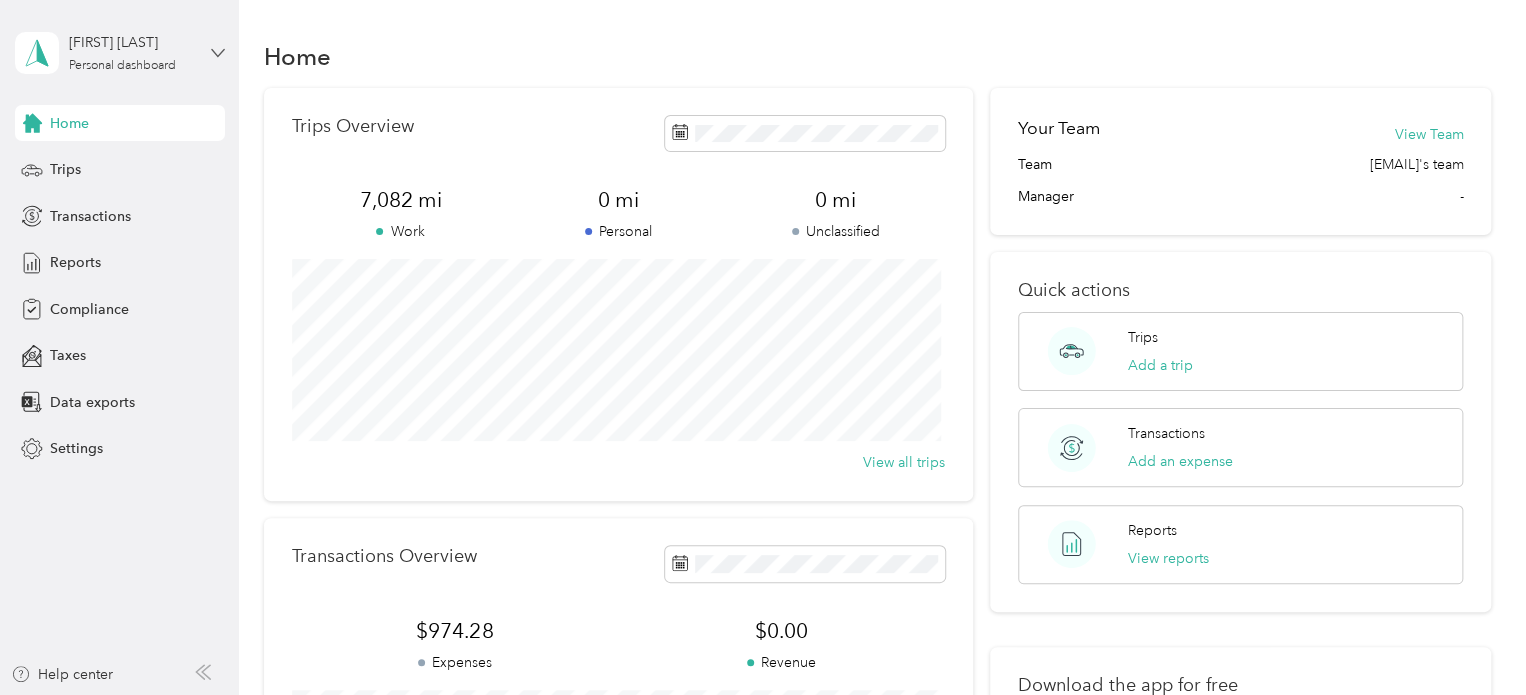 click 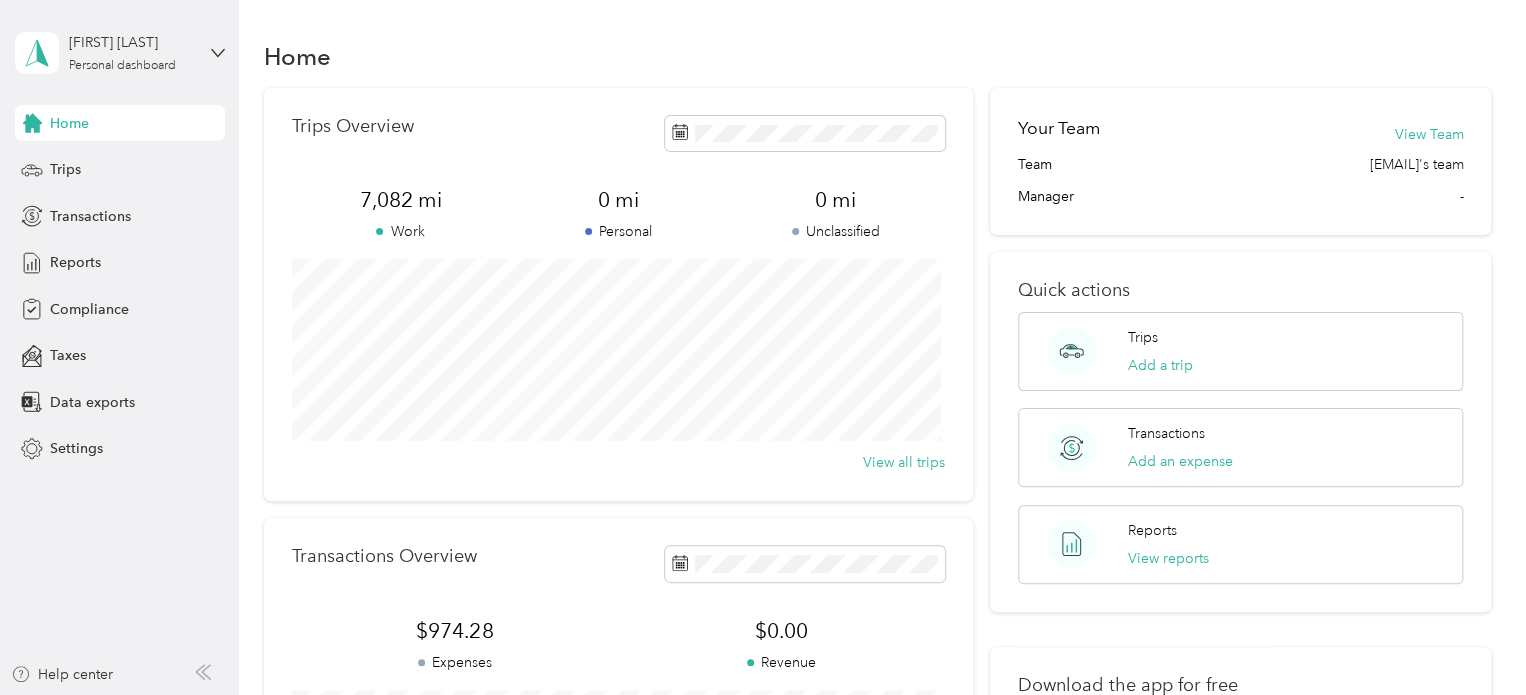 click on "Log out" at bounding box center (167, 164) 